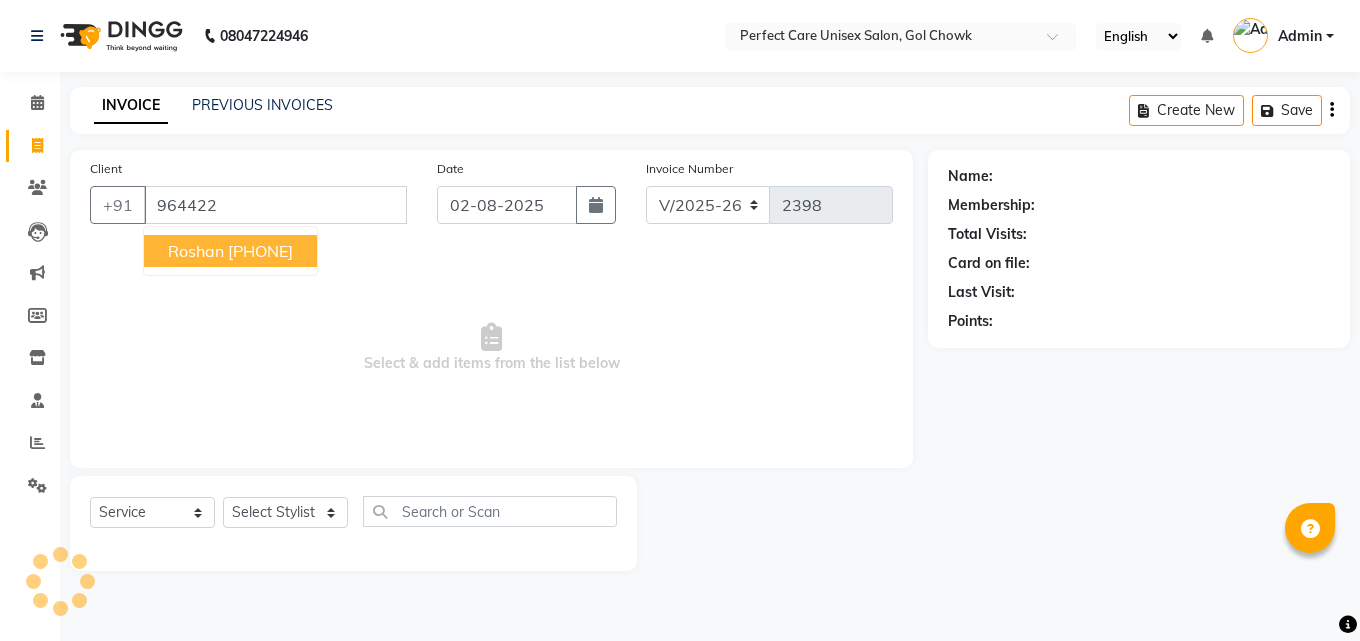 select on "4751" 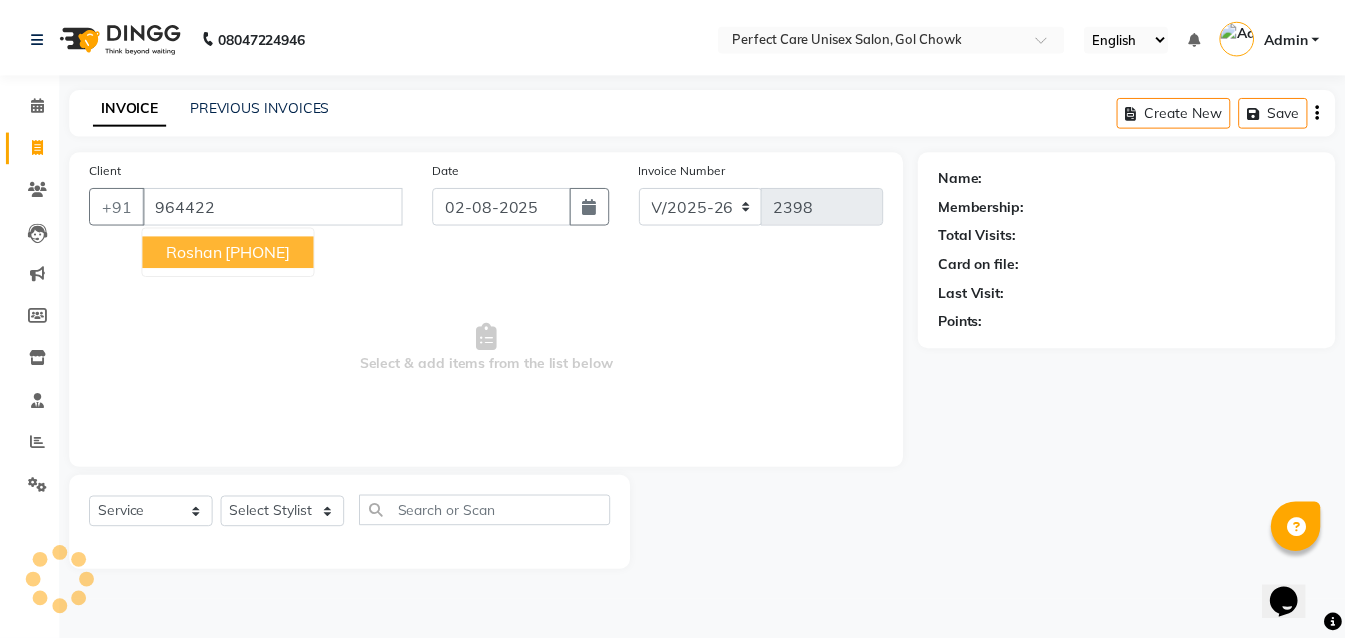 scroll, scrollTop: 0, scrollLeft: 0, axis: both 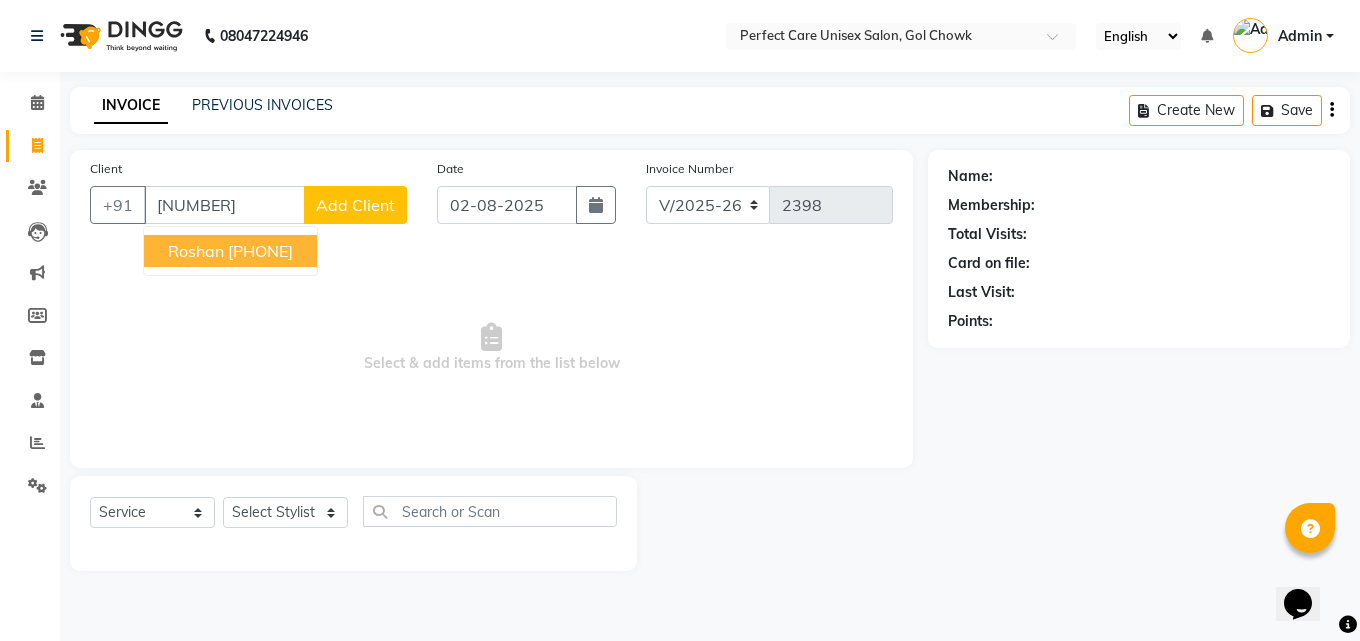 click on "[PHONE]" at bounding box center (260, 251) 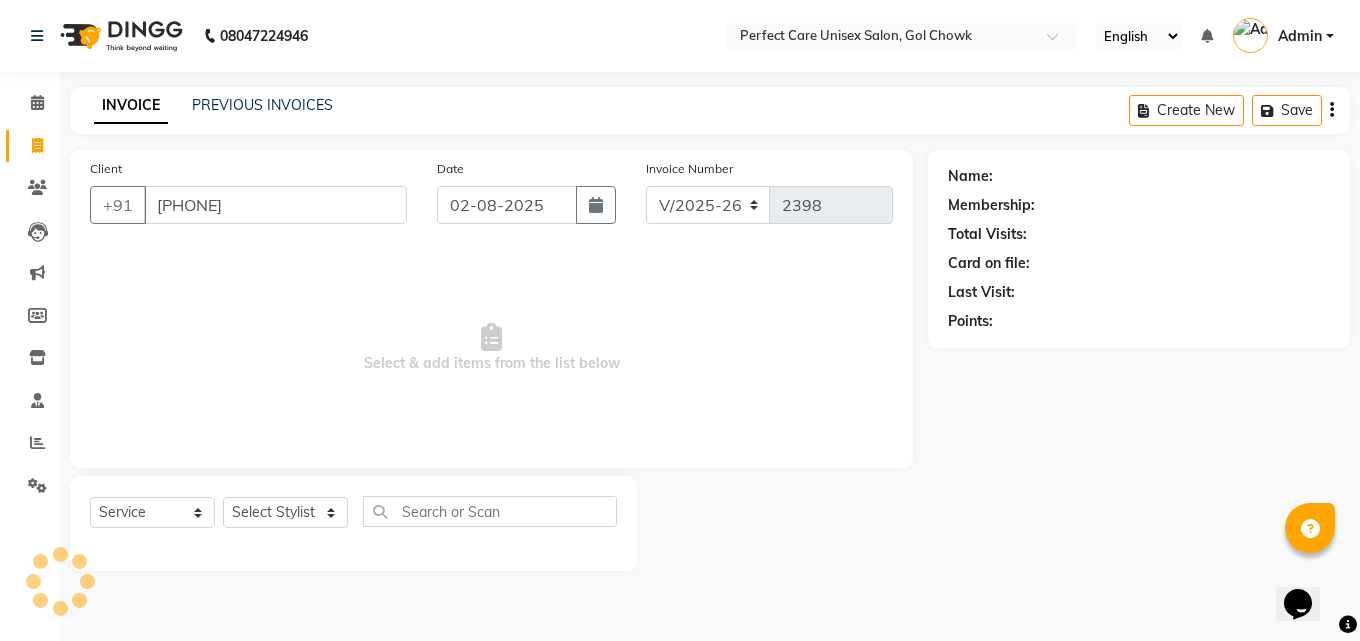 type on "[PHONE]" 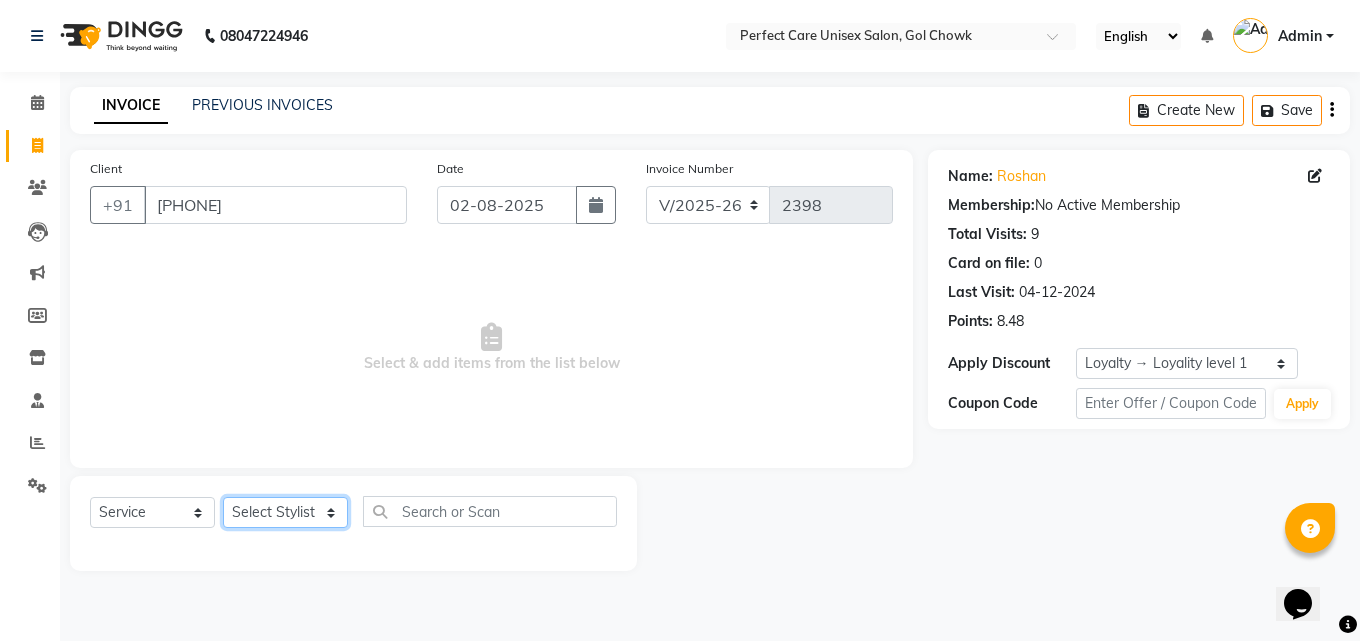 click on "Select Stylist MISS [NAME] MISS [NAME] MISS [NAME]  MISS [NAME] MISS [NAME] MISS [NAME] MISS [NAME]  MISS [NAME]  MISS [NAME] MISS [NAME] MISS [LAST] MR [NAME] MR [NAME] MR [NAME] MR [NAME] MR [NAME] MR [NAME] MR [NAME] MR [NAME] MR [NAME] MR [NAME] MR [NAME] MR [NAME] MR [NAME] MR [NAME] MR [NAME] MR [NAME] MR [NAME] MS [LAST] NONE [LAST]" 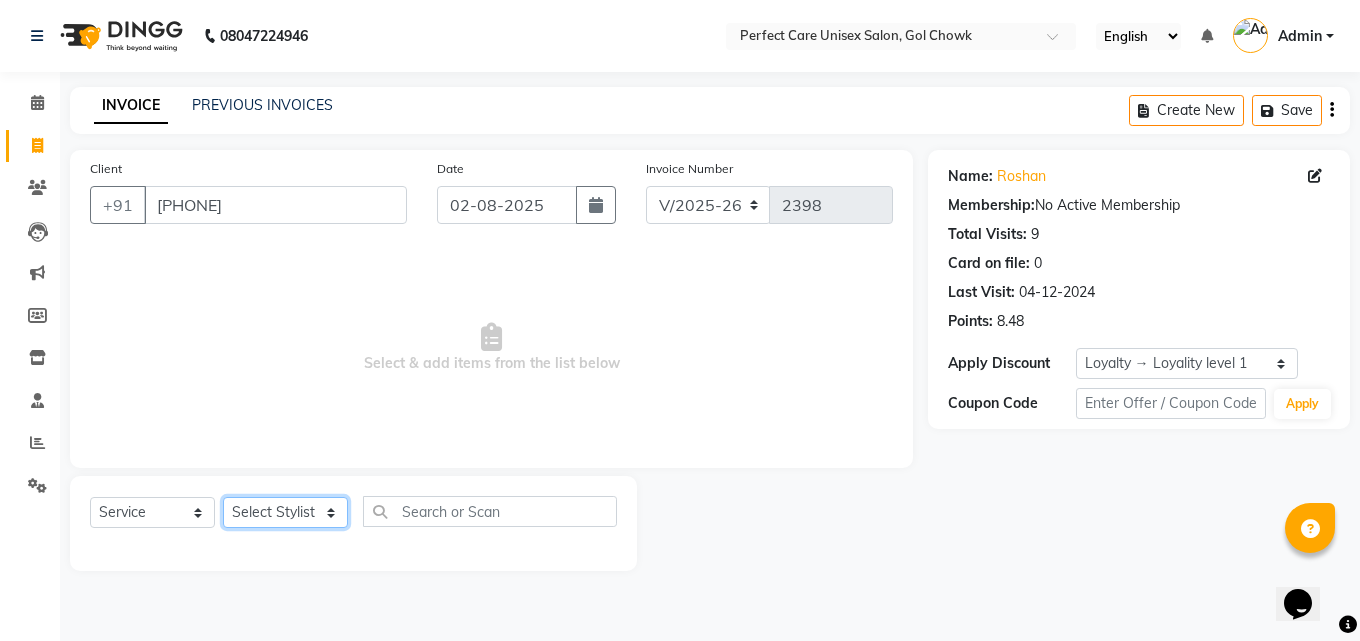 select on "78640" 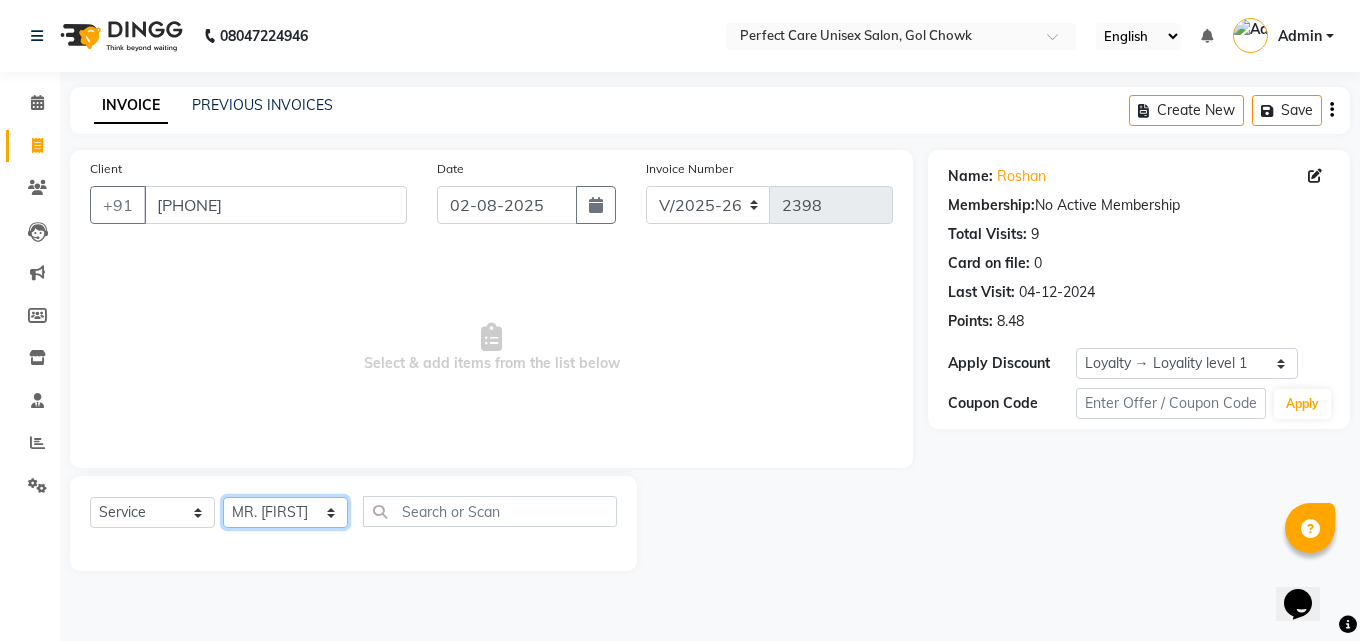 click on "Select Stylist MISS [NAME] MISS [NAME] MISS [NAME]  MISS [NAME] MISS [NAME] MISS [NAME] MISS [NAME]  MISS [NAME]  MISS [NAME] MISS [NAME] MISS [LAST] MR [NAME] MR [NAME] MR [NAME] MR [NAME] MR [NAME] MR [NAME] MR [NAME] MR [NAME] MR [NAME] MR [NAME] MR [NAME] MR [NAME] MR [NAME] MR [NAME] MR [NAME] MR [NAME] MR [NAME] MS [LAST] NONE [LAST]" 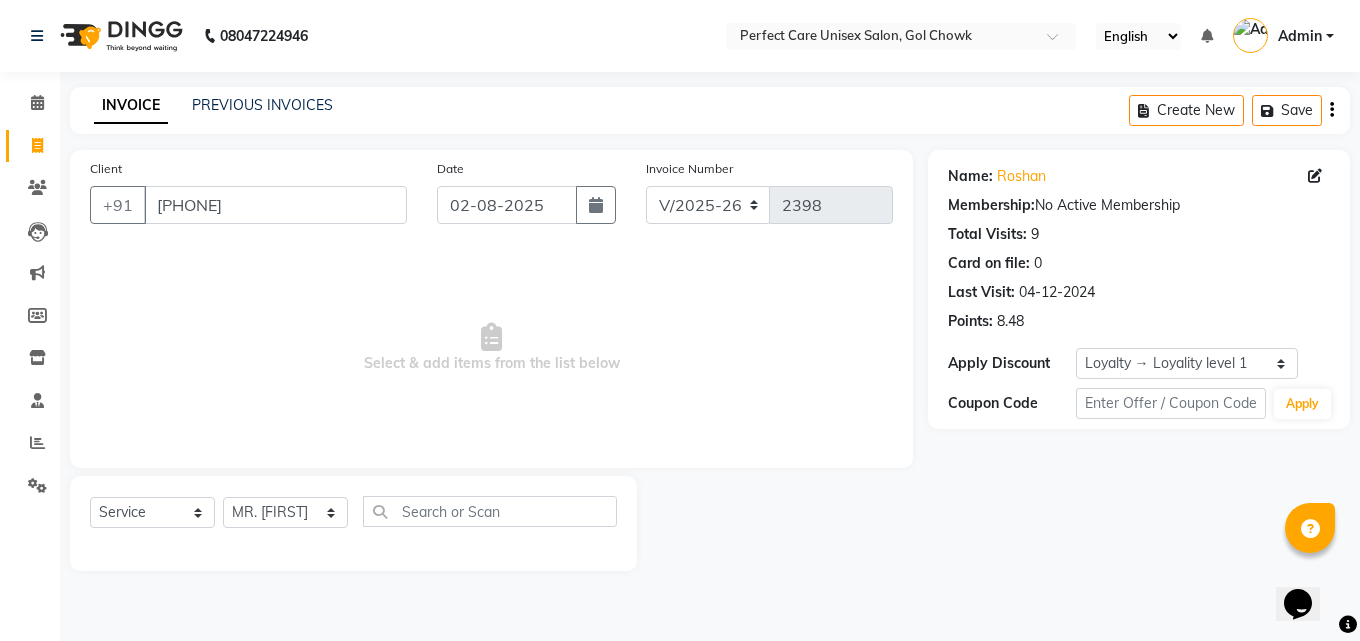 click on "Client +91 [PHONE] Date 02-08-2025 Invoice Number V/2025 V/2025-26 2398  Select & add items from the list below" 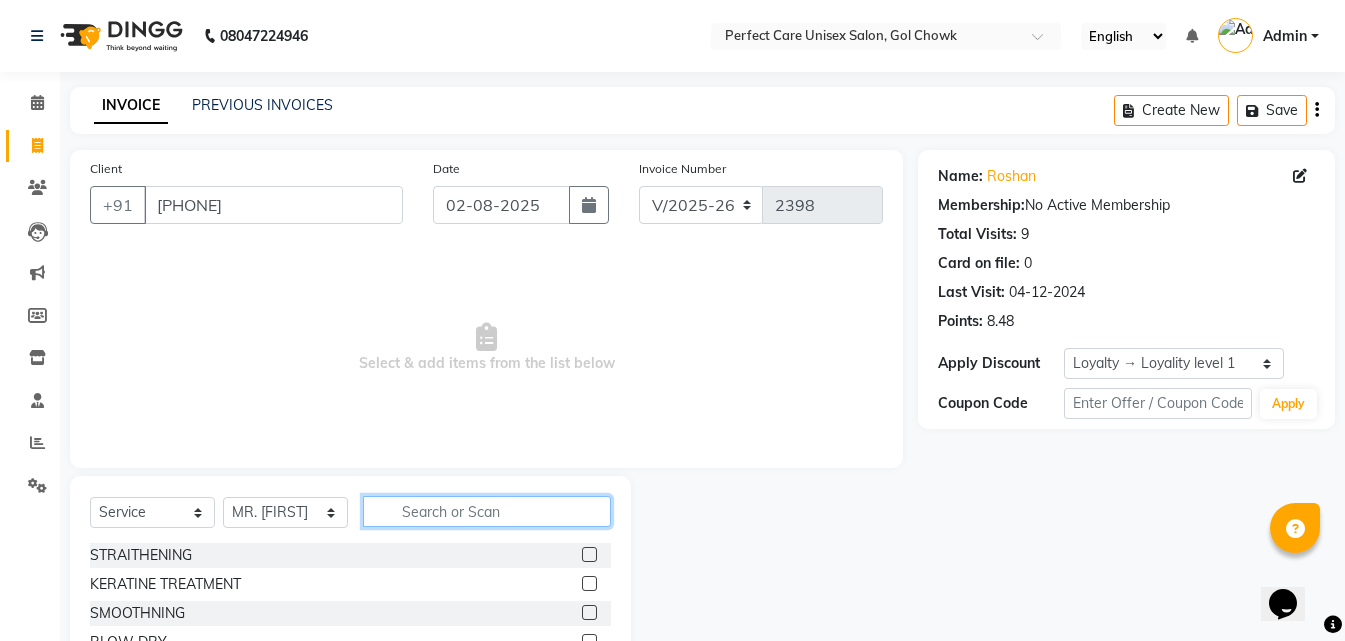 click 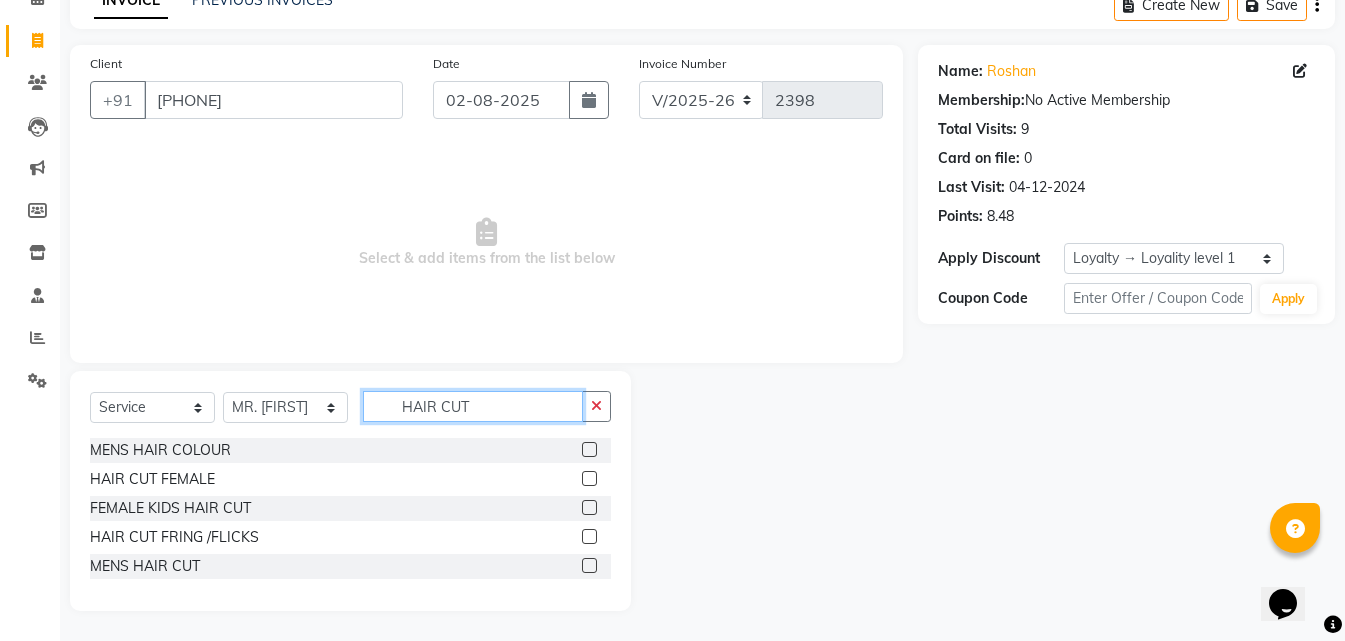 scroll, scrollTop: 76, scrollLeft: 0, axis: vertical 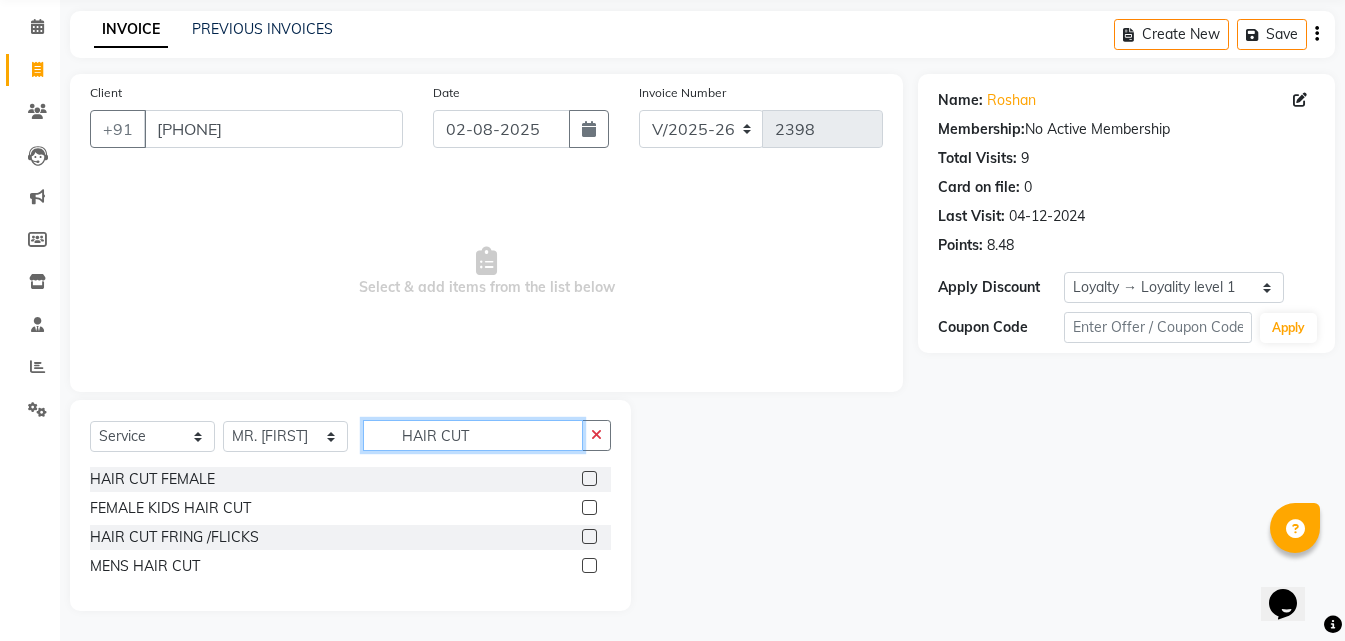 type on "HAIR CUT" 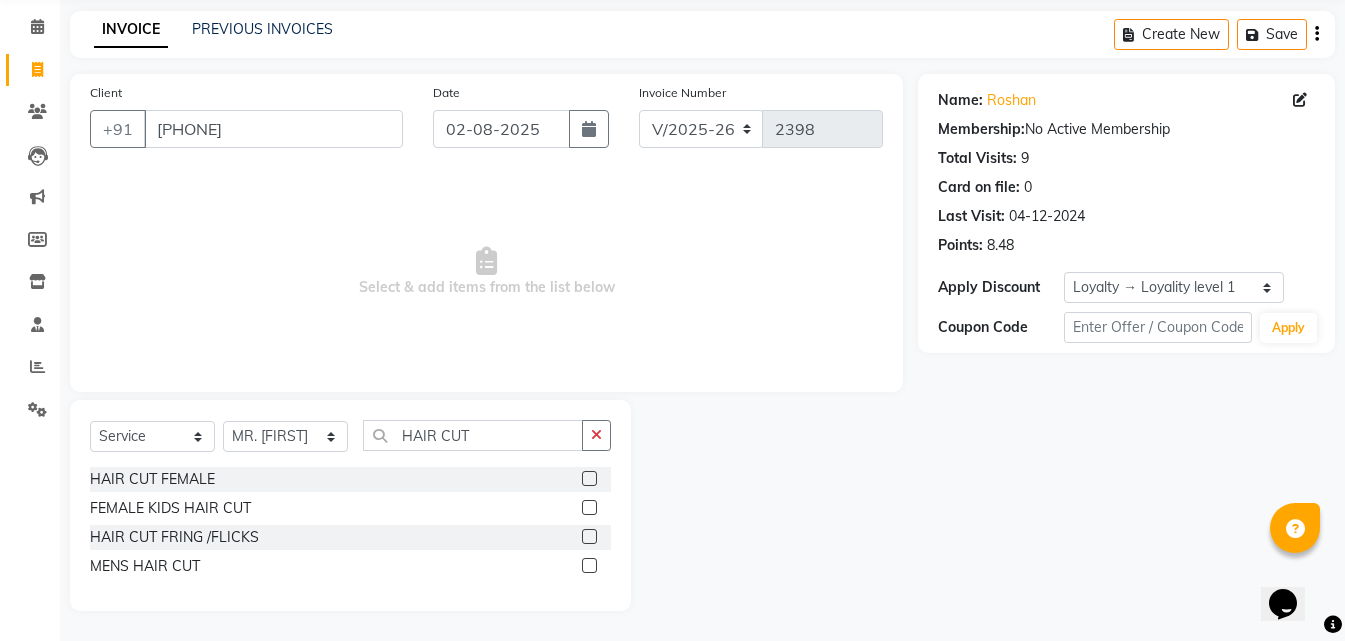 click 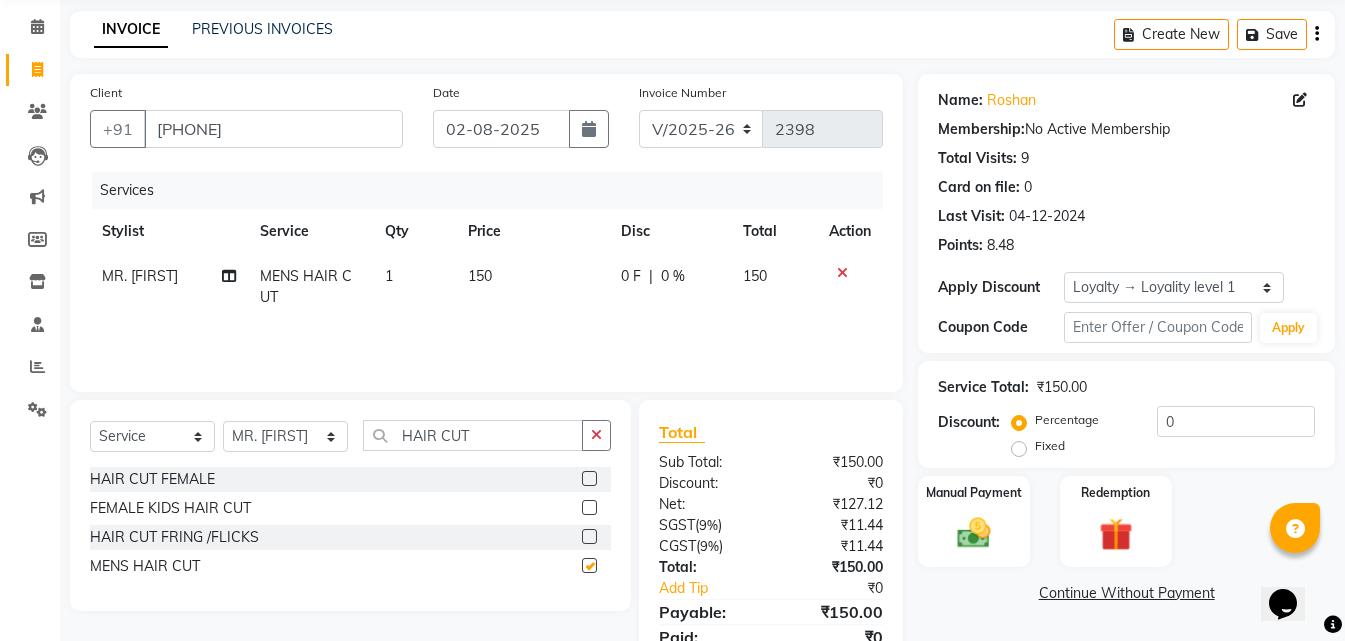 checkbox on "false" 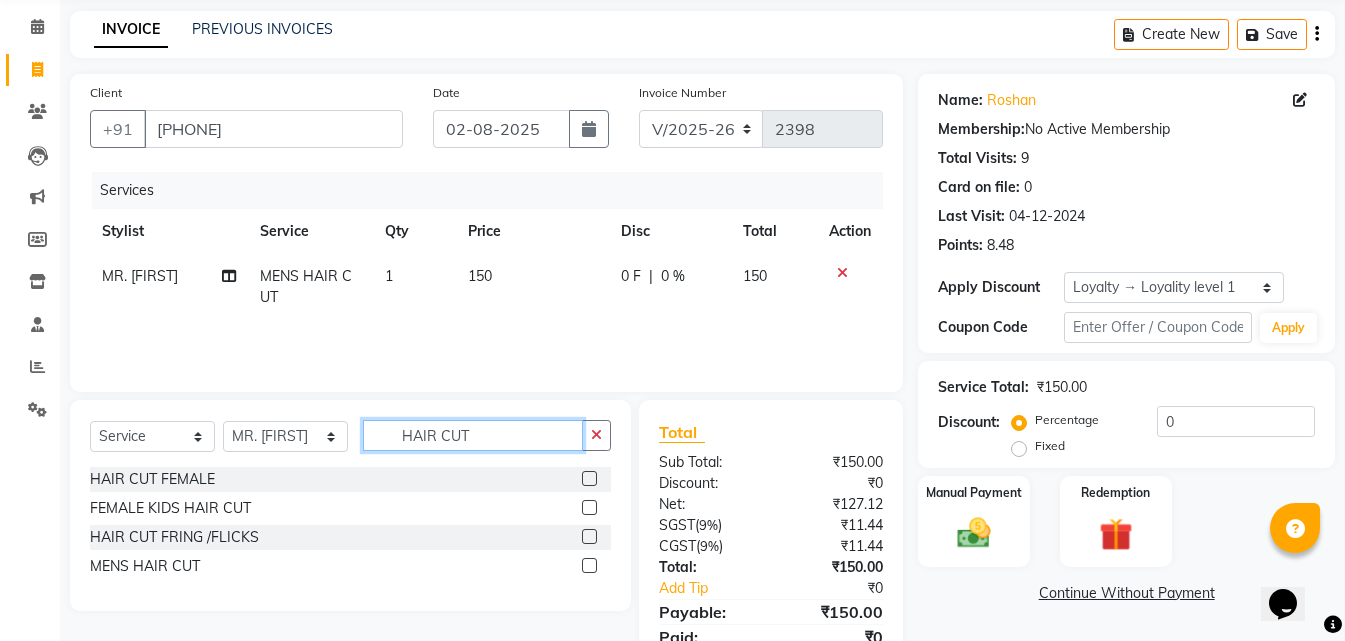 drag, startPoint x: 490, startPoint y: 430, endPoint x: 390, endPoint y: 421, distance: 100.40418 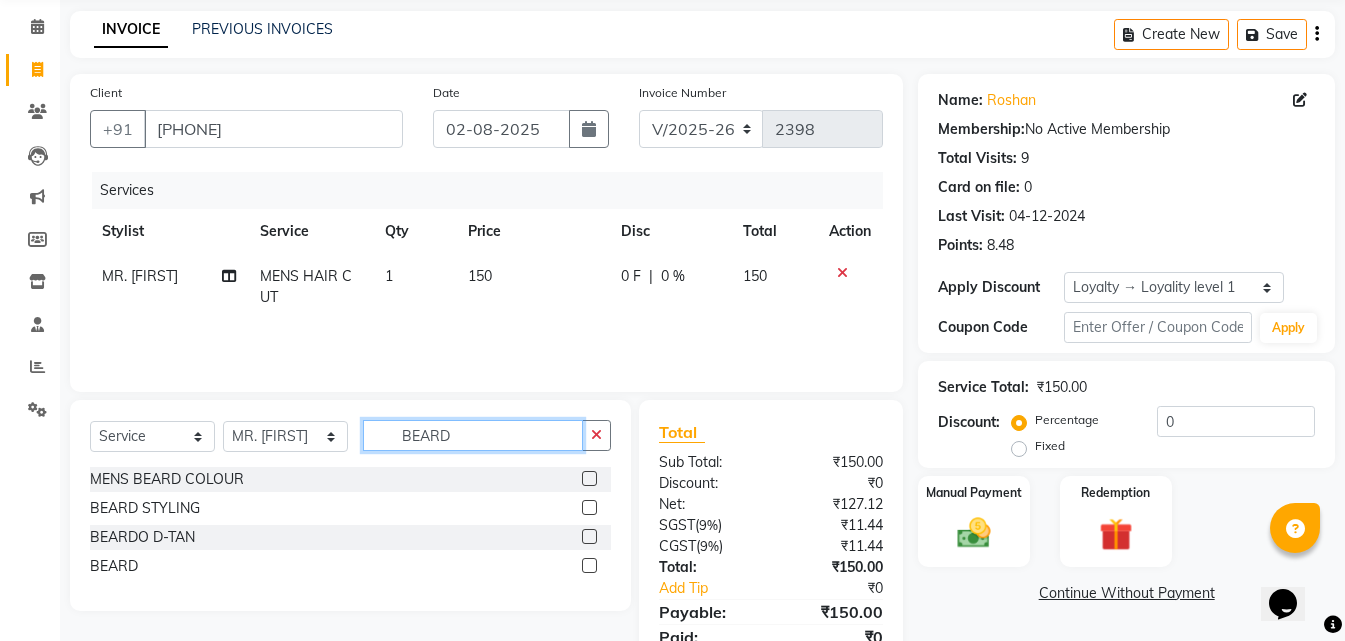 type on "BEARD" 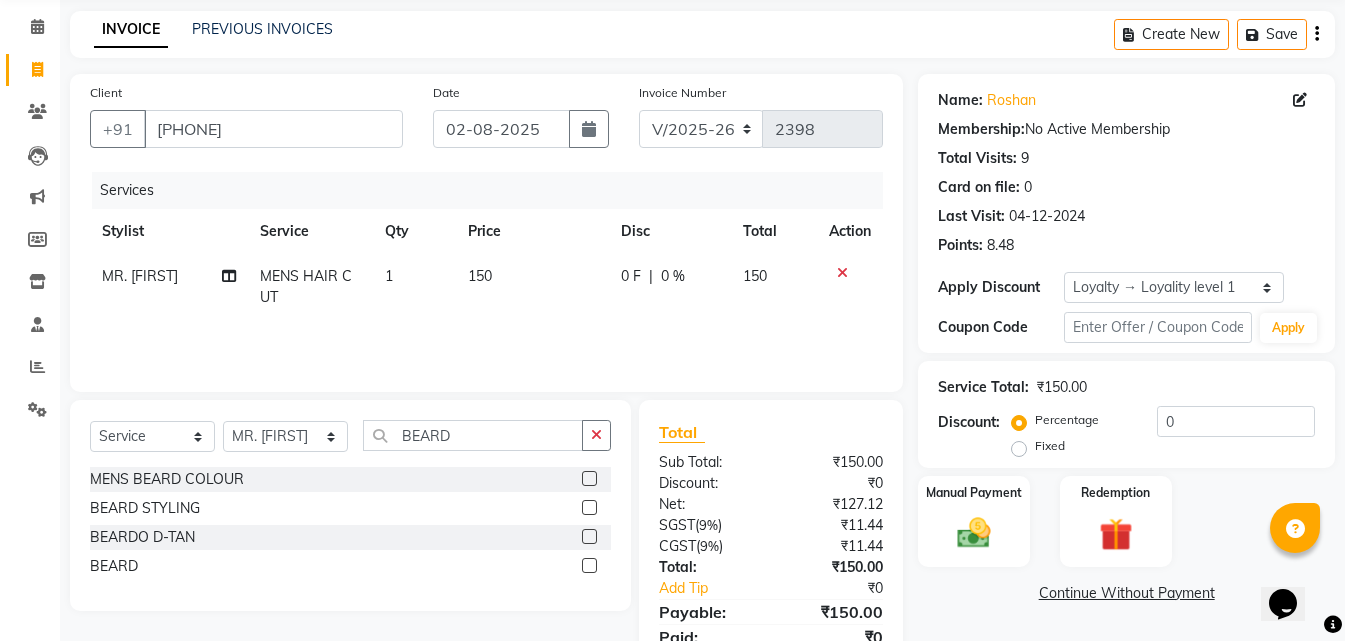 click 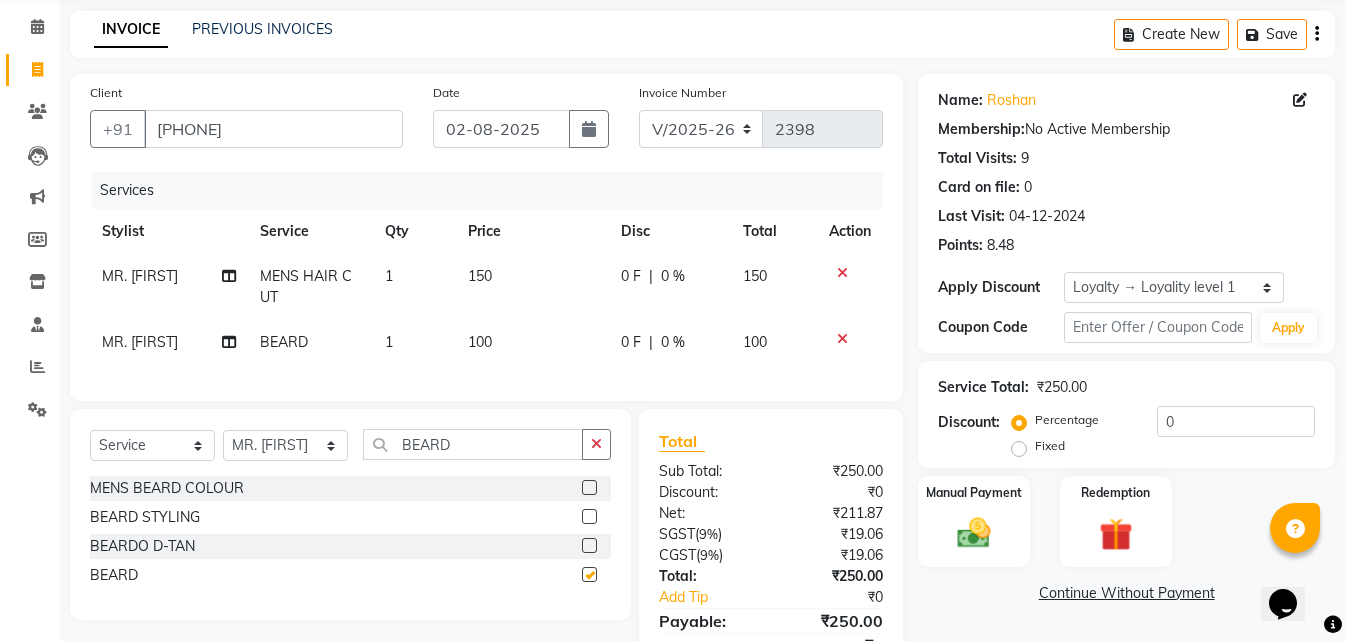 checkbox on "false" 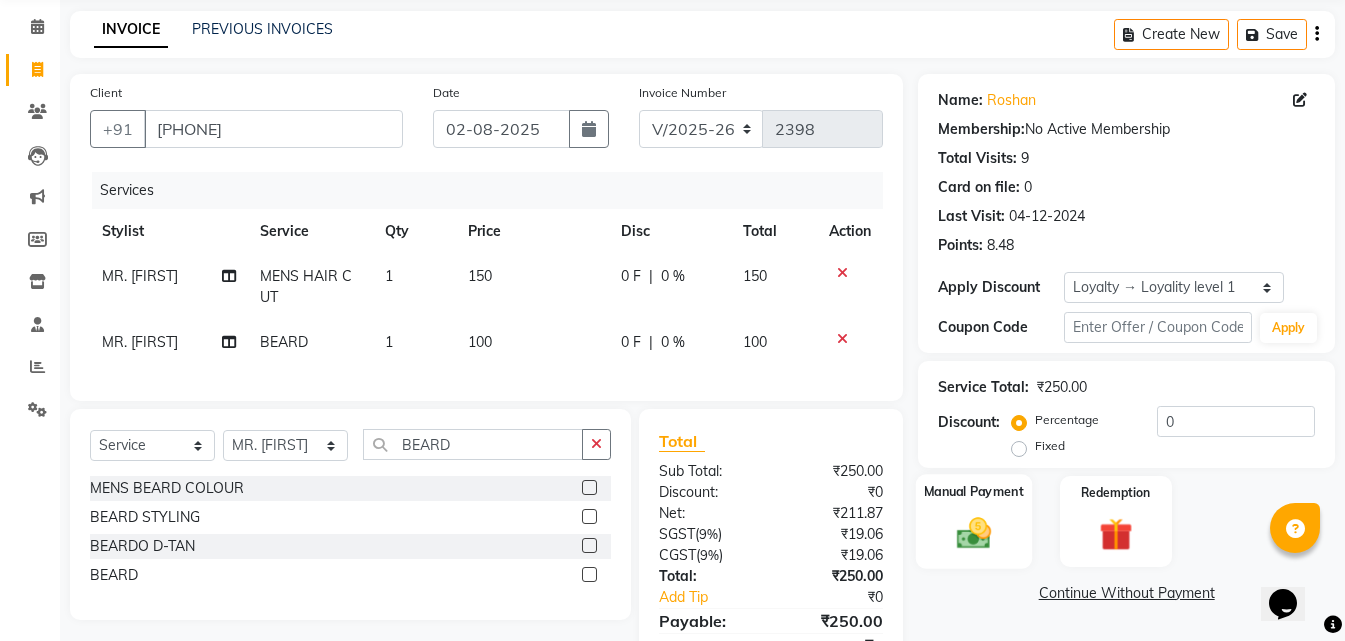 click on "Manual Payment" 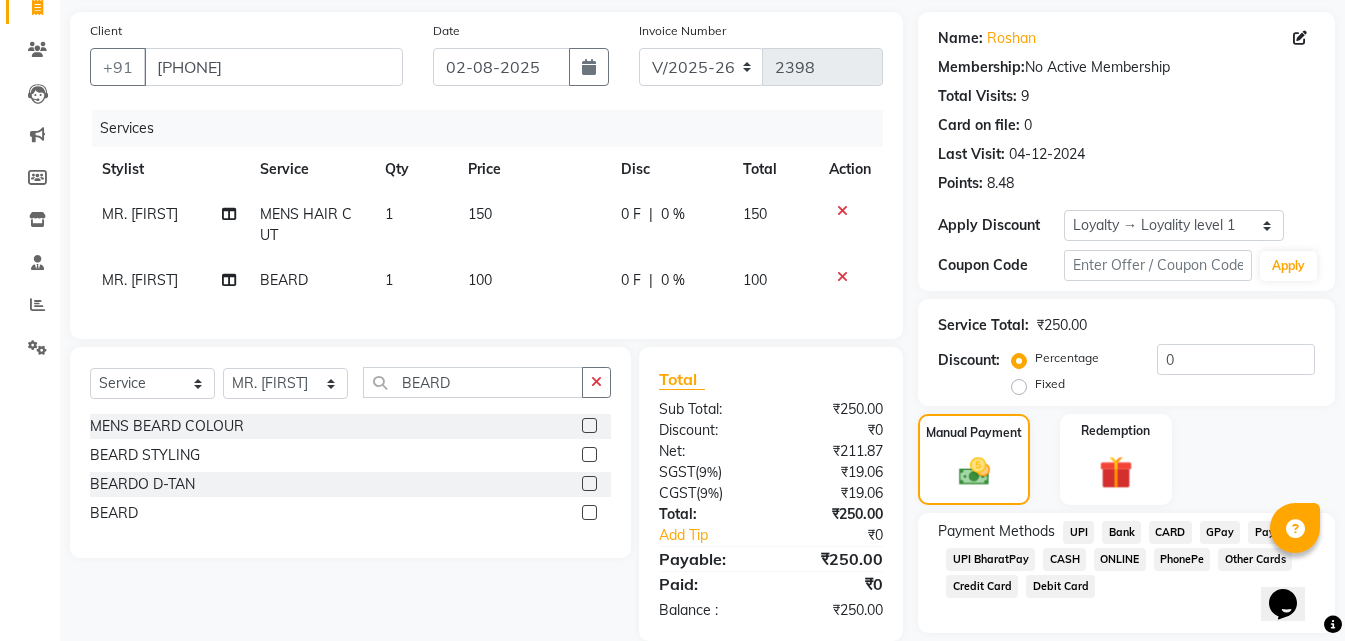 scroll, scrollTop: 201, scrollLeft: 0, axis: vertical 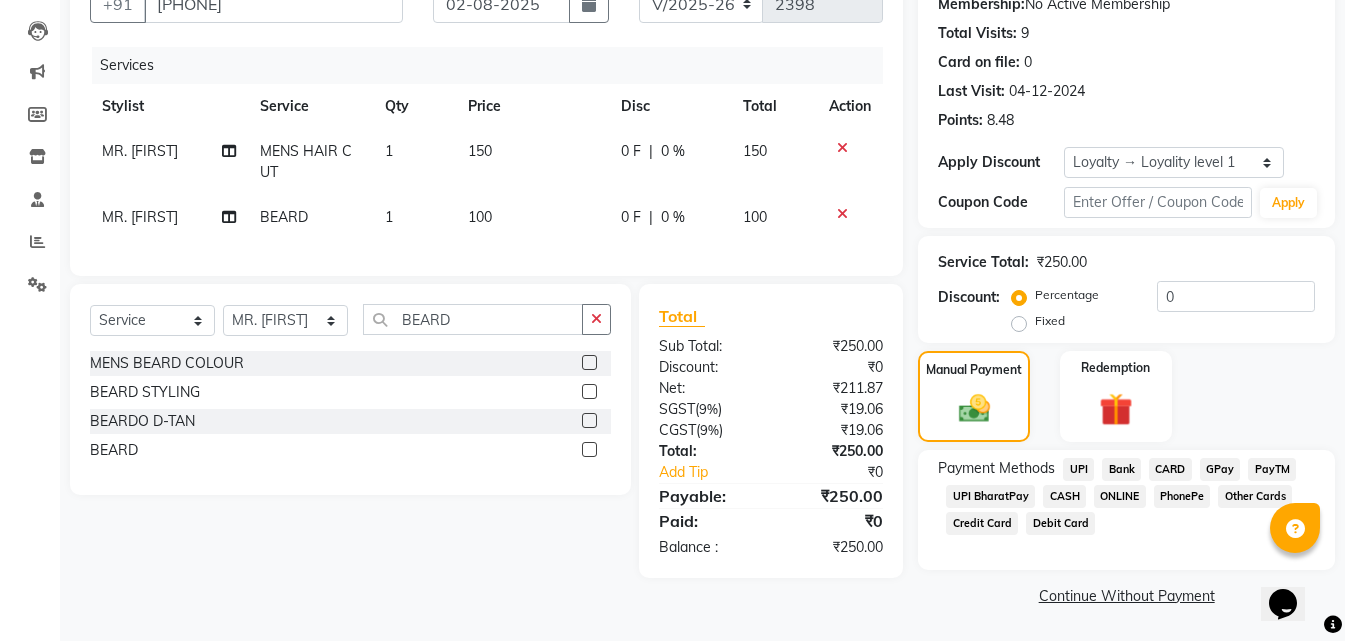 click on "ONLINE" 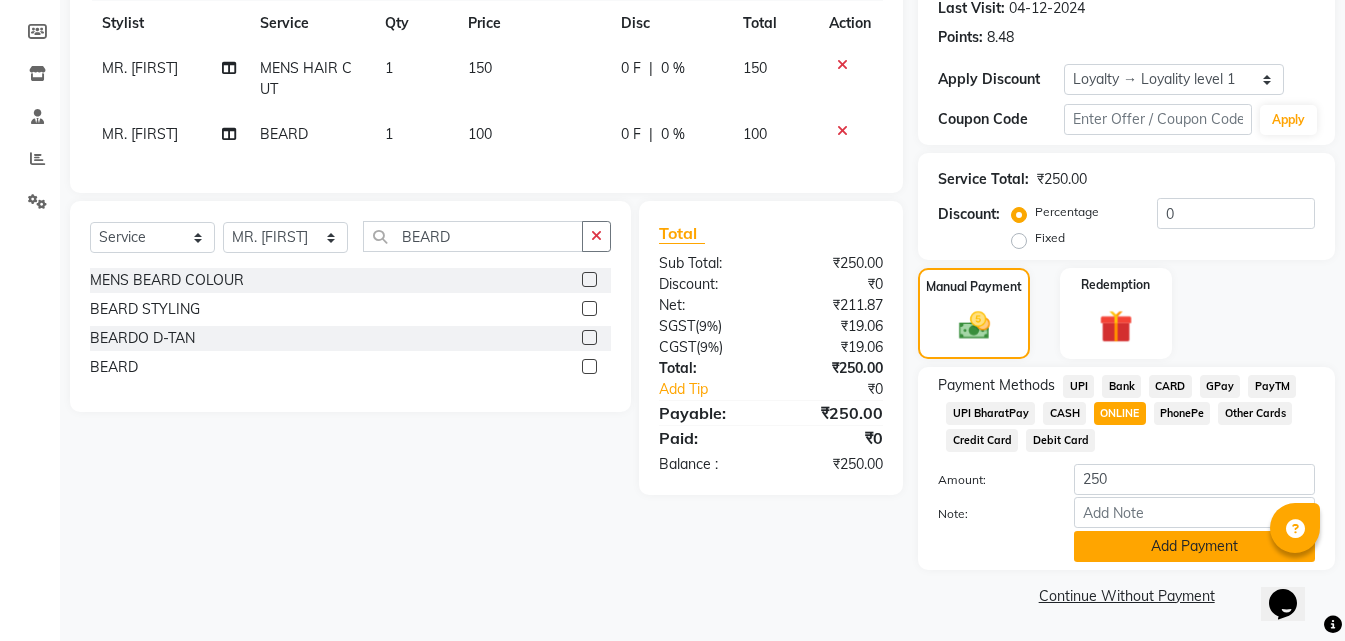 click on "Add Payment" 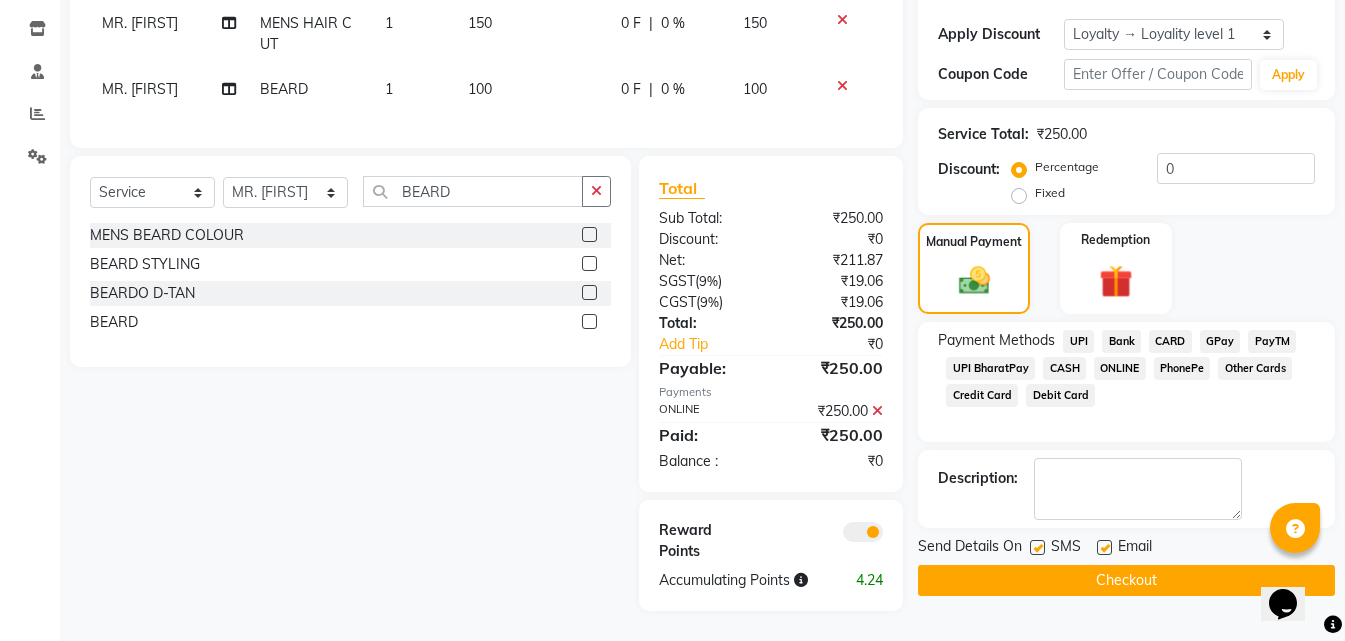 scroll, scrollTop: 344, scrollLeft: 0, axis: vertical 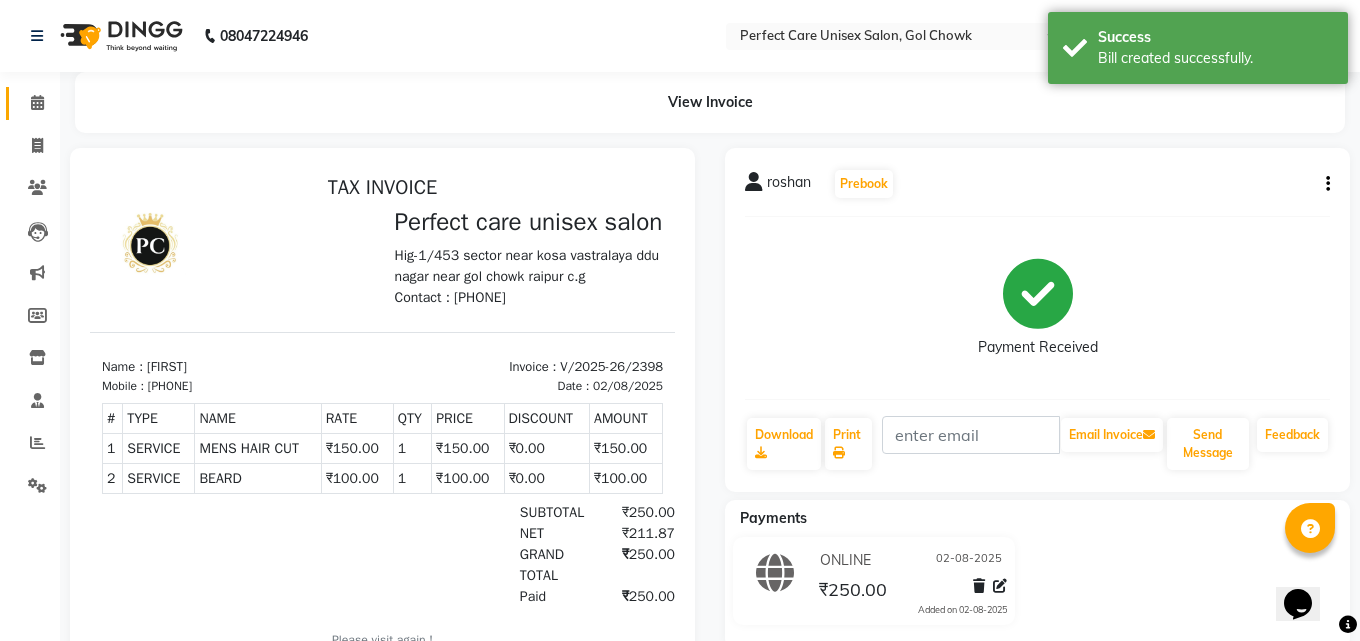 select on "4751" 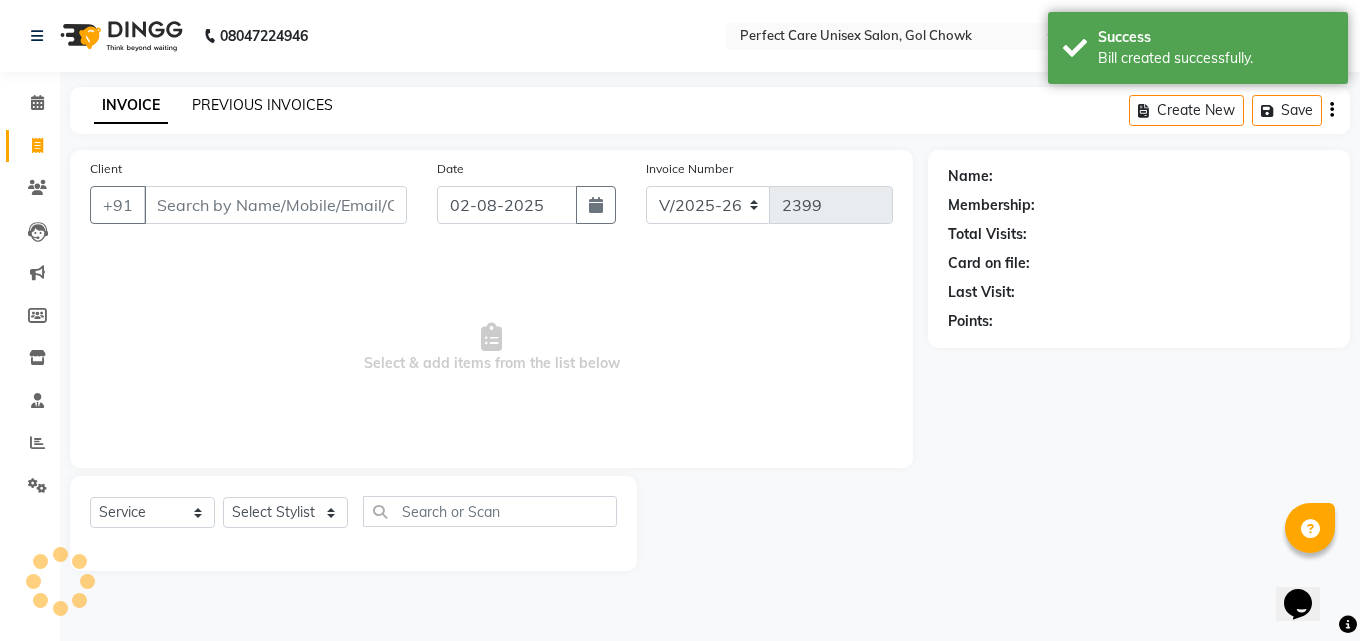 click on "PREVIOUS INVOICES" 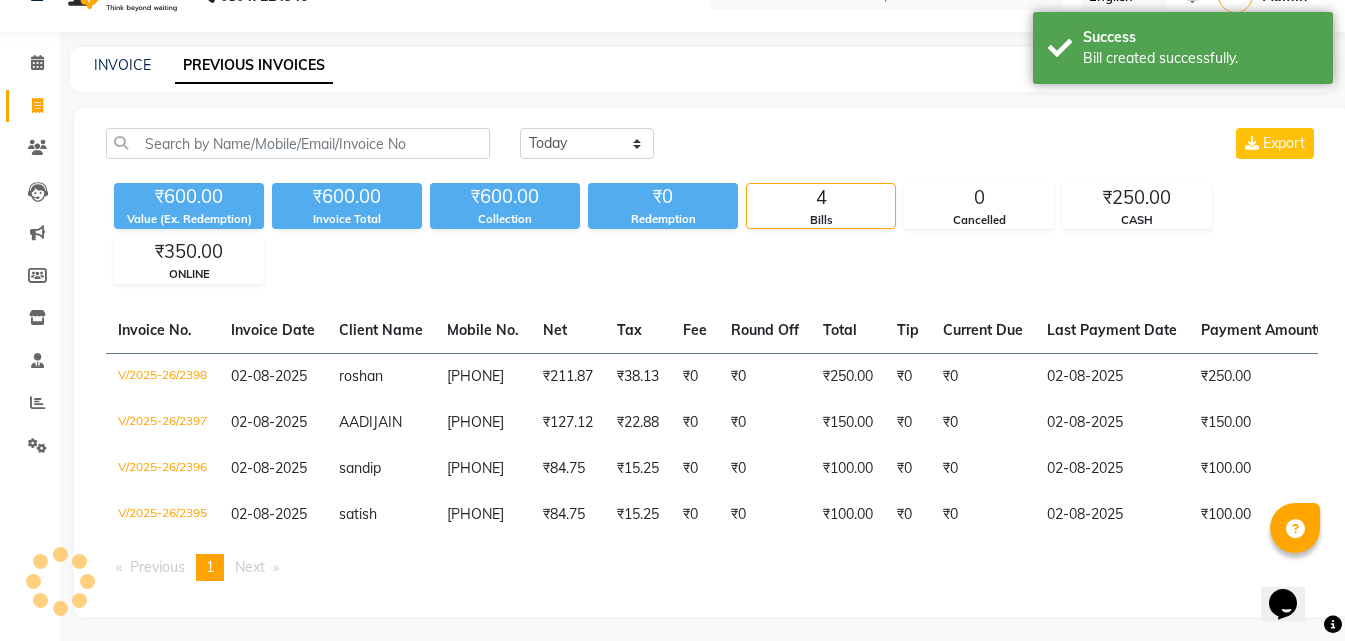 scroll, scrollTop: 61, scrollLeft: 0, axis: vertical 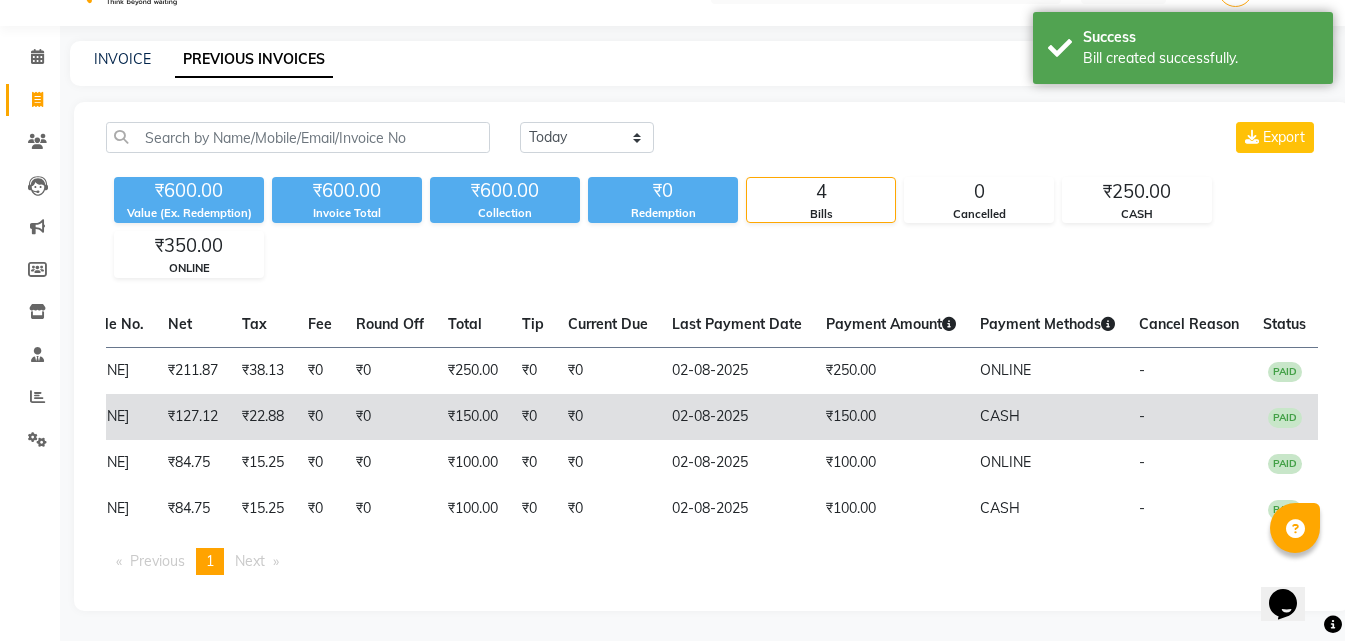 drag, startPoint x: 525, startPoint y: 397, endPoint x: 623, endPoint y: 414, distance: 99.46356 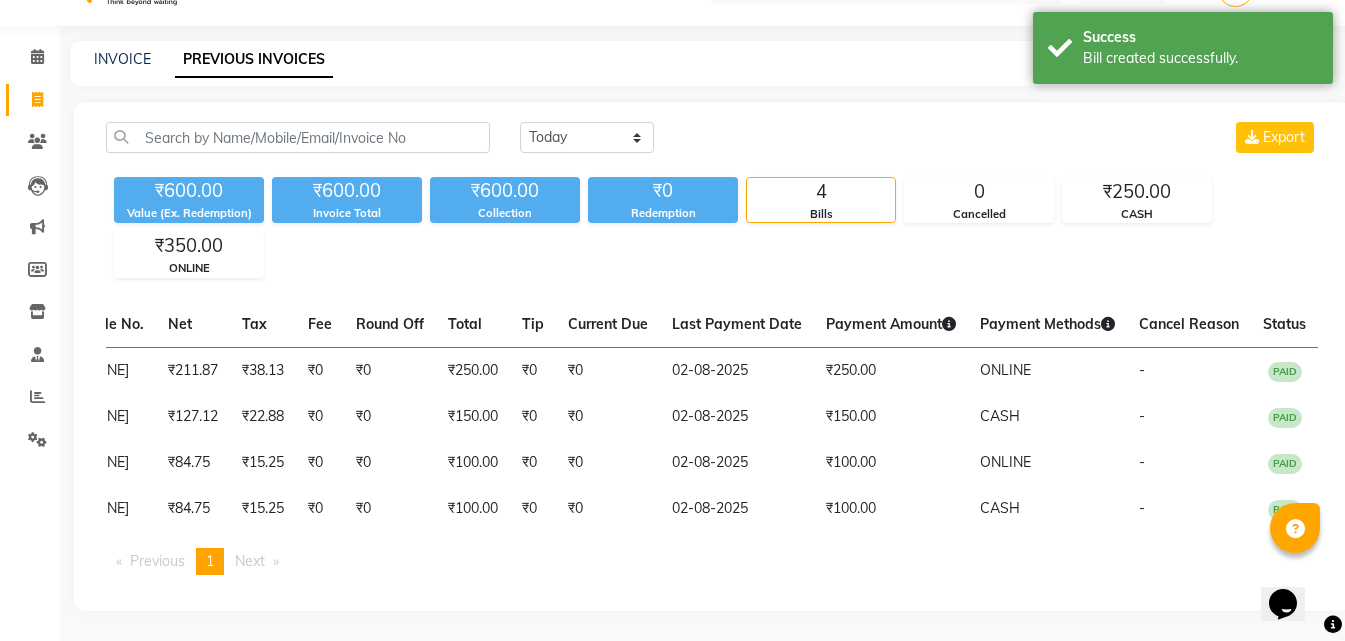 scroll, scrollTop: 0, scrollLeft: 0, axis: both 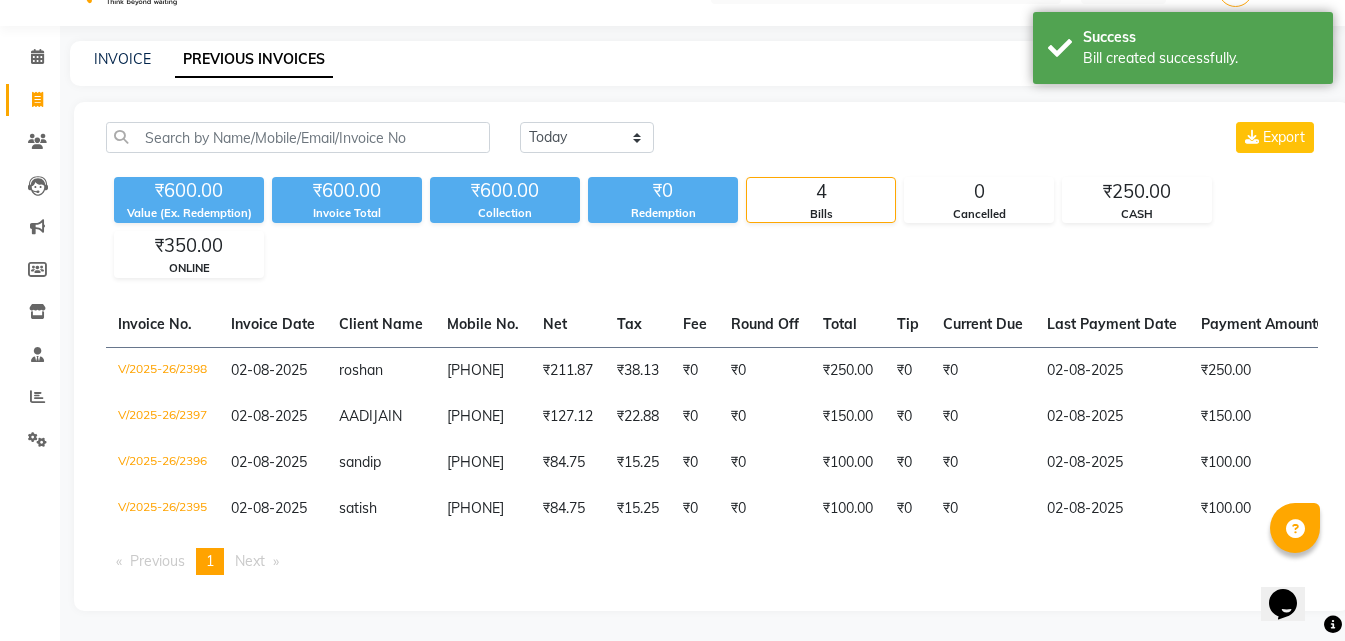 drag, startPoint x: 796, startPoint y: 457, endPoint x: 204, endPoint y: 302, distance: 611.9551 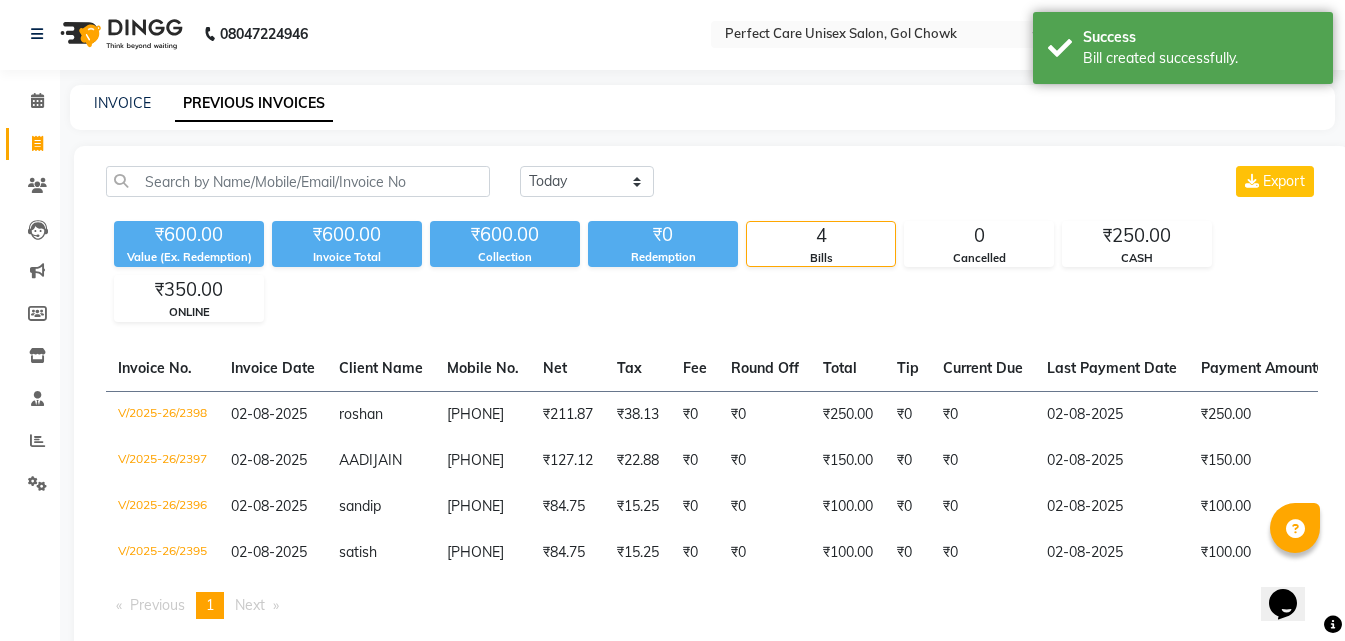 scroll, scrollTop: 0, scrollLeft: 0, axis: both 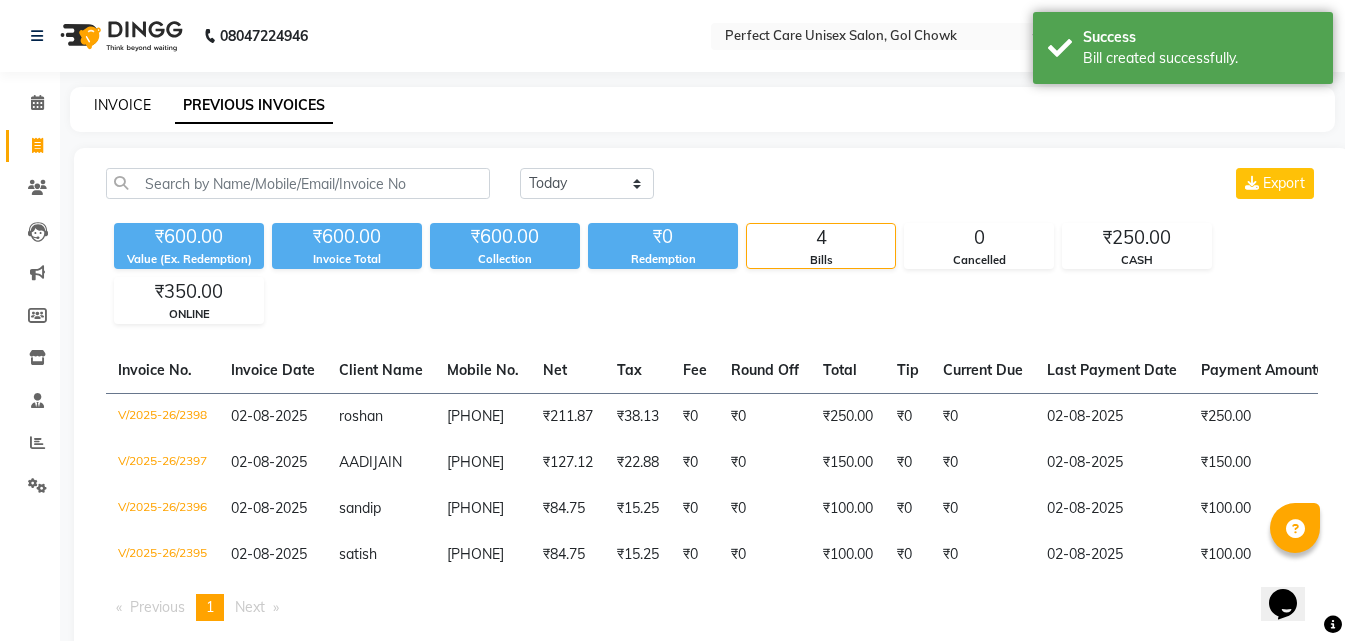 click on "INVOICE" 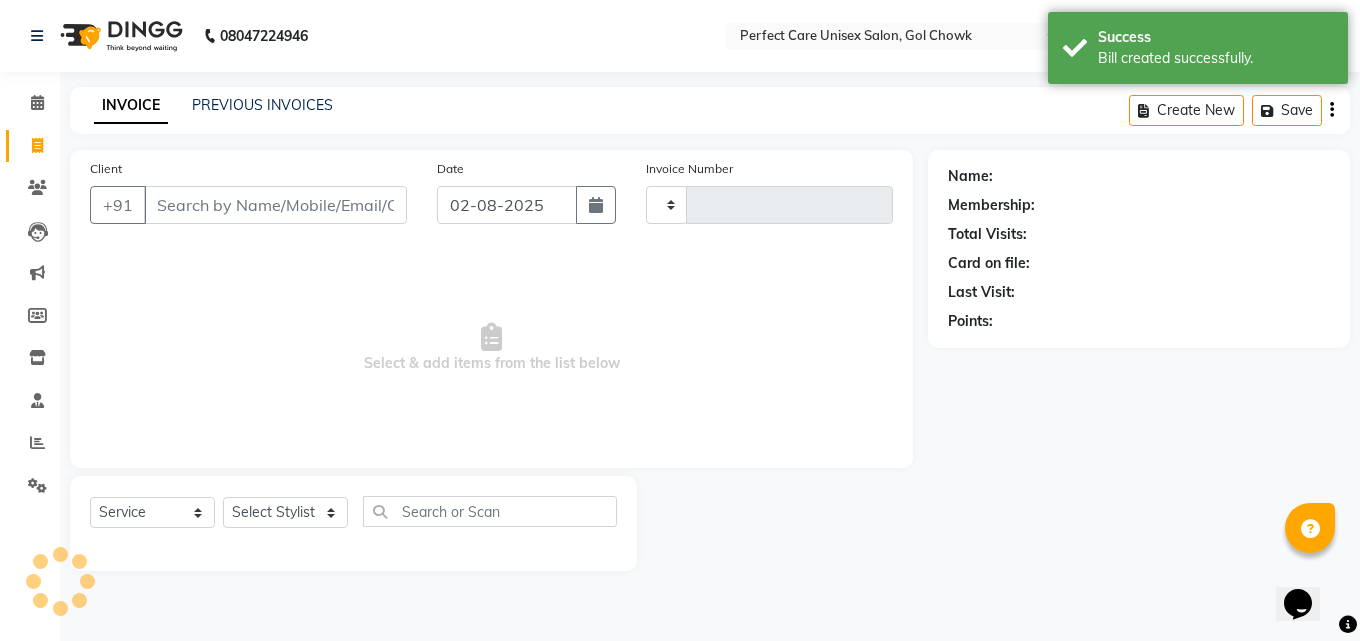 type on "2399" 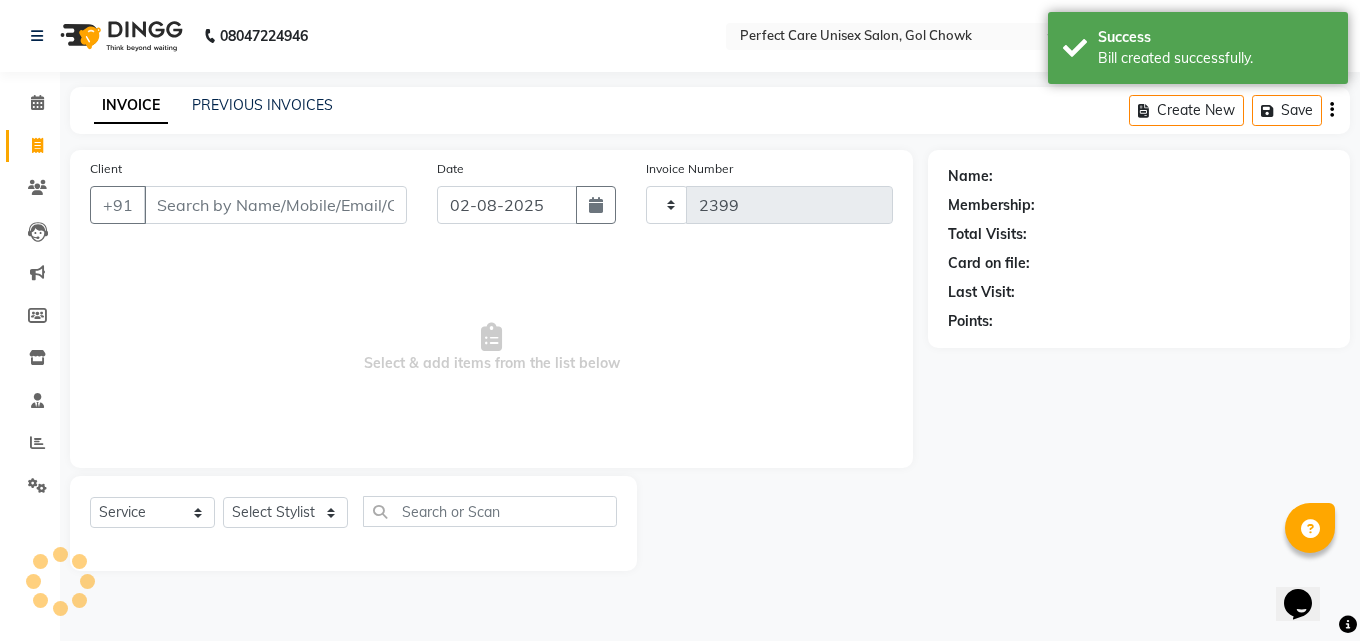 select on "4751" 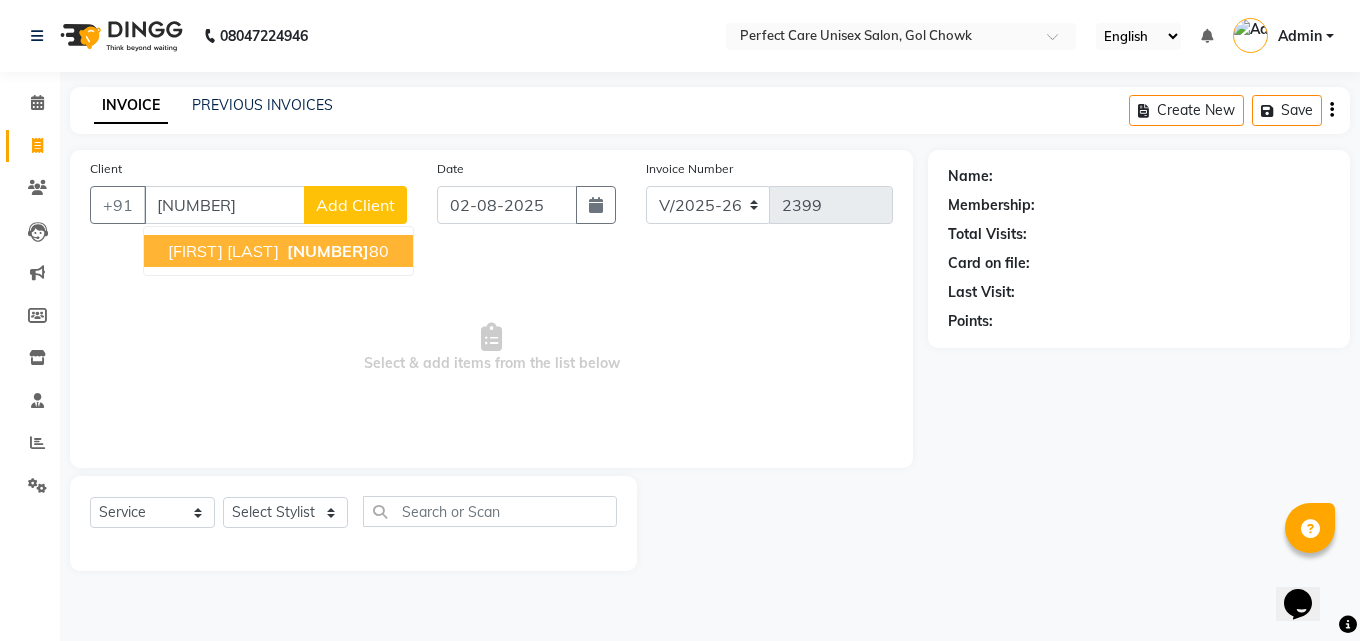 click on "[FIRST] [LAST]" at bounding box center (223, 251) 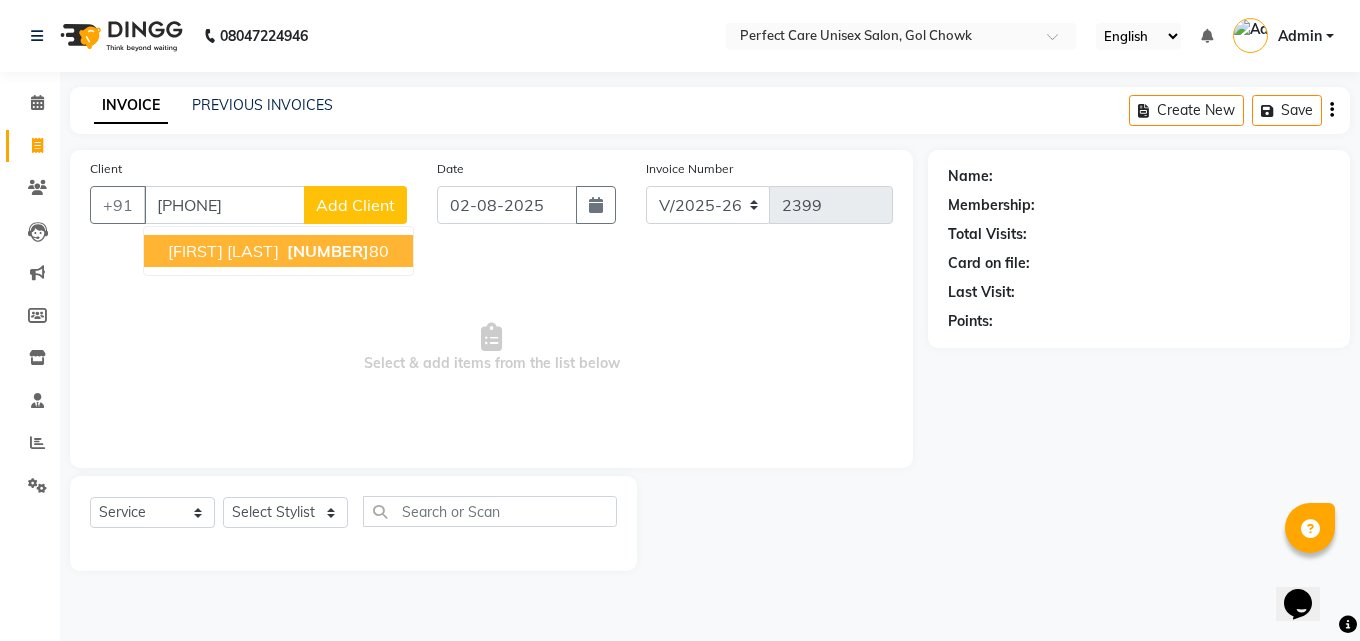 type on "[PHONE]" 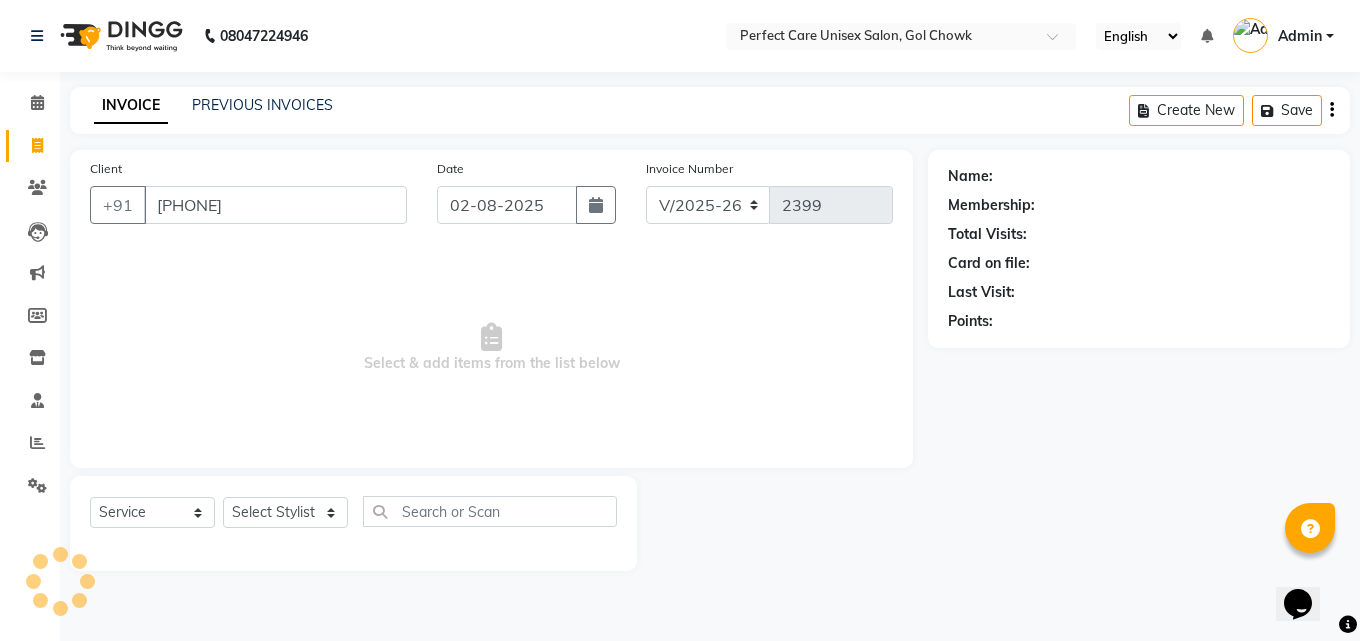 select on "1: Object" 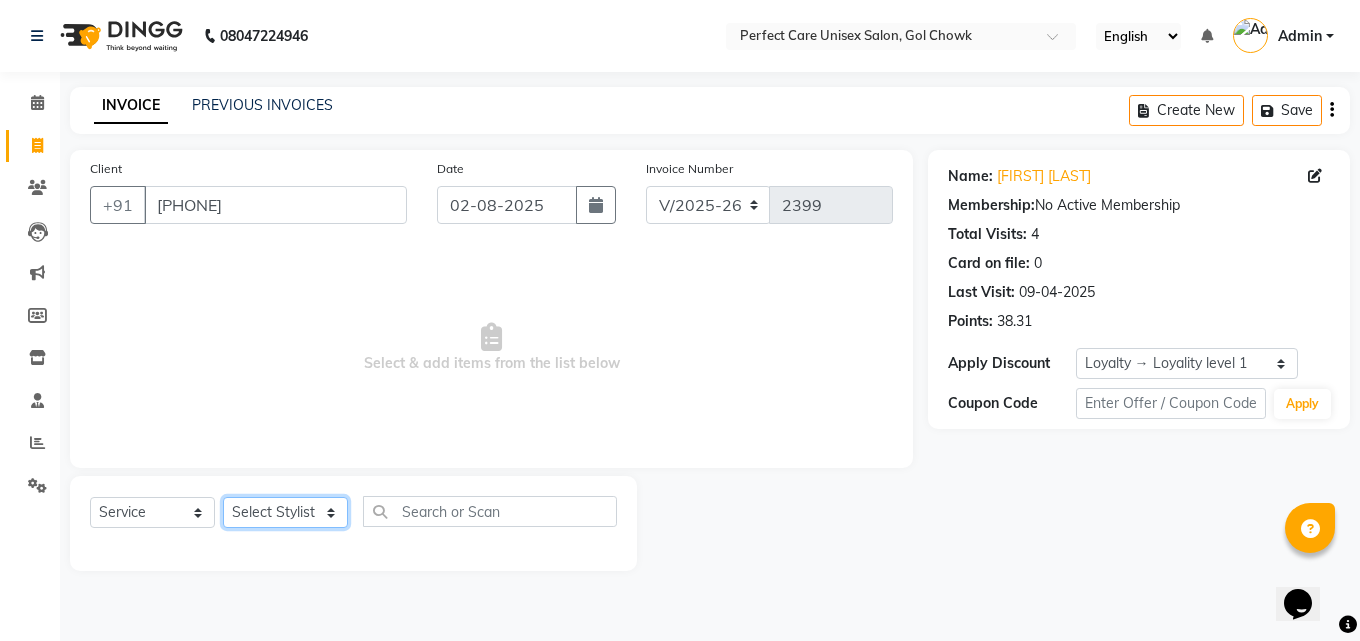 drag, startPoint x: 285, startPoint y: 517, endPoint x: 270, endPoint y: 525, distance: 17 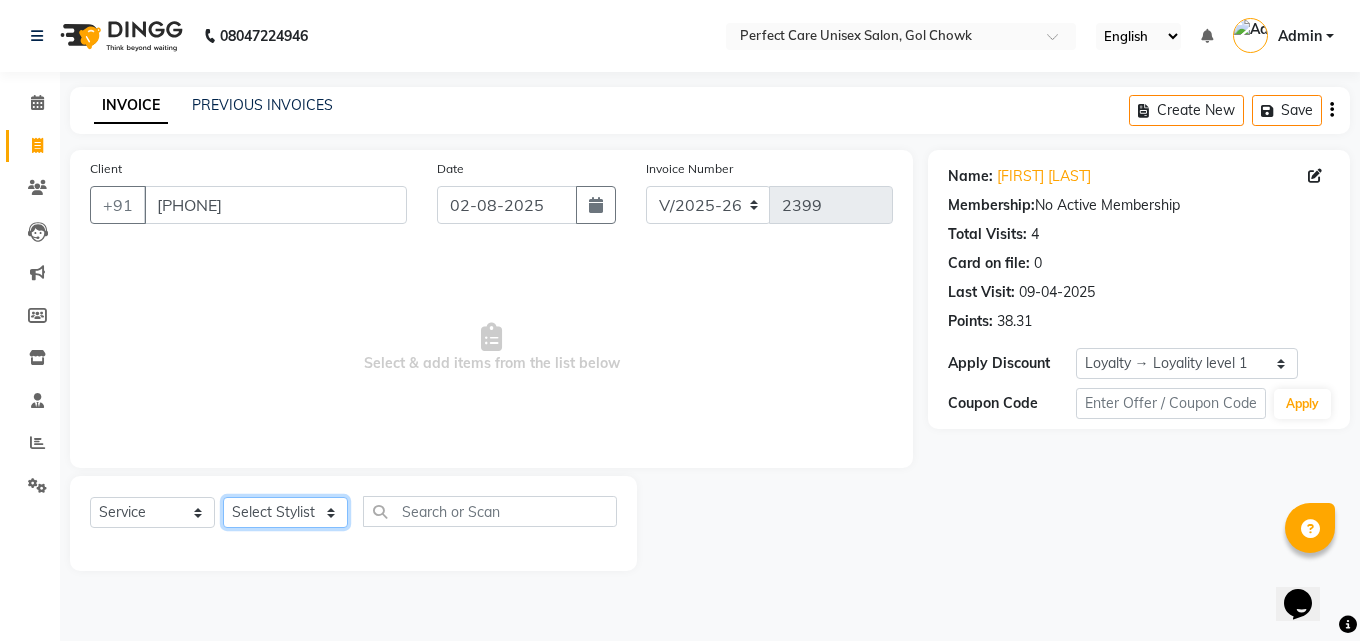select on "[NUMBER]" 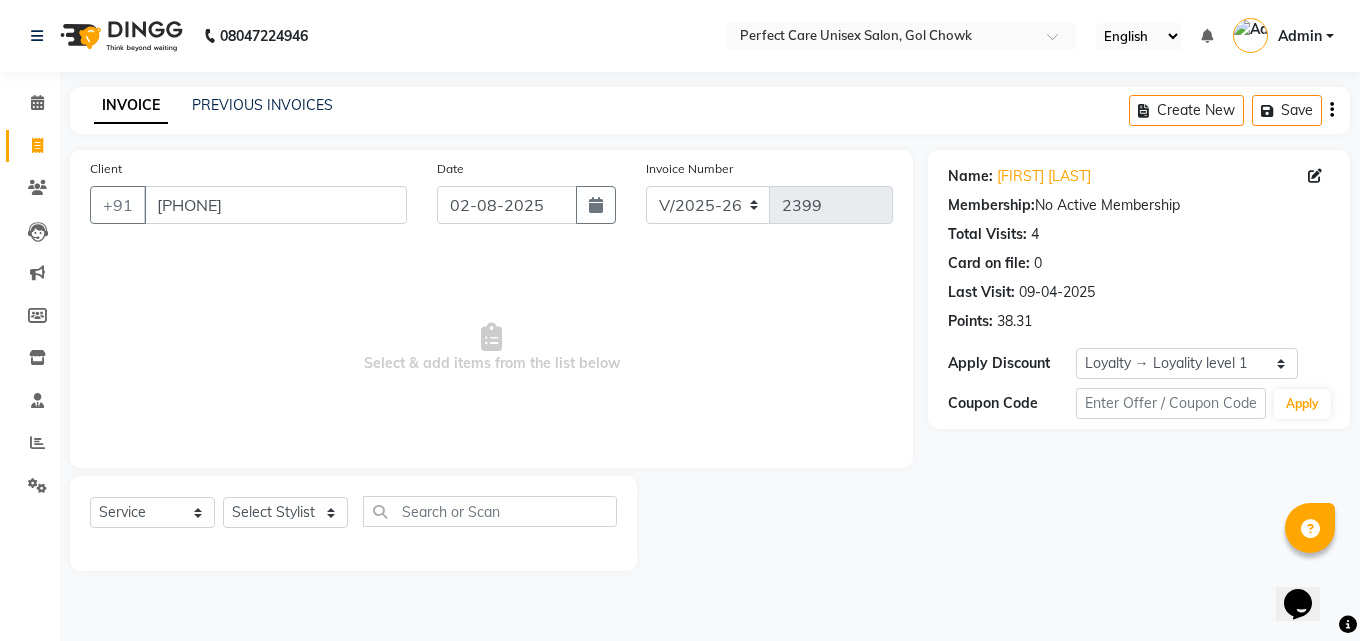 click on "Select & add items from the list below" at bounding box center (491, 348) 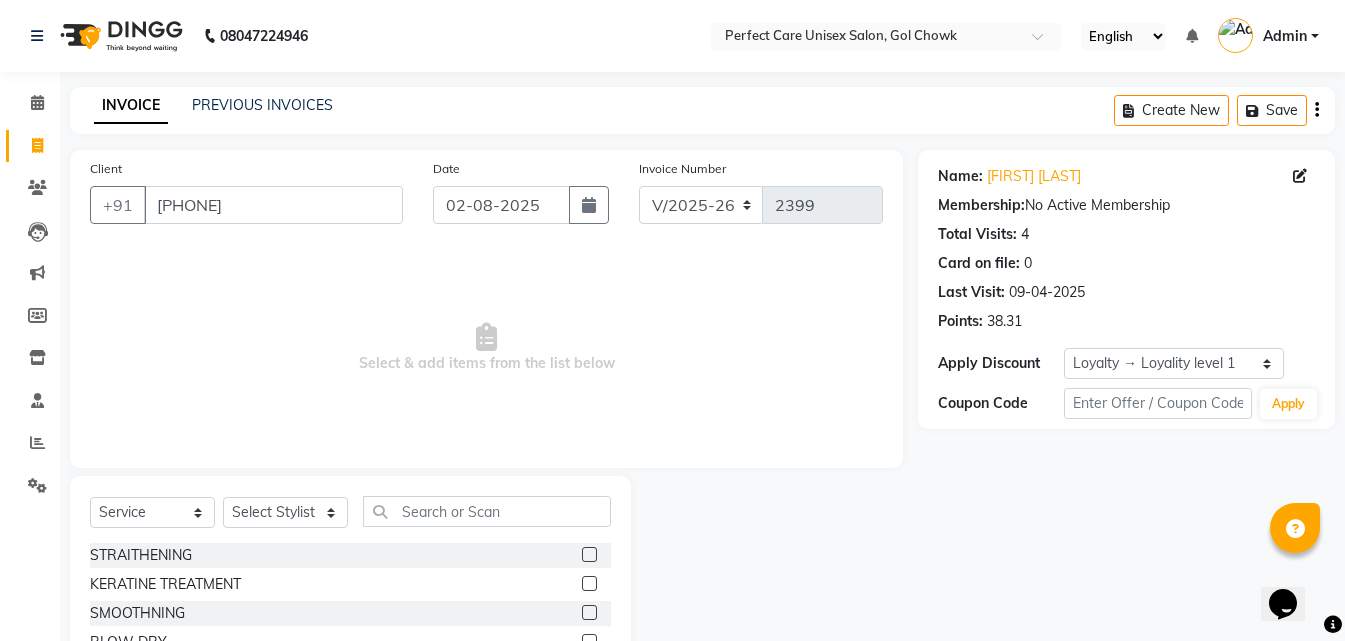 click on "Select  Service  Product  Membership  Package Voucher Prepaid Gift Card  Select Stylist MISS [NAME] MISS [NAME] MISS [NAME]  MISS [NAME] MISS [NAME] MISS [NAME] MISS [NAME]  MISS [NAME]  MISS [NAME] MISS [NAME] MISS [LAST] MR [NAME] MR [NAME] MR [NAME] MR [NAME] MR [NAME] MR [NAME] MR [NAME] MR [NAME] MR [NAME] MR [NAME] MR [NAME] MR [NAME] MR [NAME] MR [NAME] MR [NAME] MR [NAME] MS [LAST] NONE [LAST]" 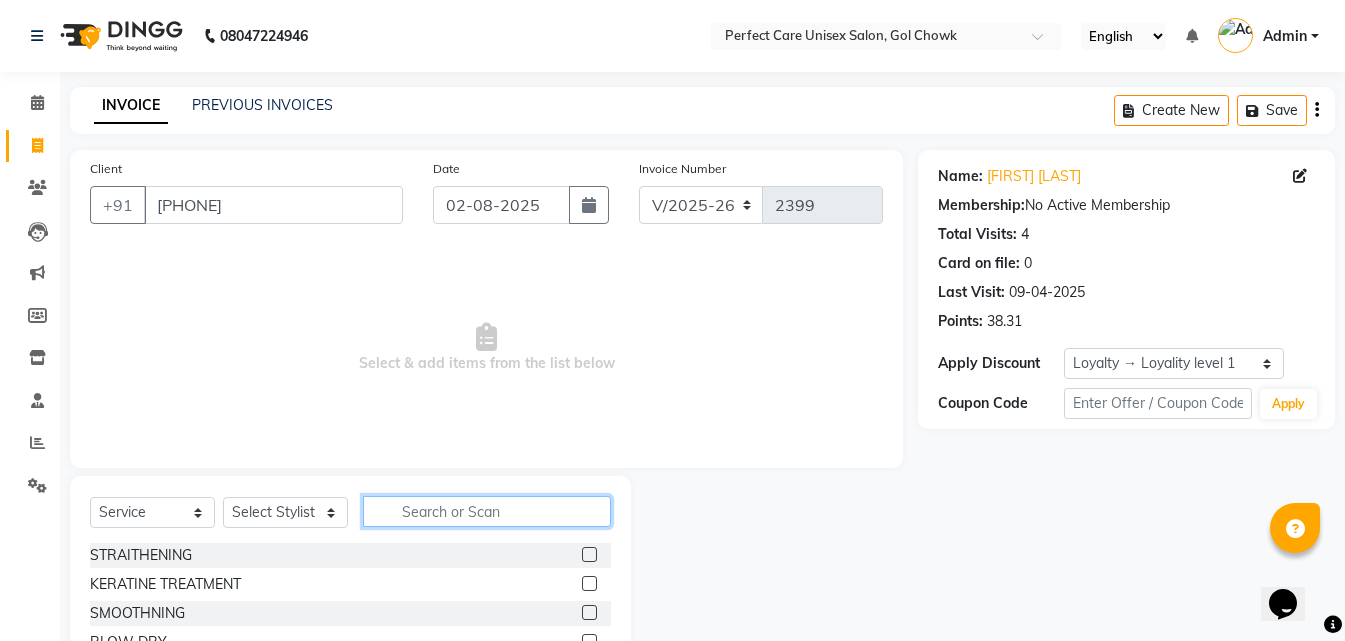 click 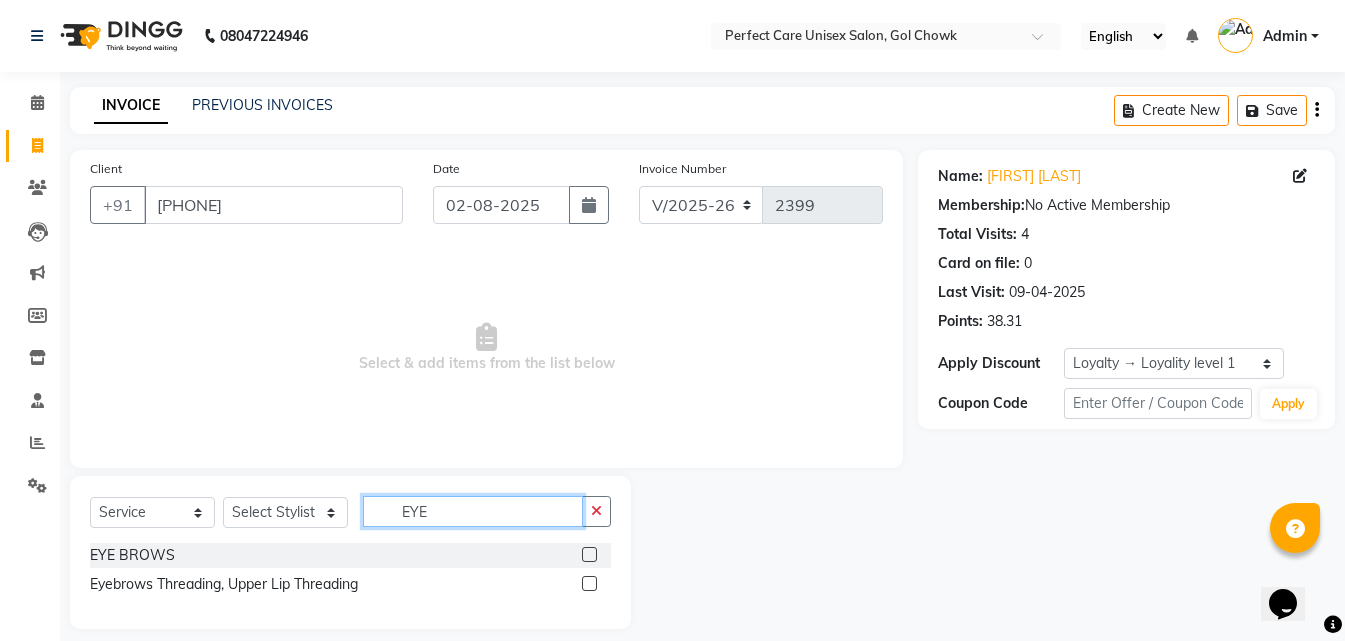 type on "EYE" 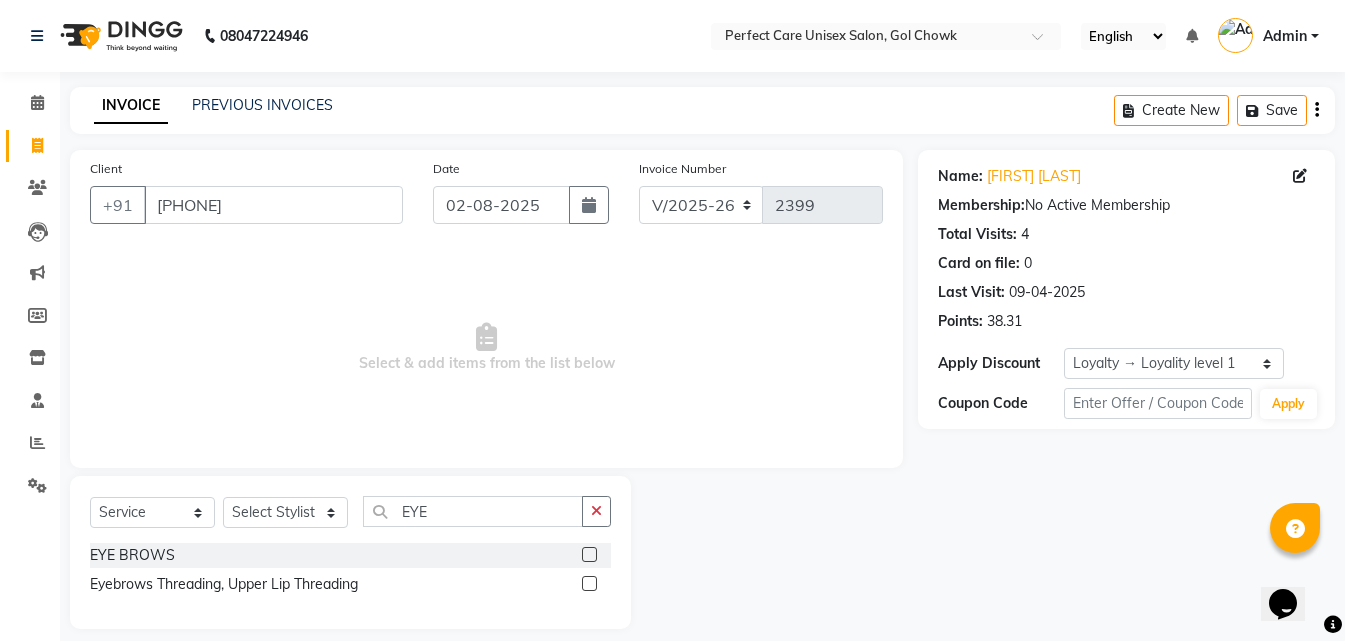 click 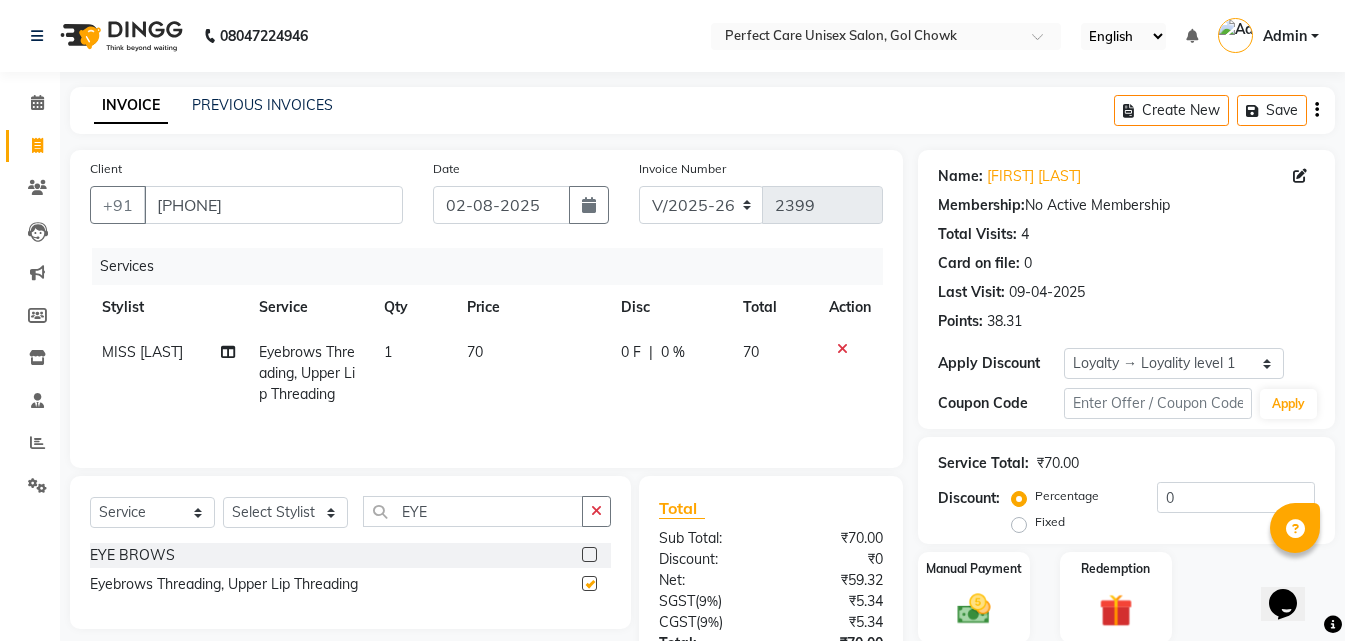 checkbox on "false" 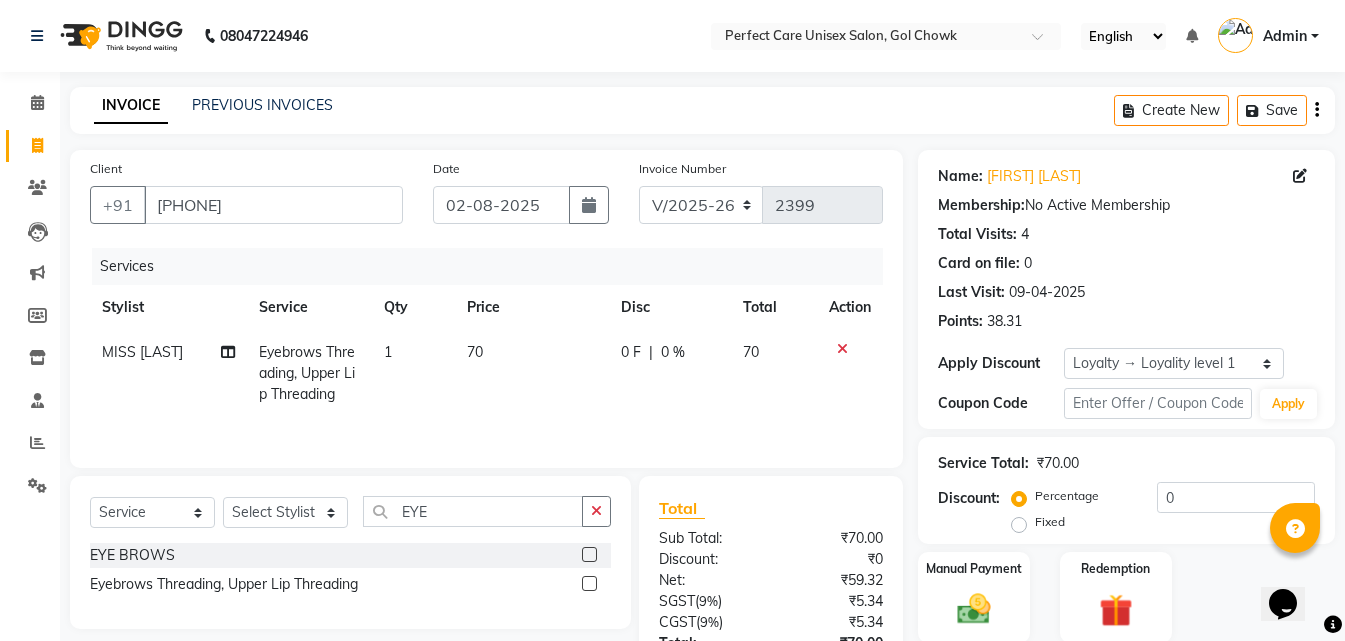 click on "70" 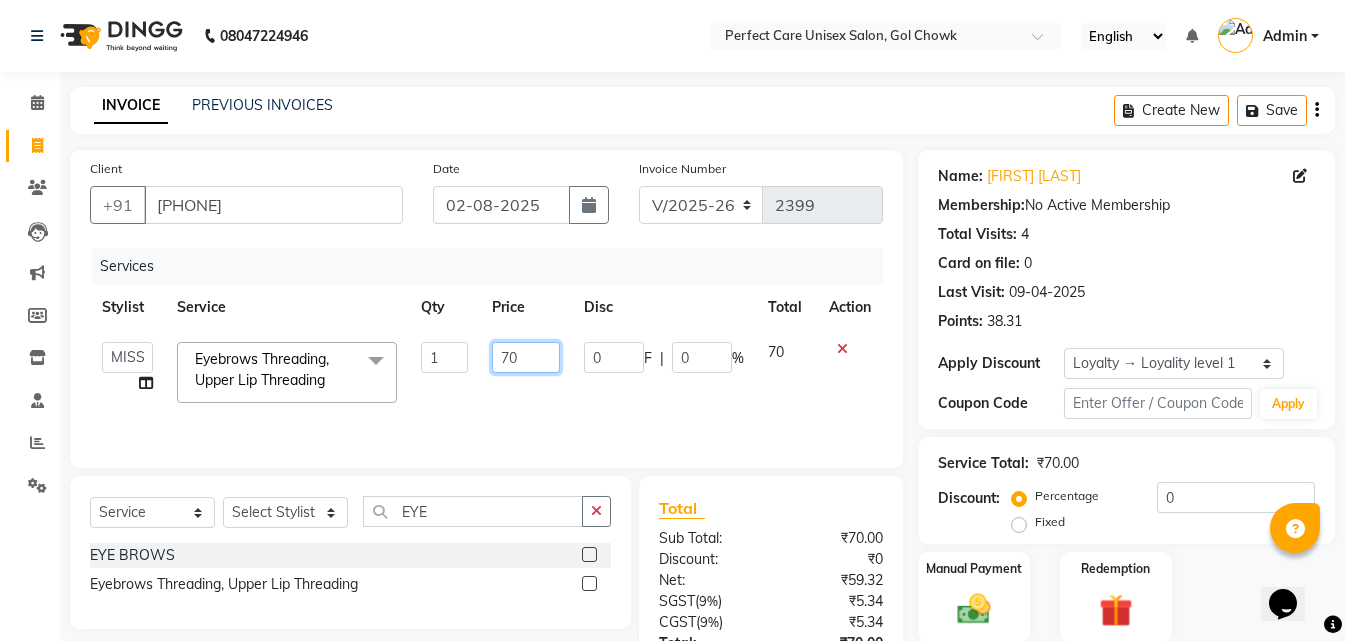click on "70" 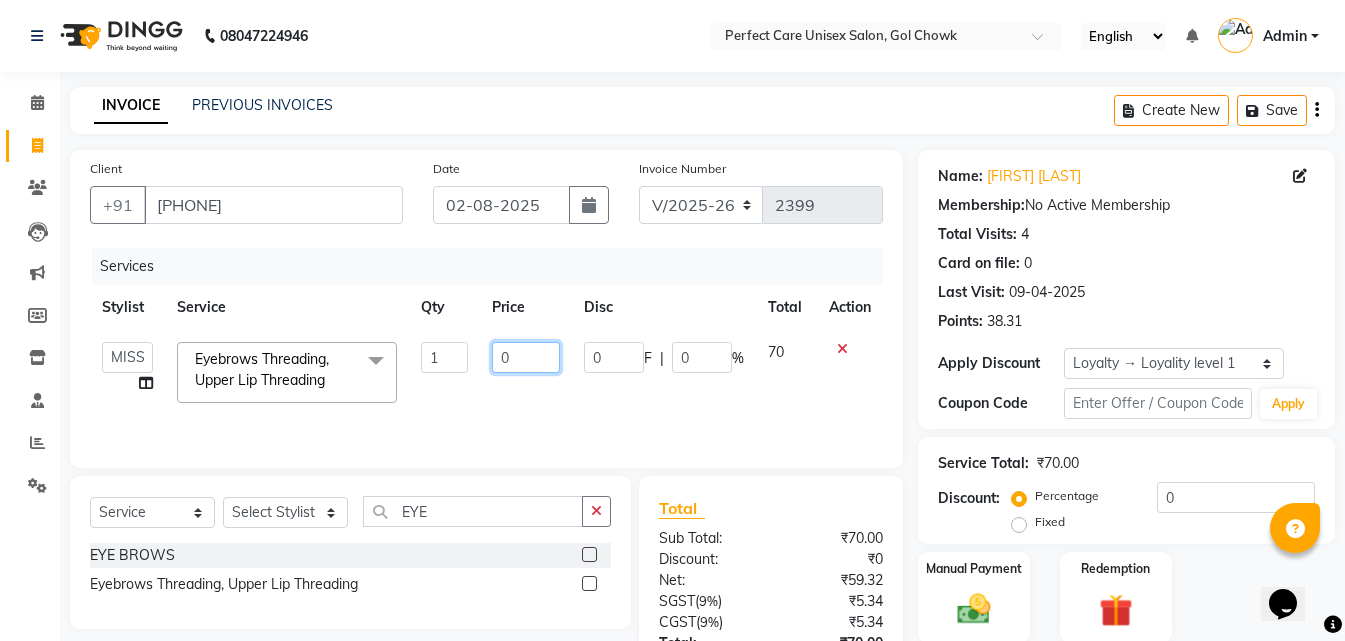 type on "80" 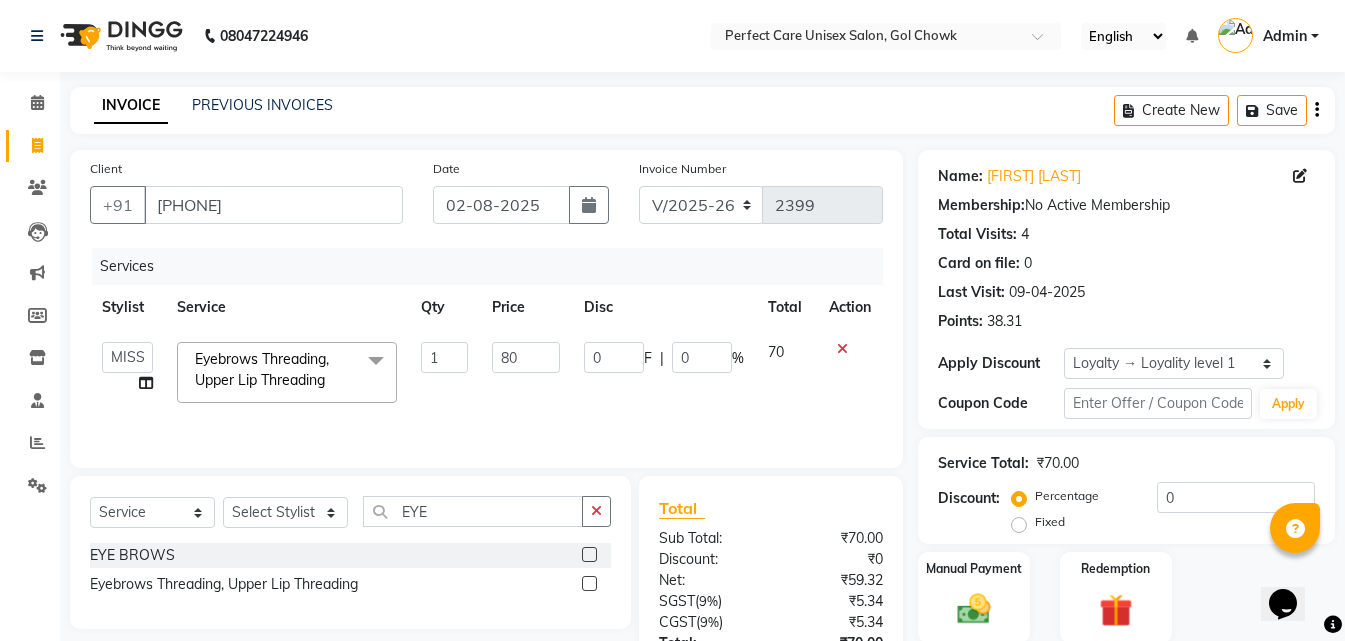 click on "0 F | 0 %" 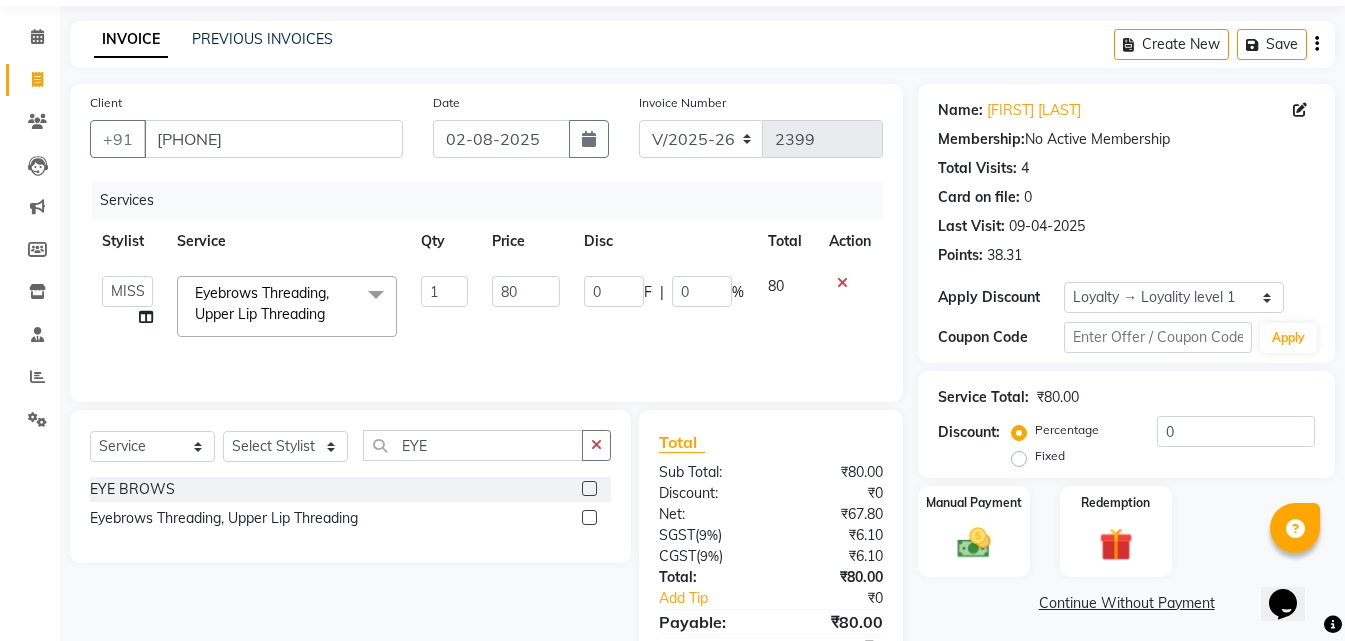 scroll, scrollTop: 159, scrollLeft: 0, axis: vertical 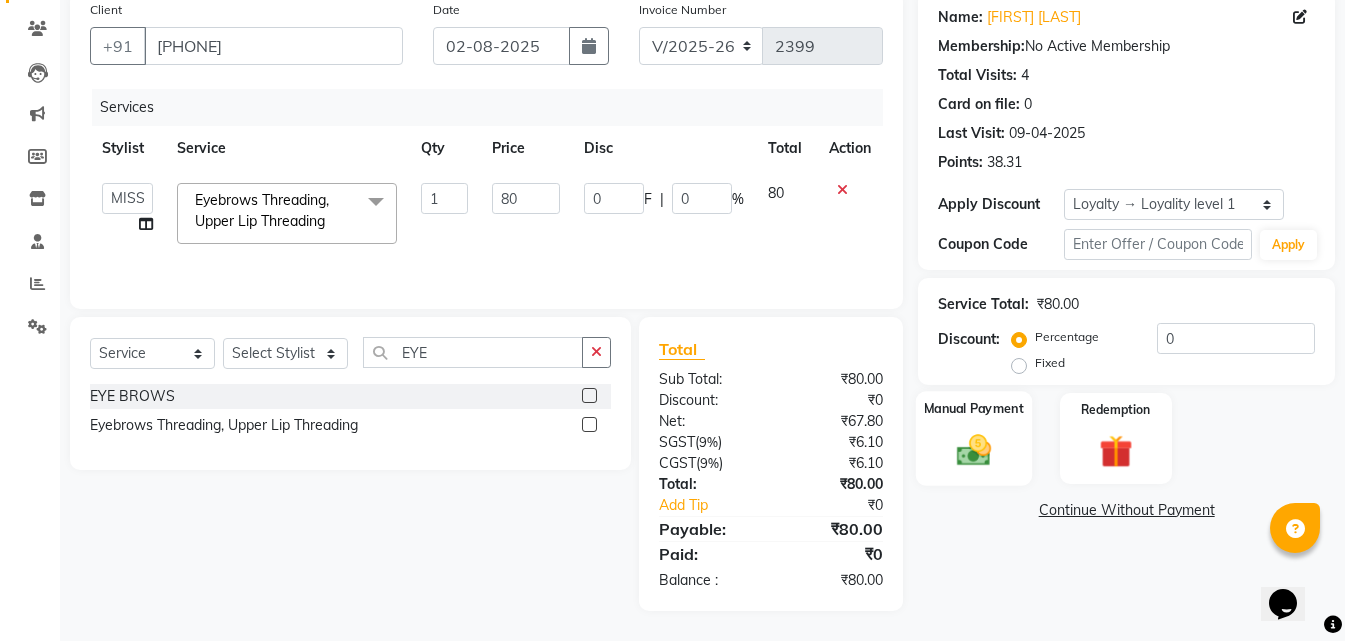 click 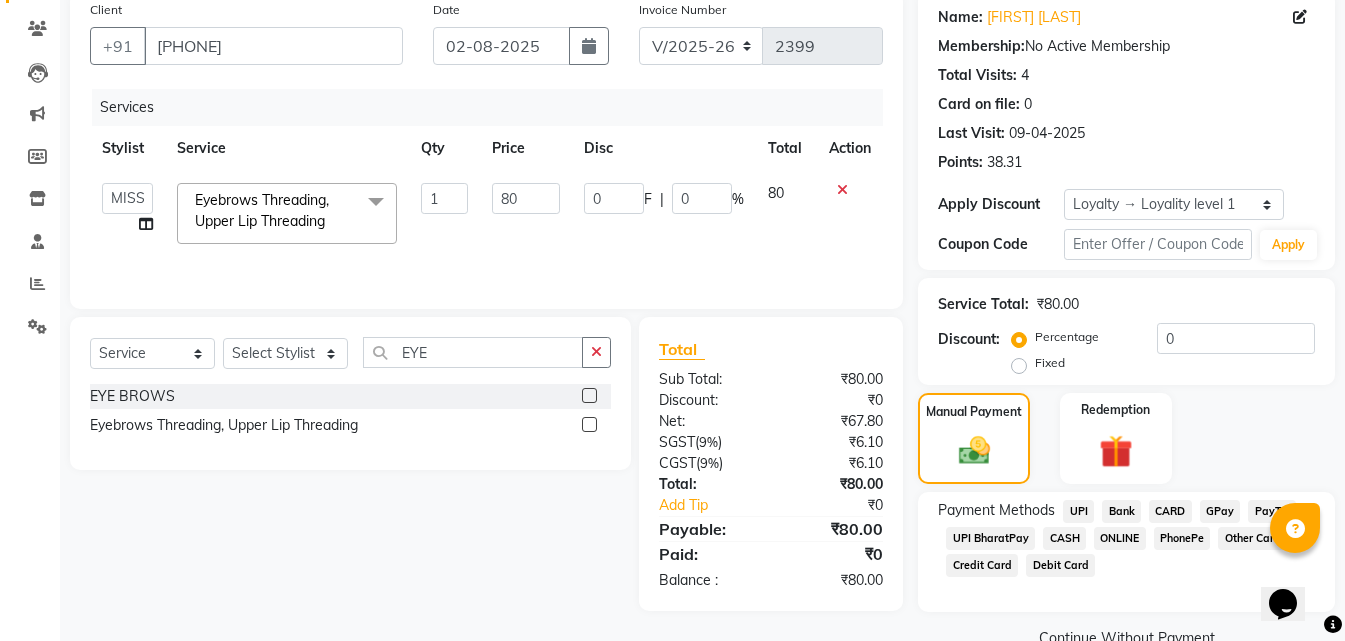 click on "CASH" 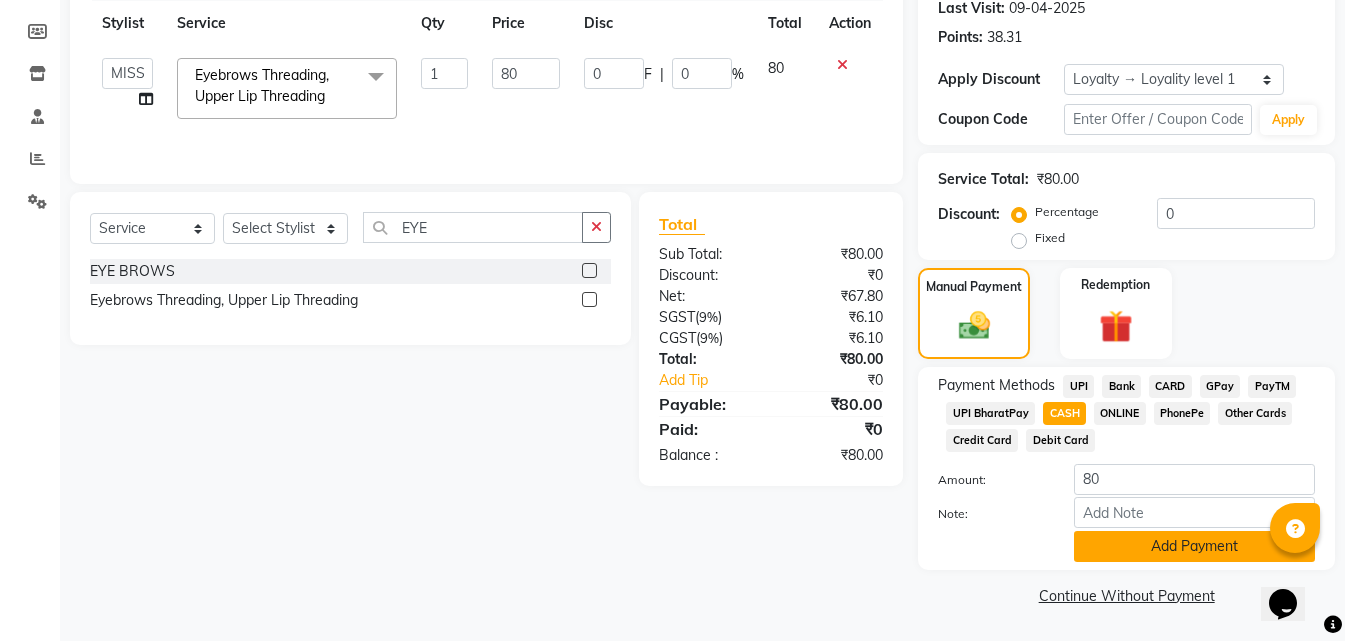 click on "Add Payment" 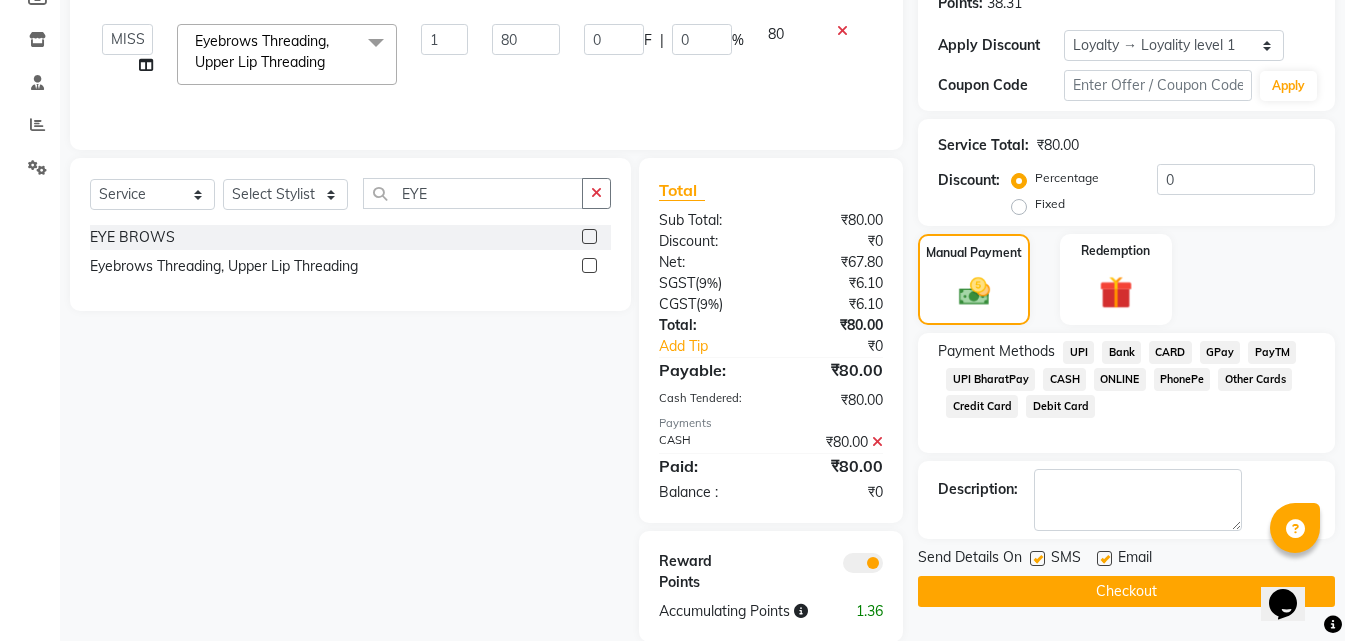scroll, scrollTop: 349, scrollLeft: 0, axis: vertical 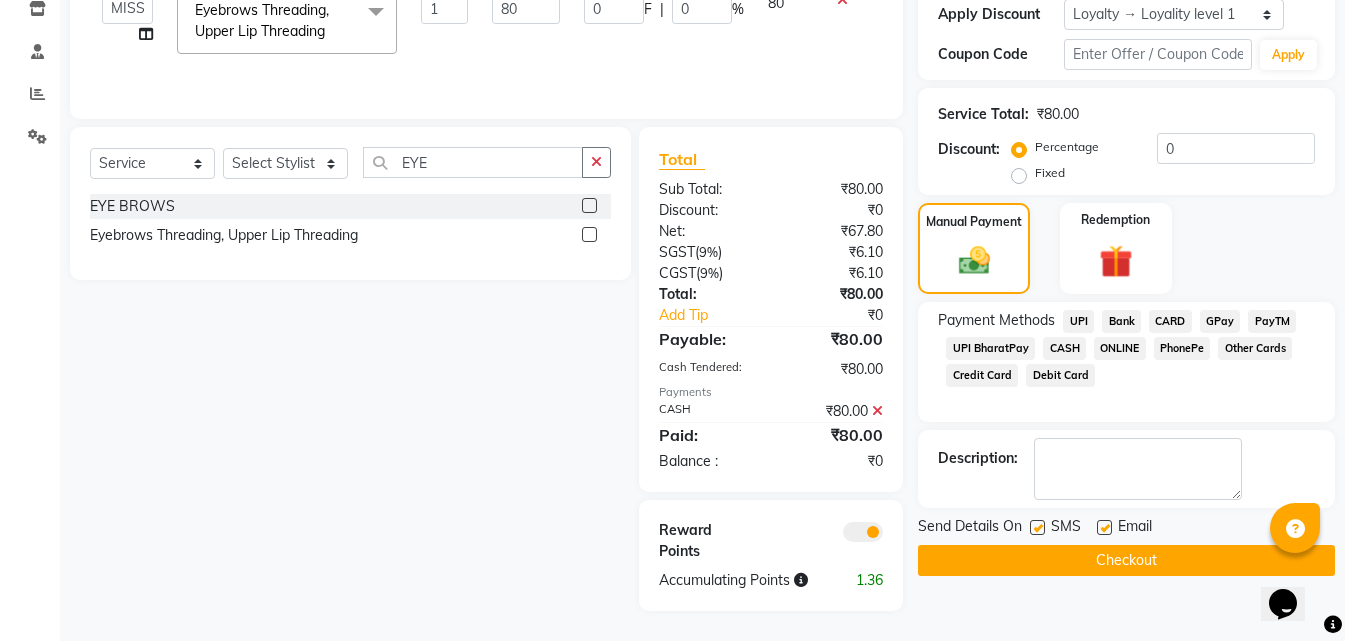 click on "Checkout" 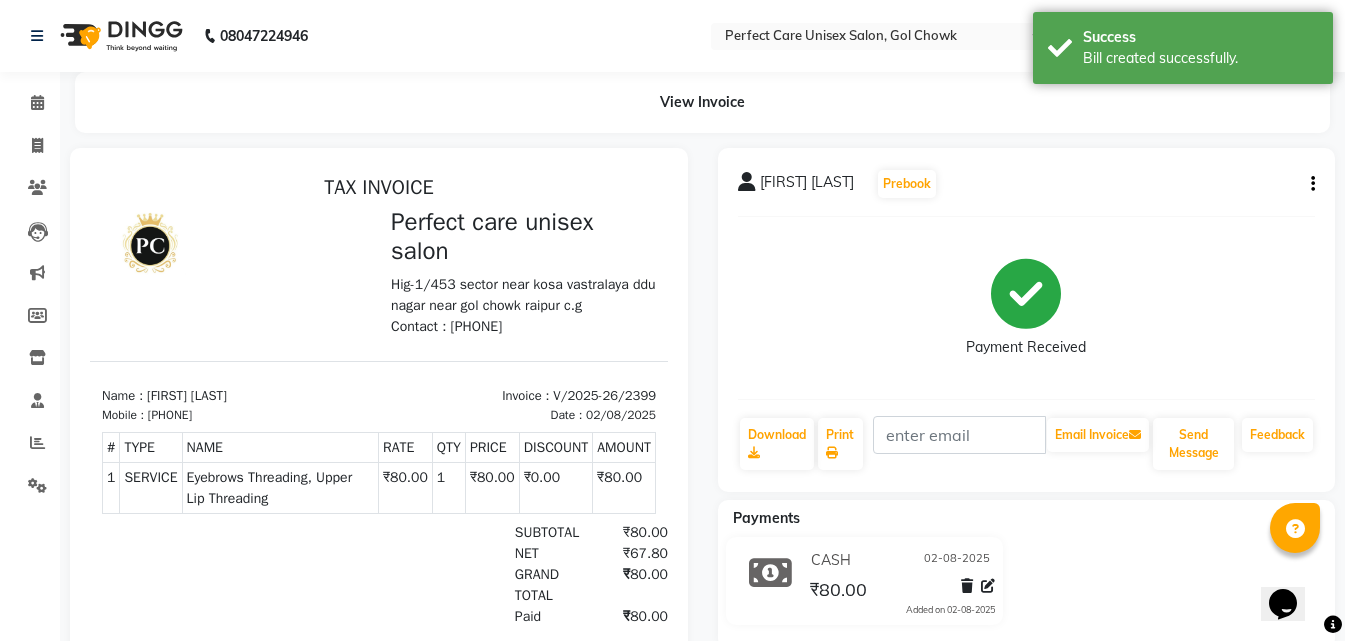 scroll, scrollTop: 0, scrollLeft: 0, axis: both 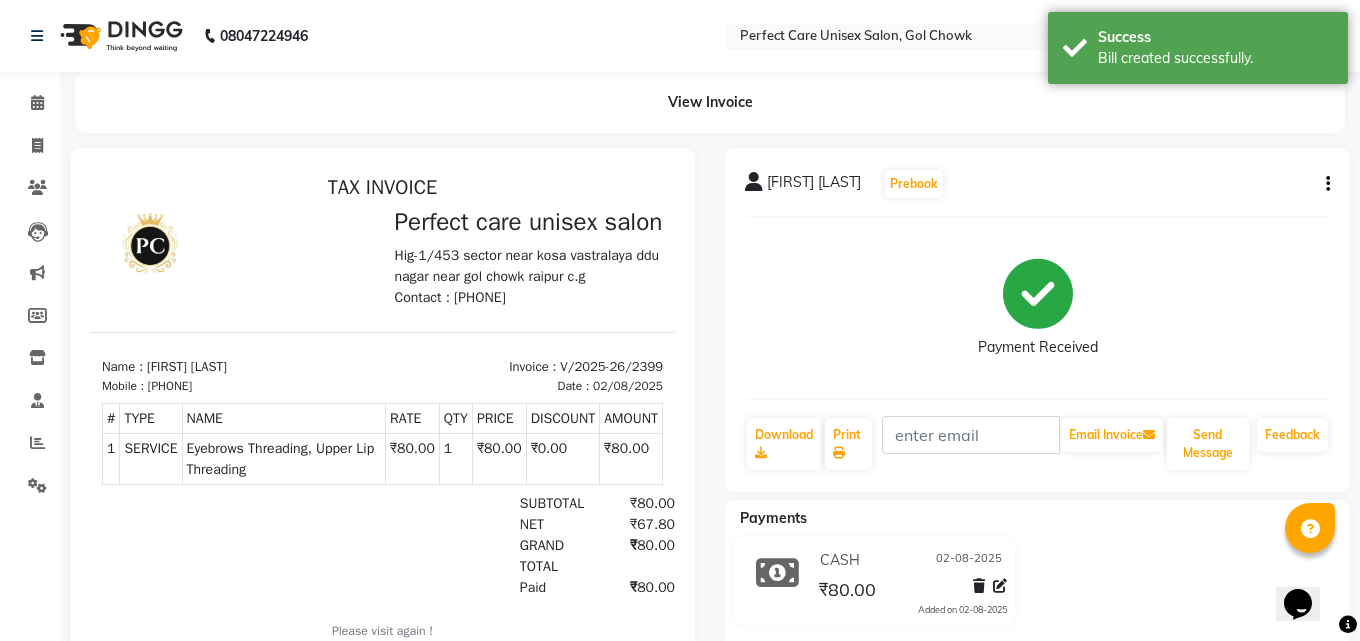 select on "service" 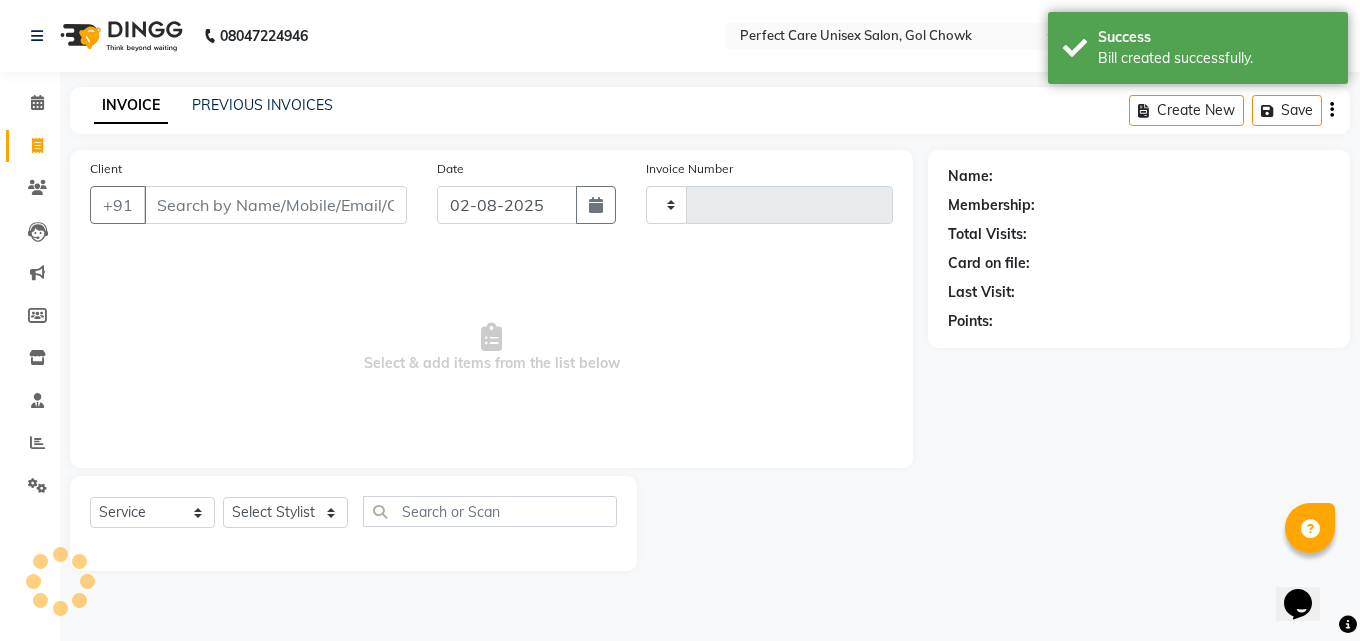 type on "2400" 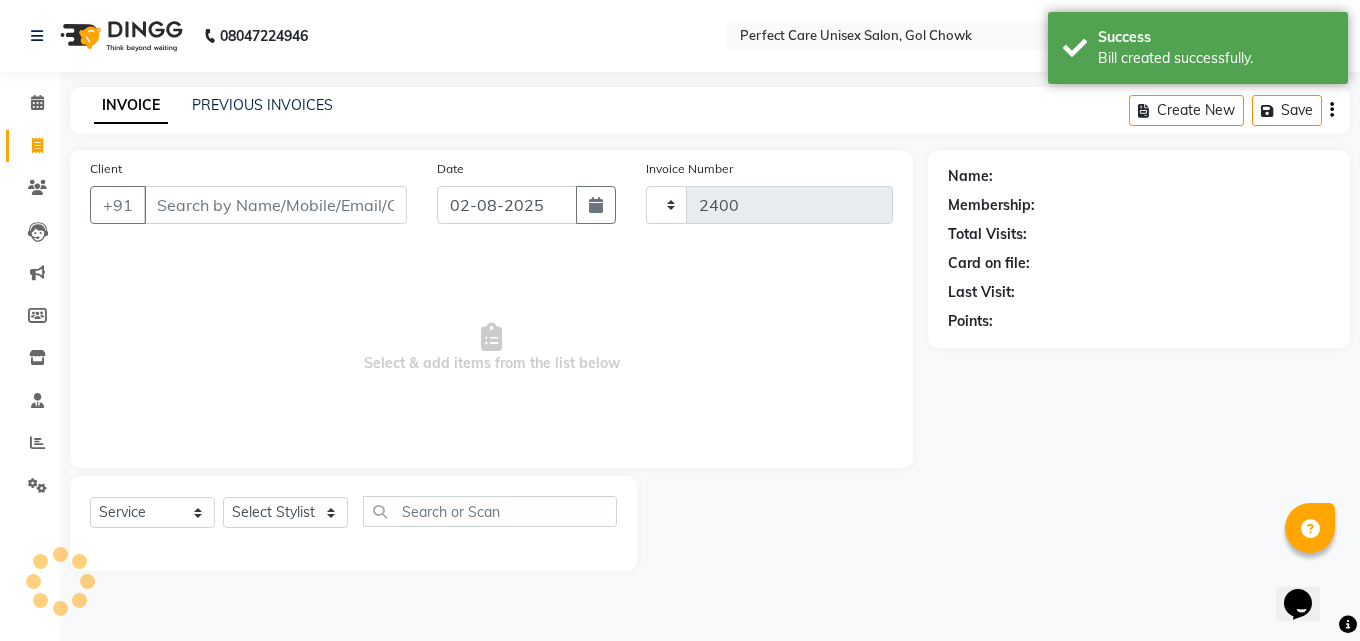 select on "4751" 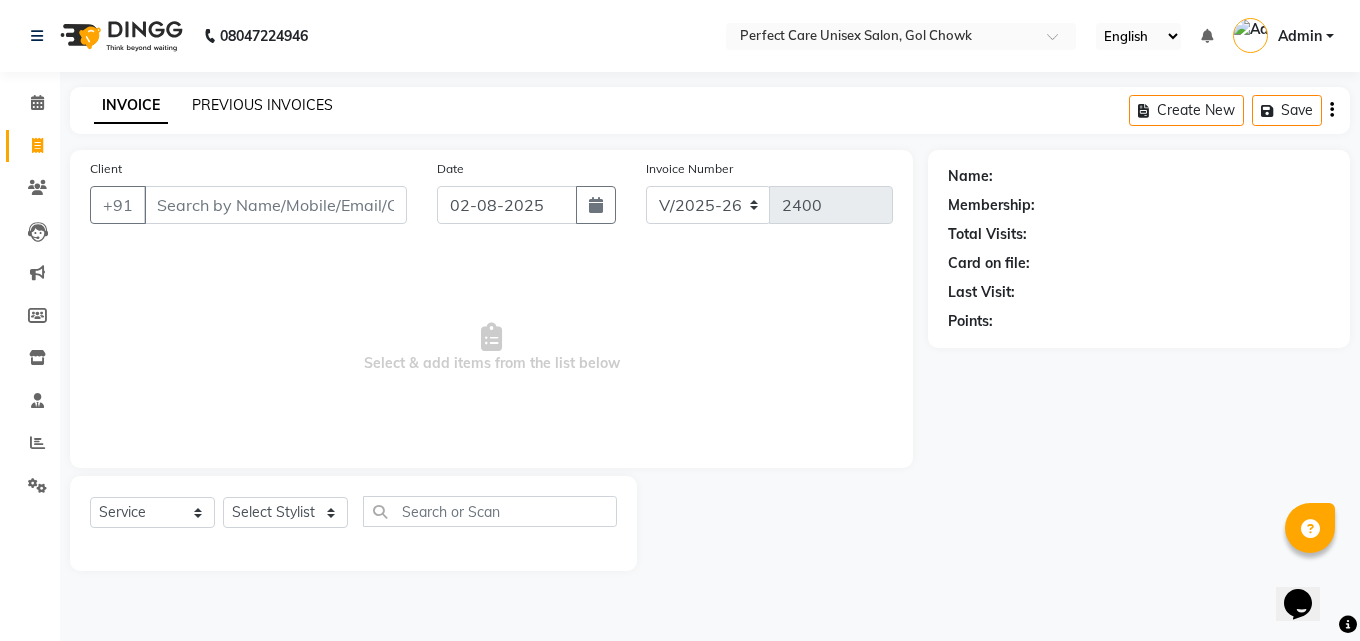click on "PREVIOUS INVOICES" 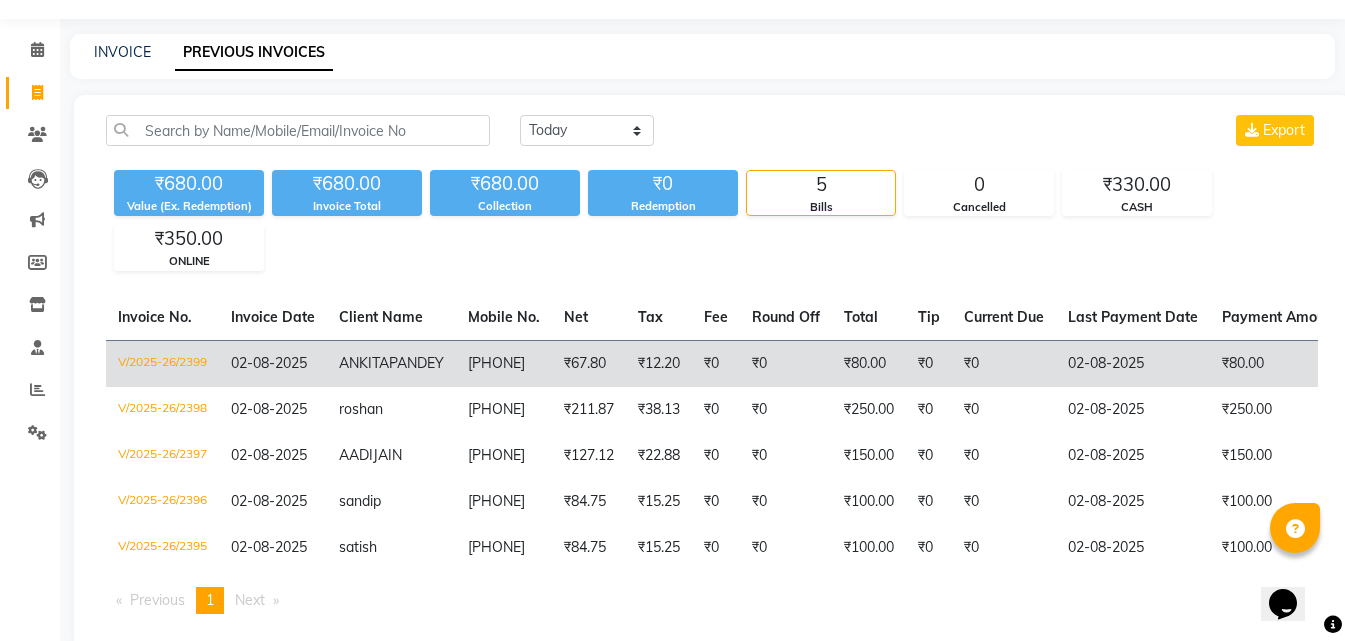scroll, scrollTop: 127, scrollLeft: 0, axis: vertical 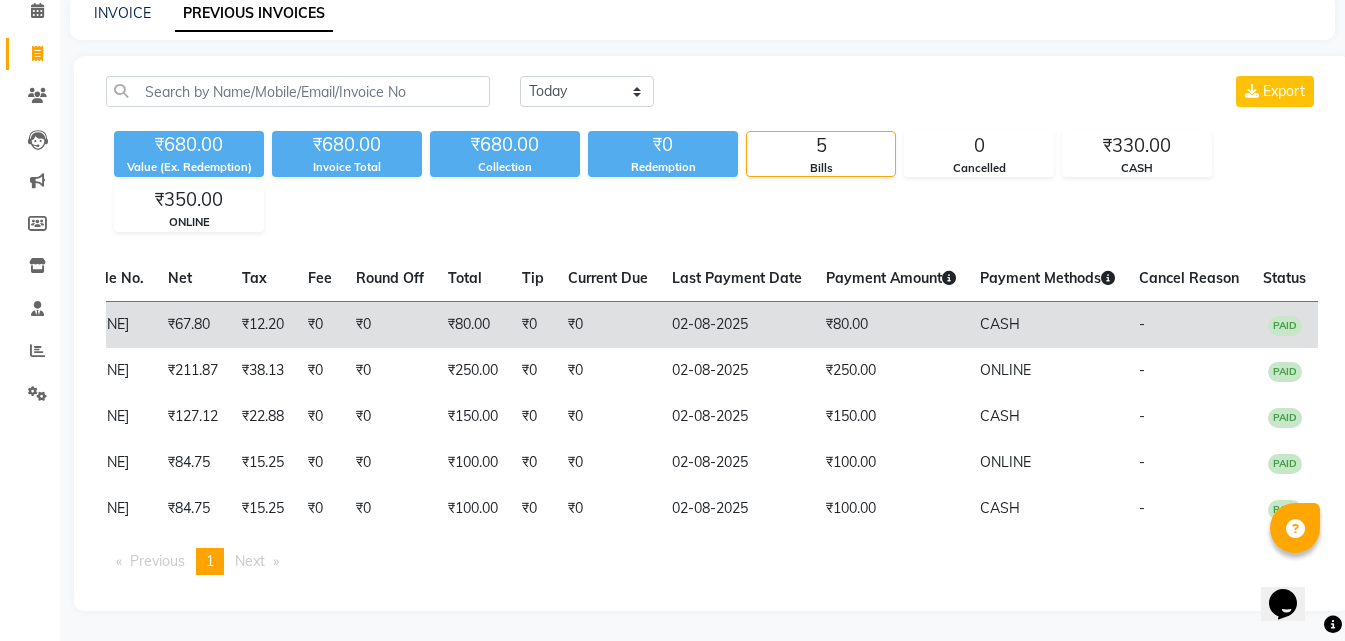 drag, startPoint x: 177, startPoint y: 291, endPoint x: 521, endPoint y: 303, distance: 344.20923 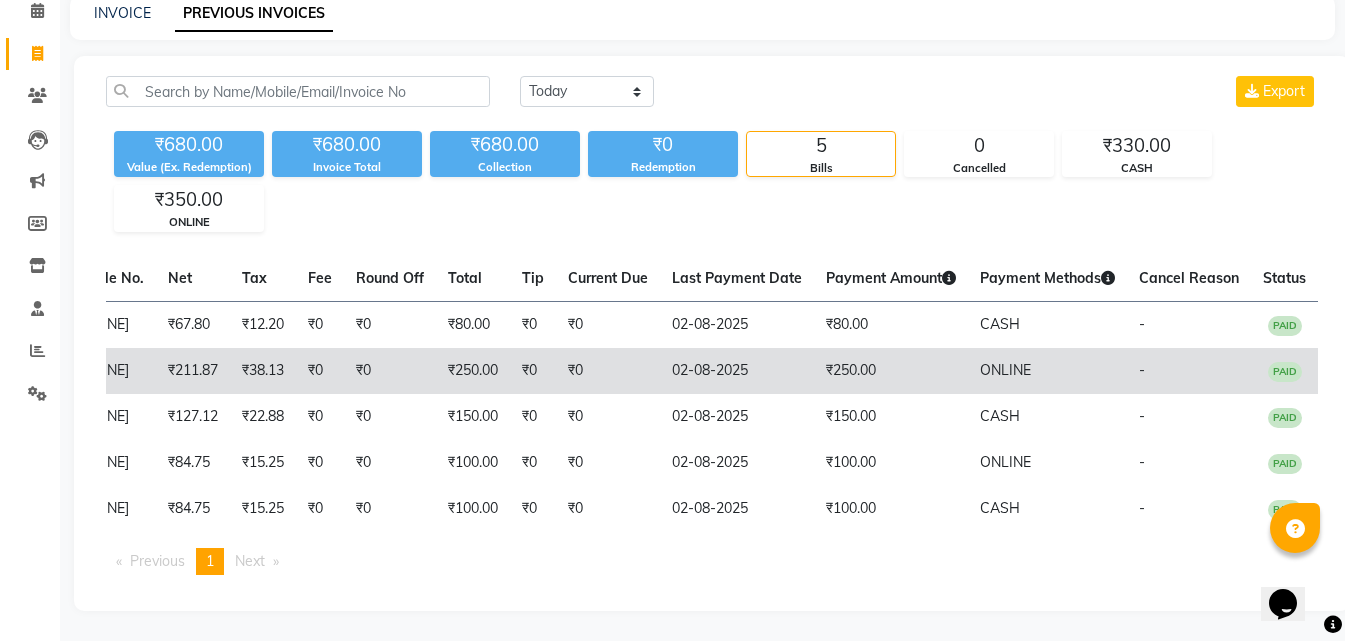 scroll, scrollTop: 0, scrollLeft: 0, axis: both 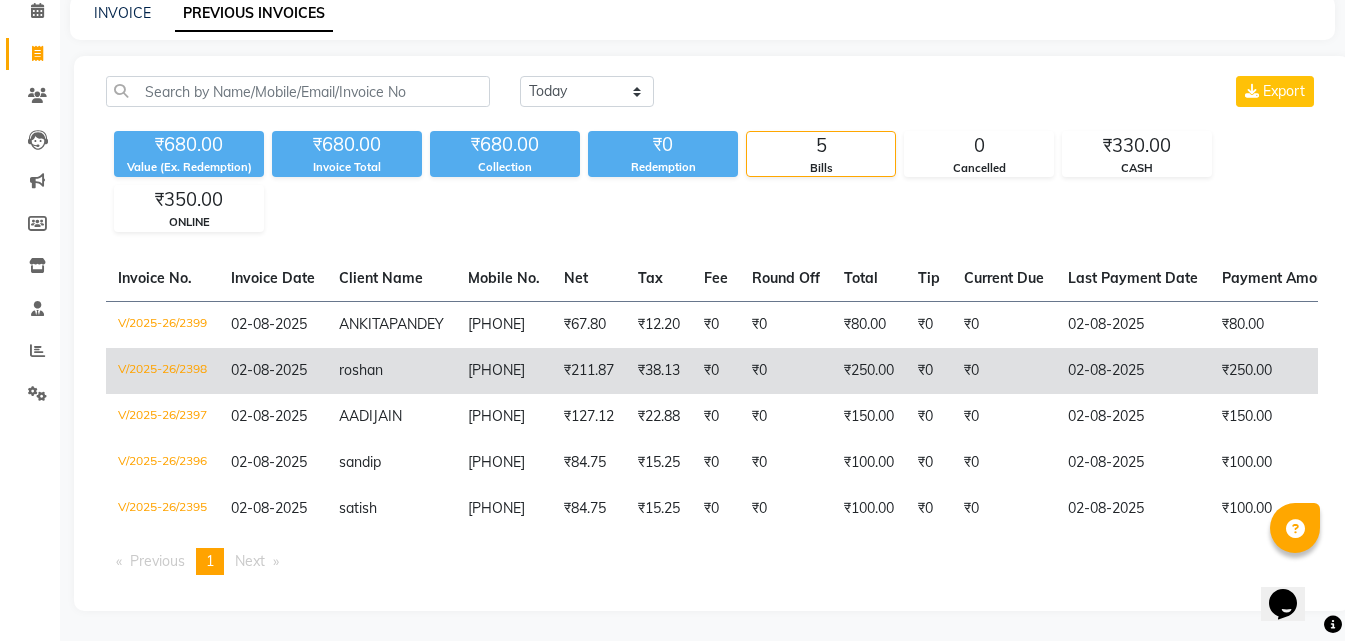 drag, startPoint x: 641, startPoint y: 327, endPoint x: 269, endPoint y: 339, distance: 372.1935 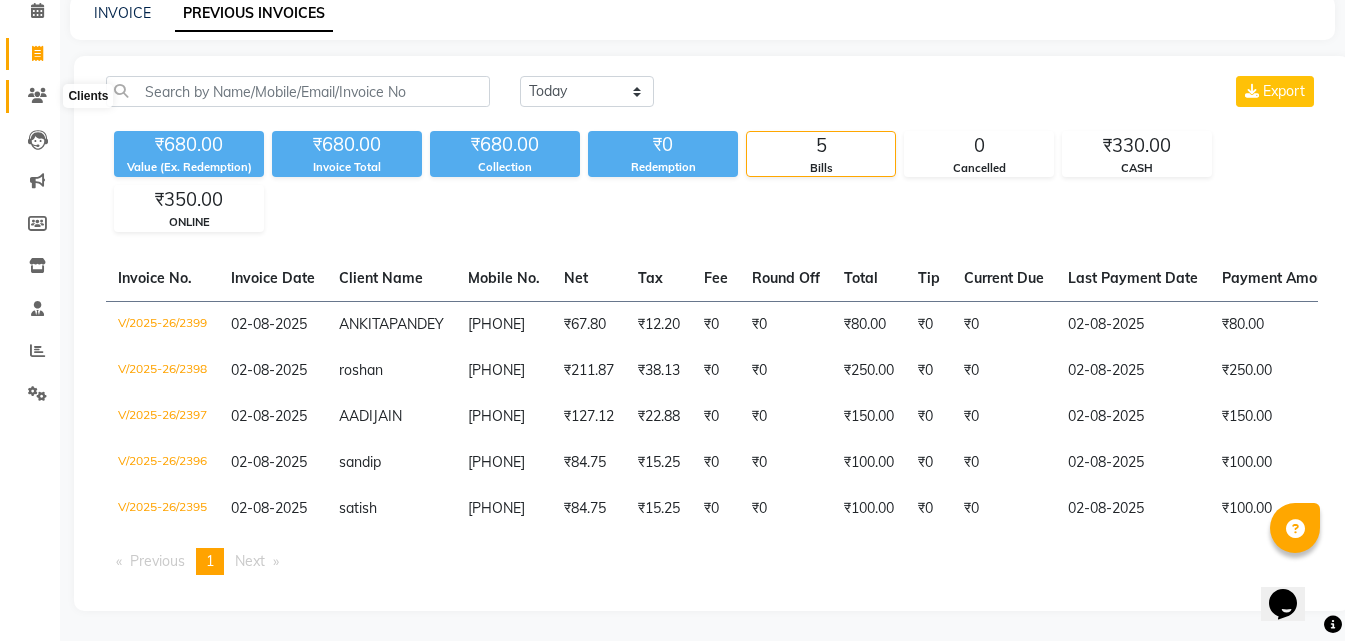 click 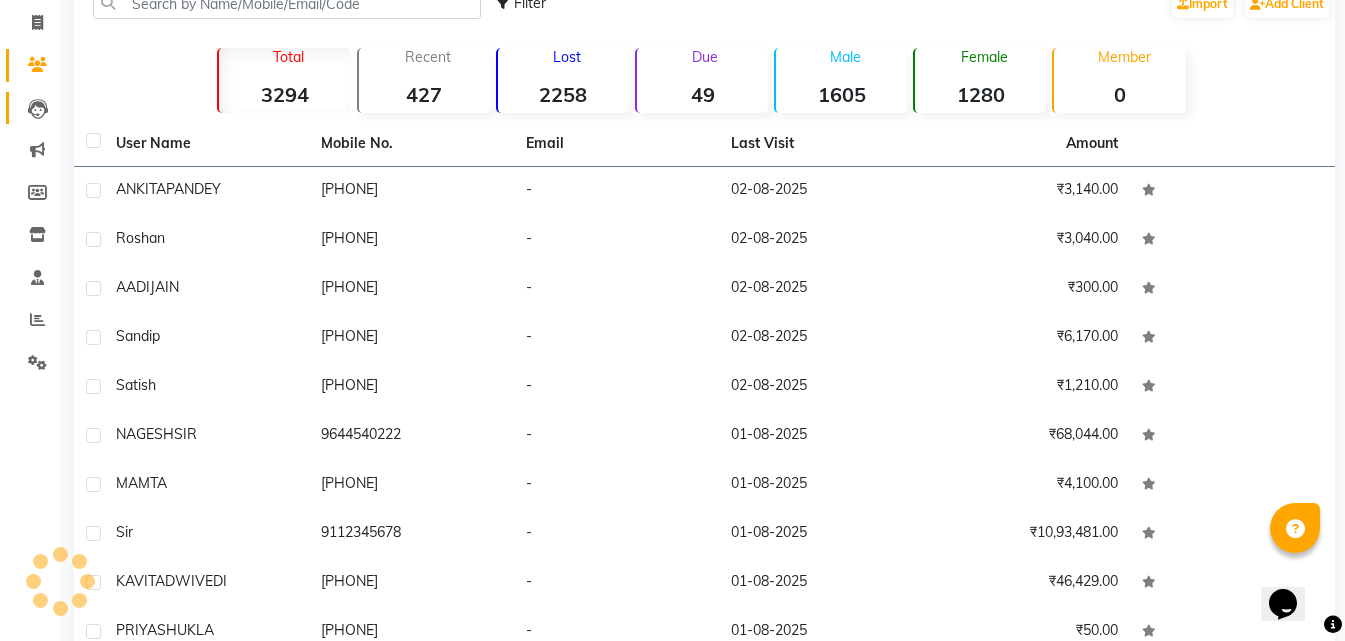 scroll, scrollTop: 127, scrollLeft: 0, axis: vertical 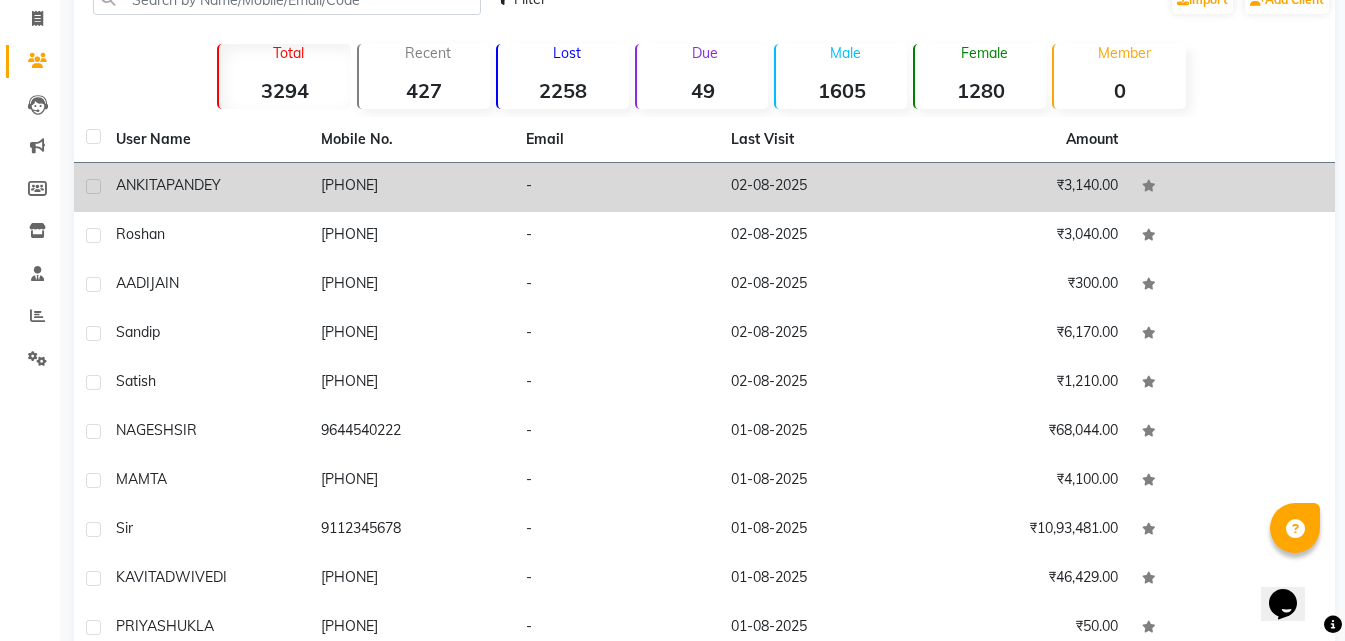click on "[FIRST] [LAST]" 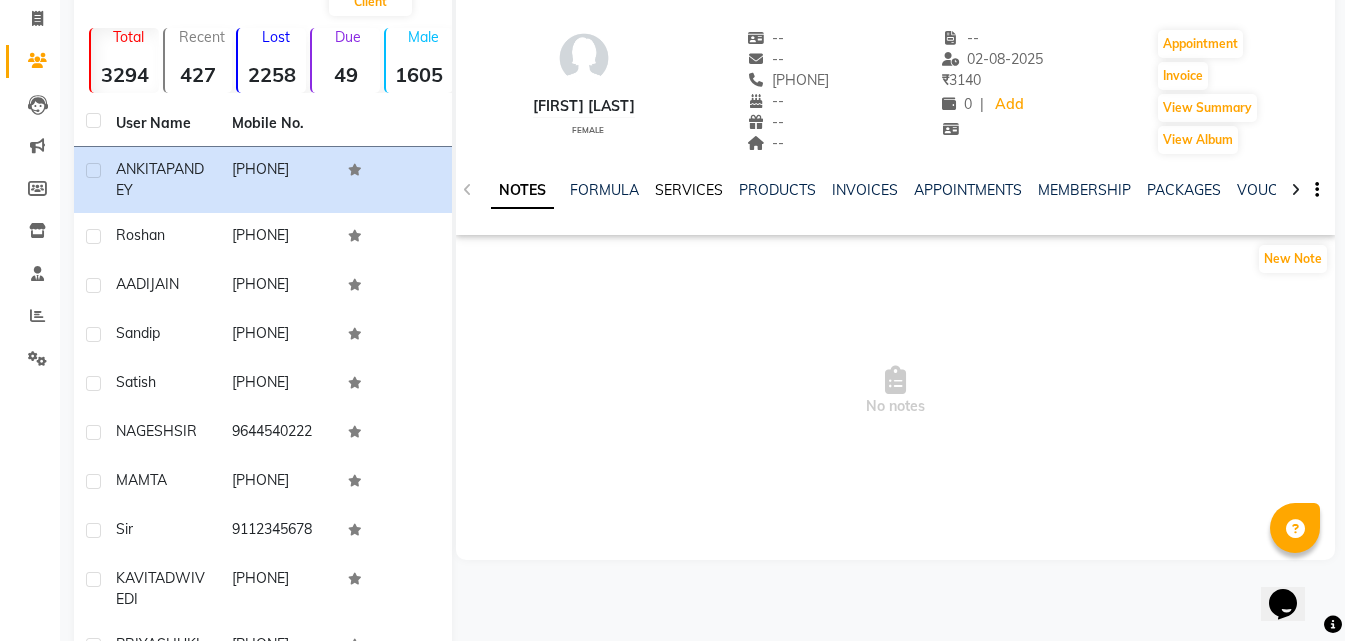 click on "SERVICES" 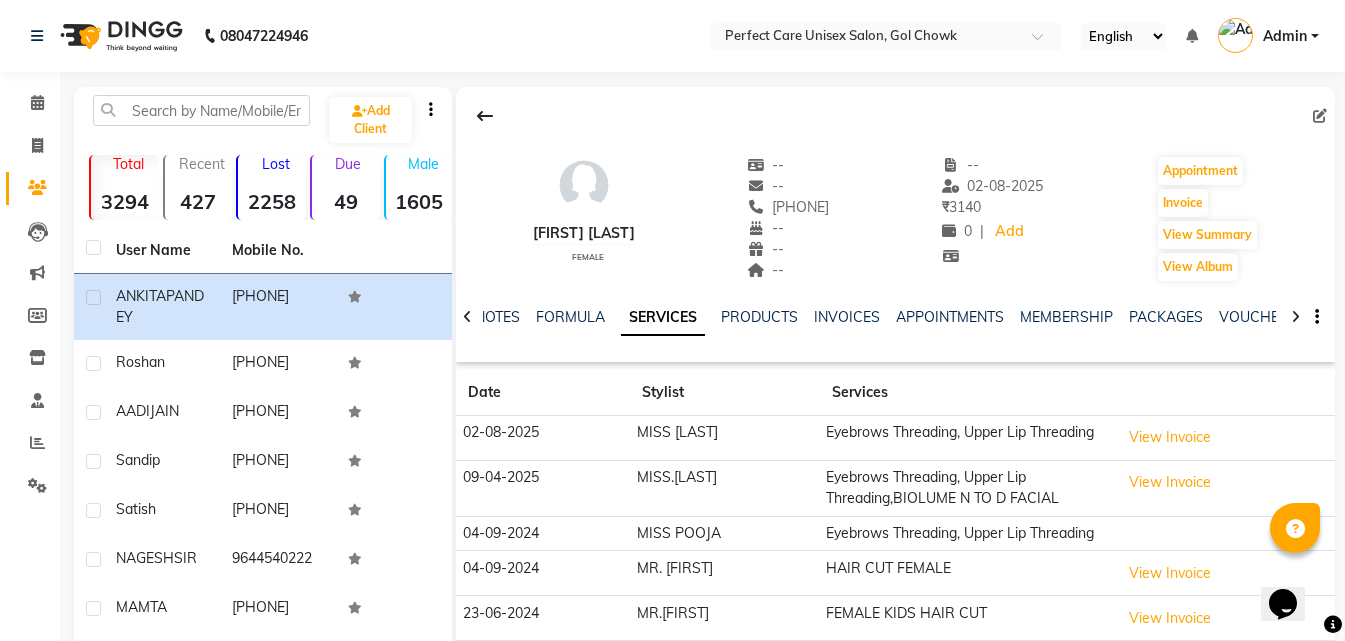 scroll, scrollTop: 260, scrollLeft: 0, axis: vertical 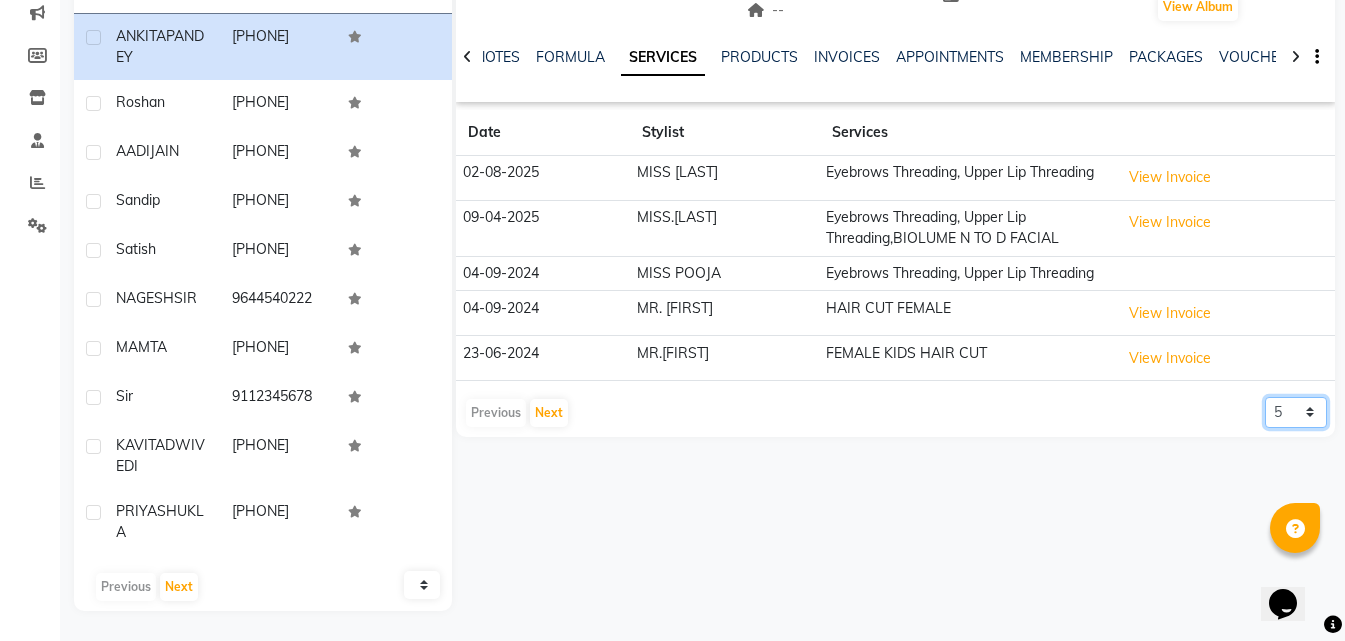 click on "5 10 50 100 500" 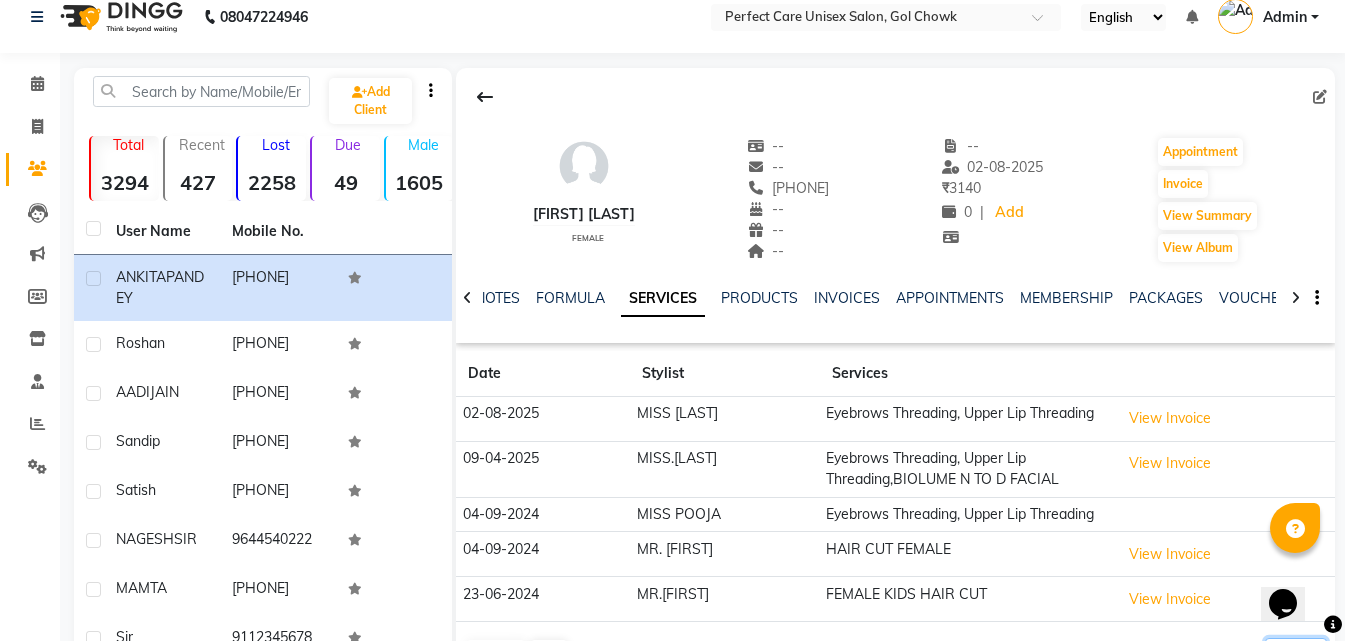 scroll, scrollTop: 0, scrollLeft: 0, axis: both 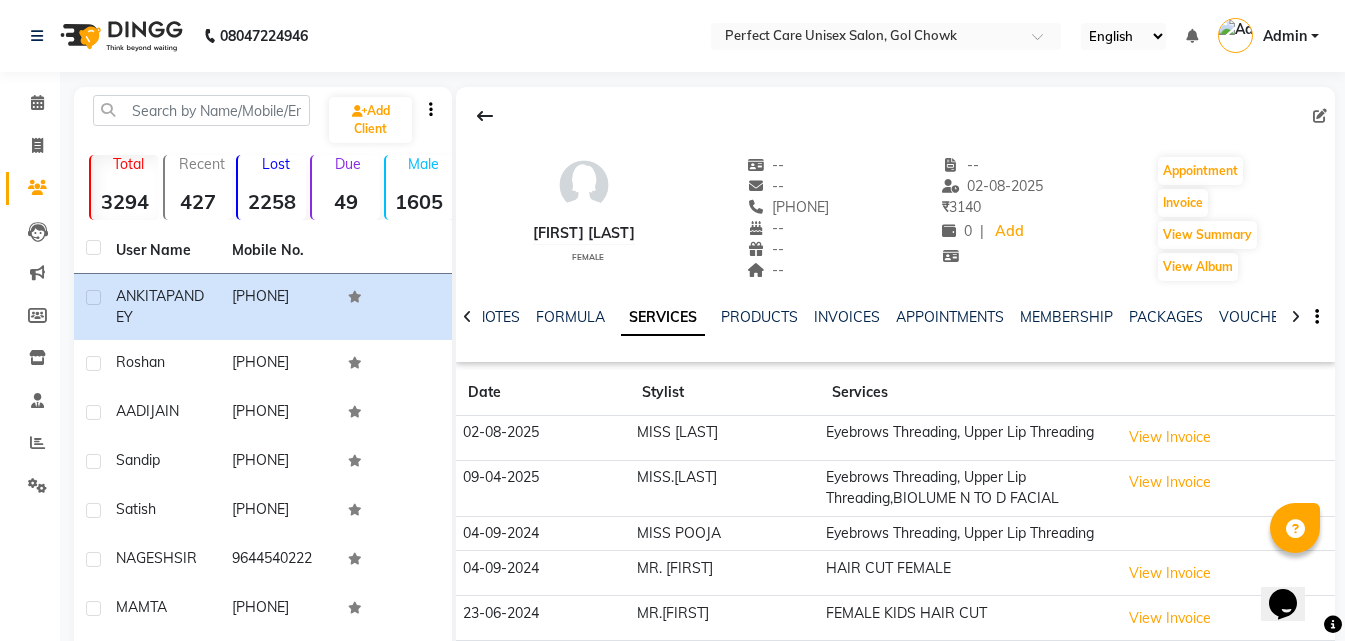 click 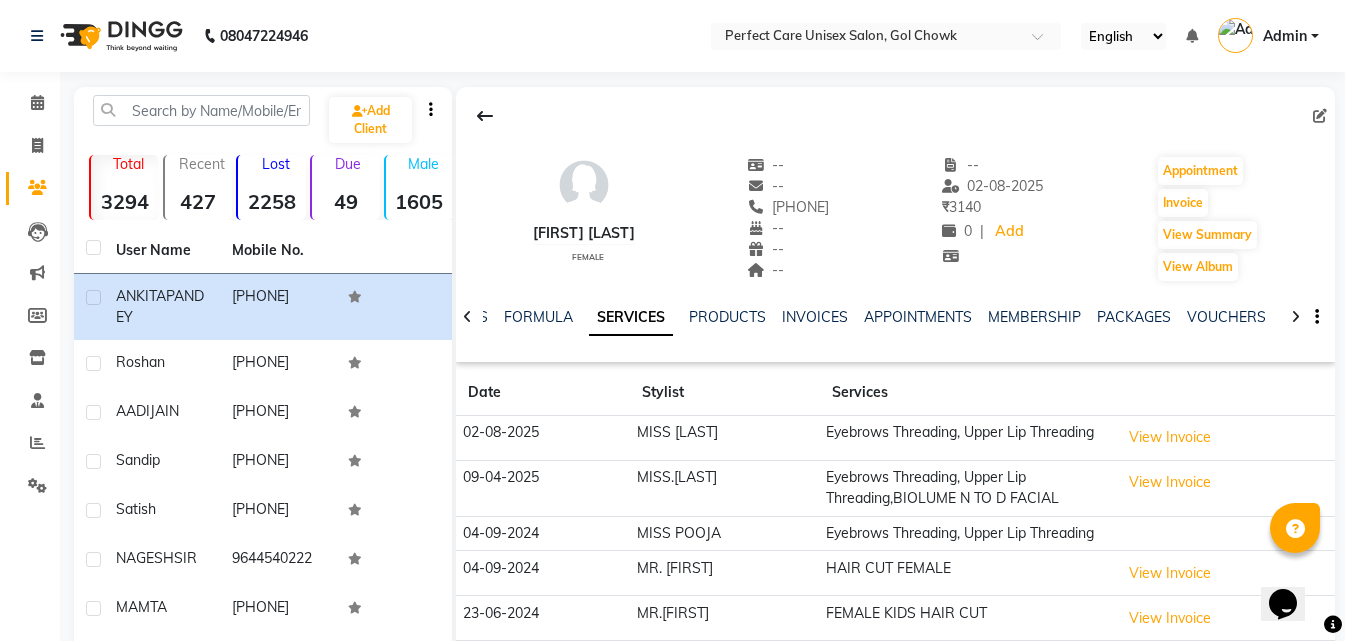 click 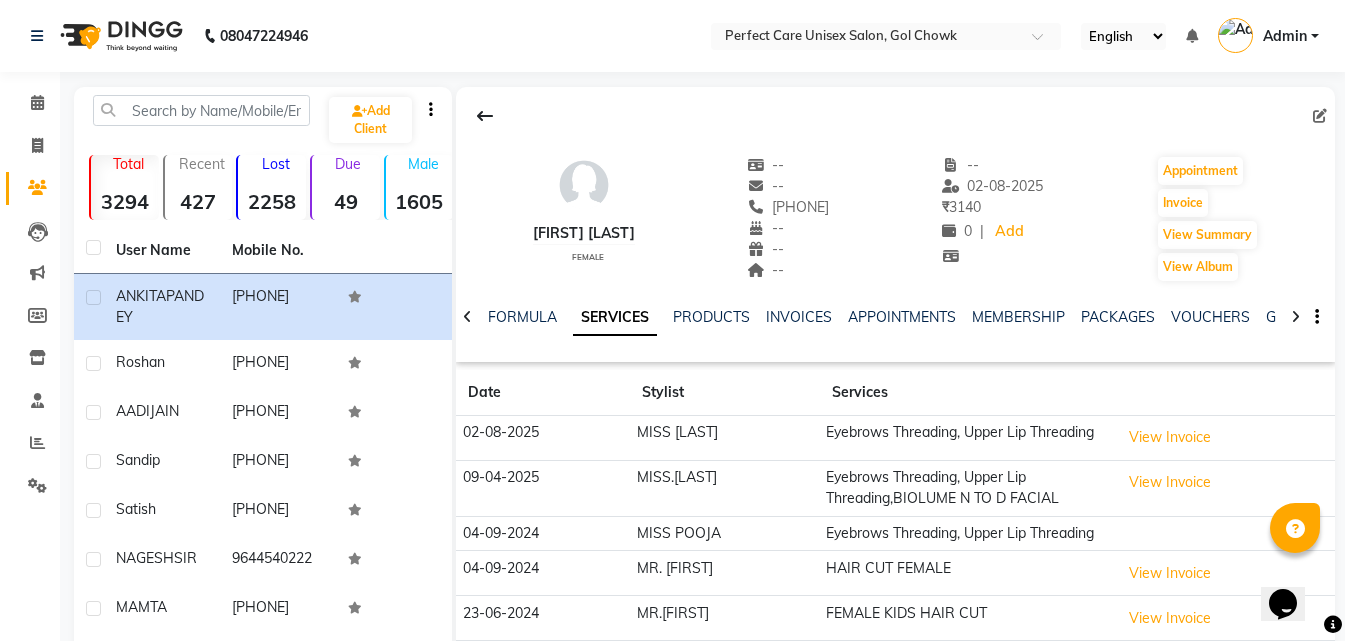 click 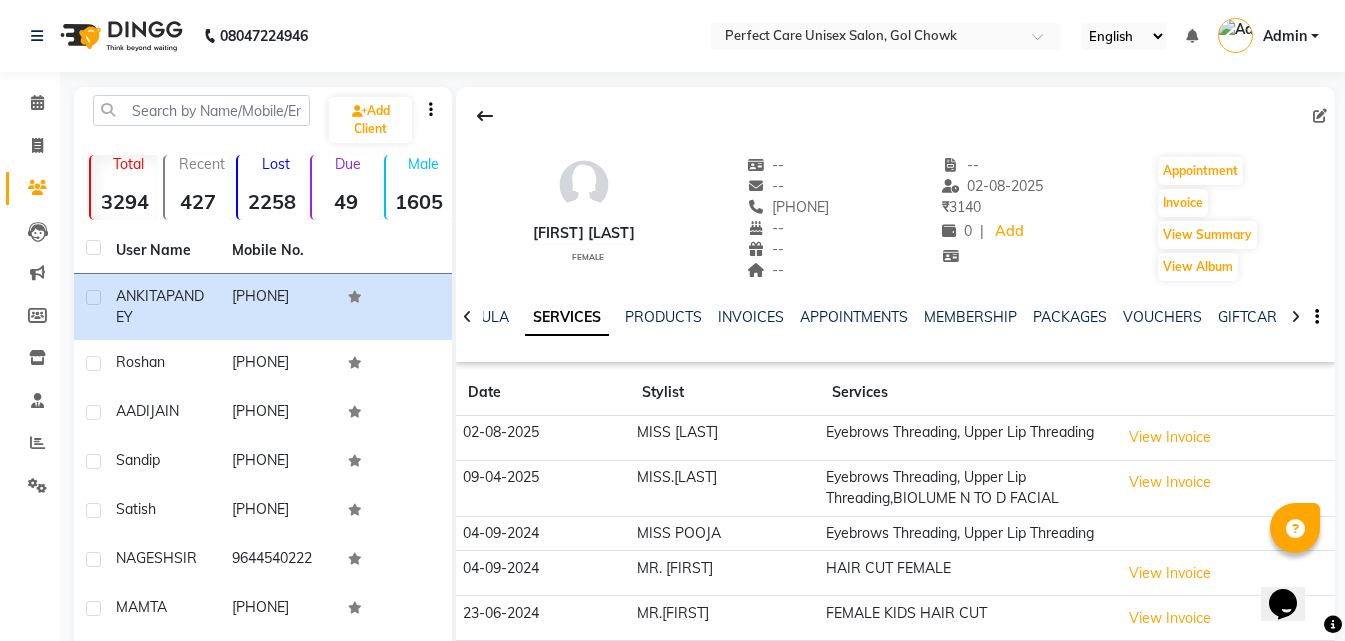 click 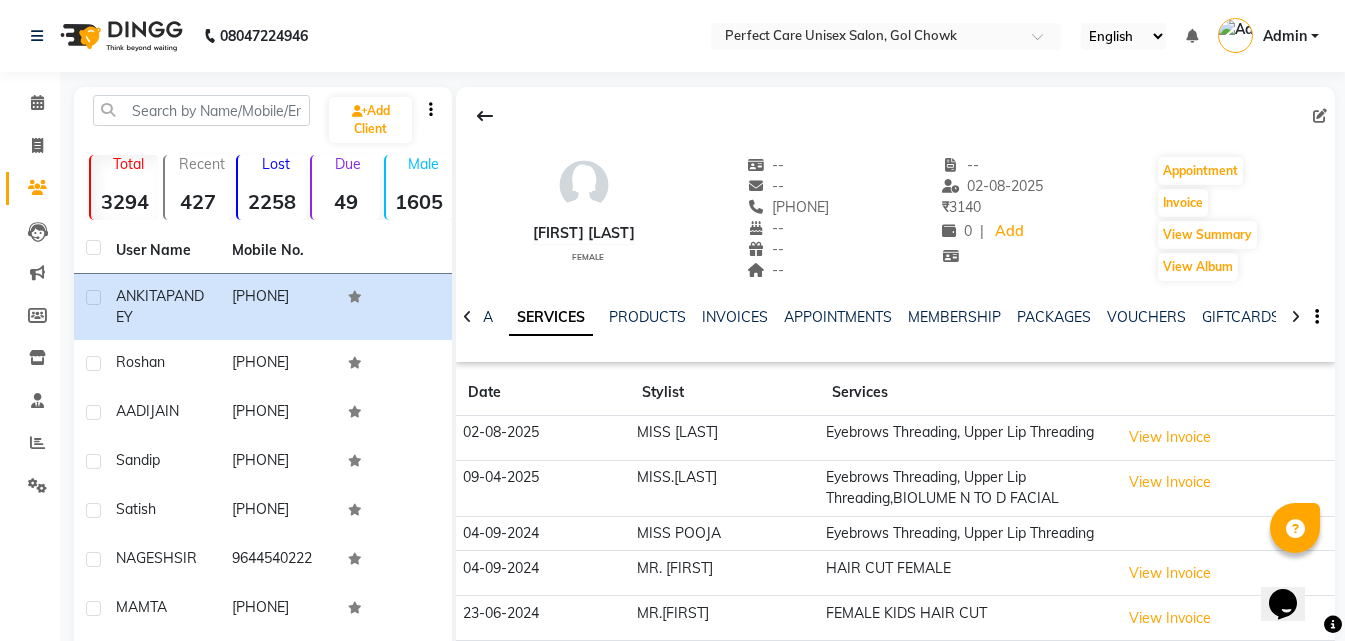 click 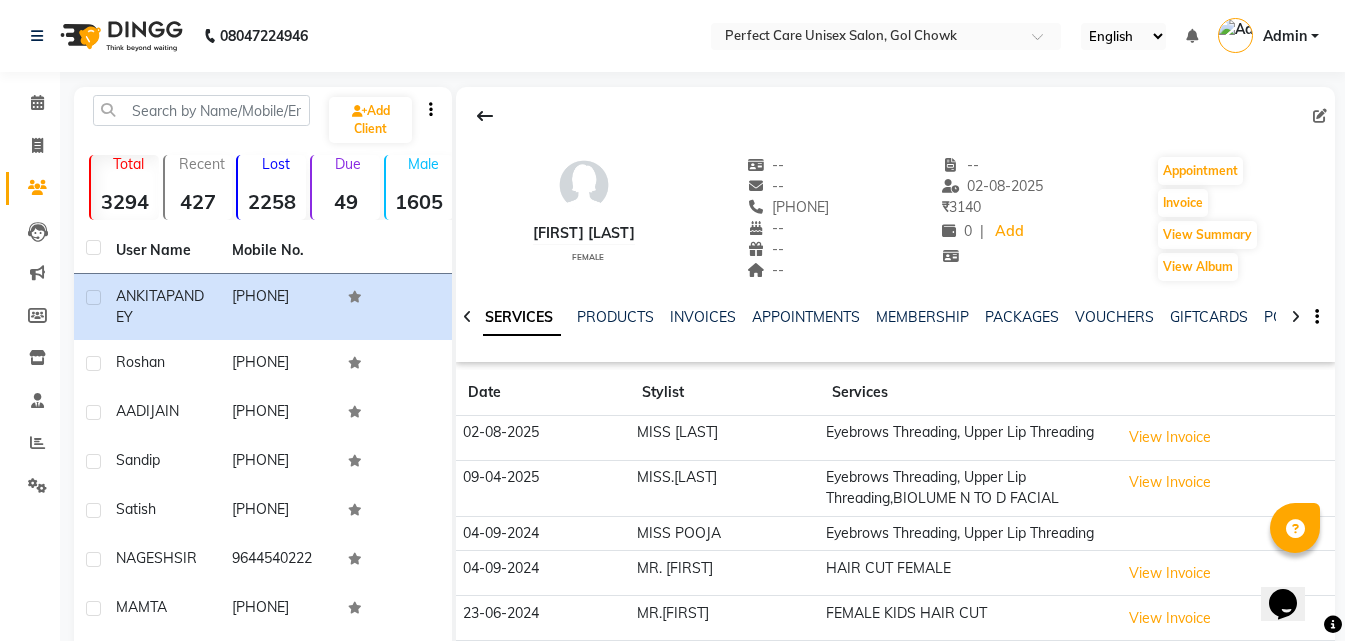 click 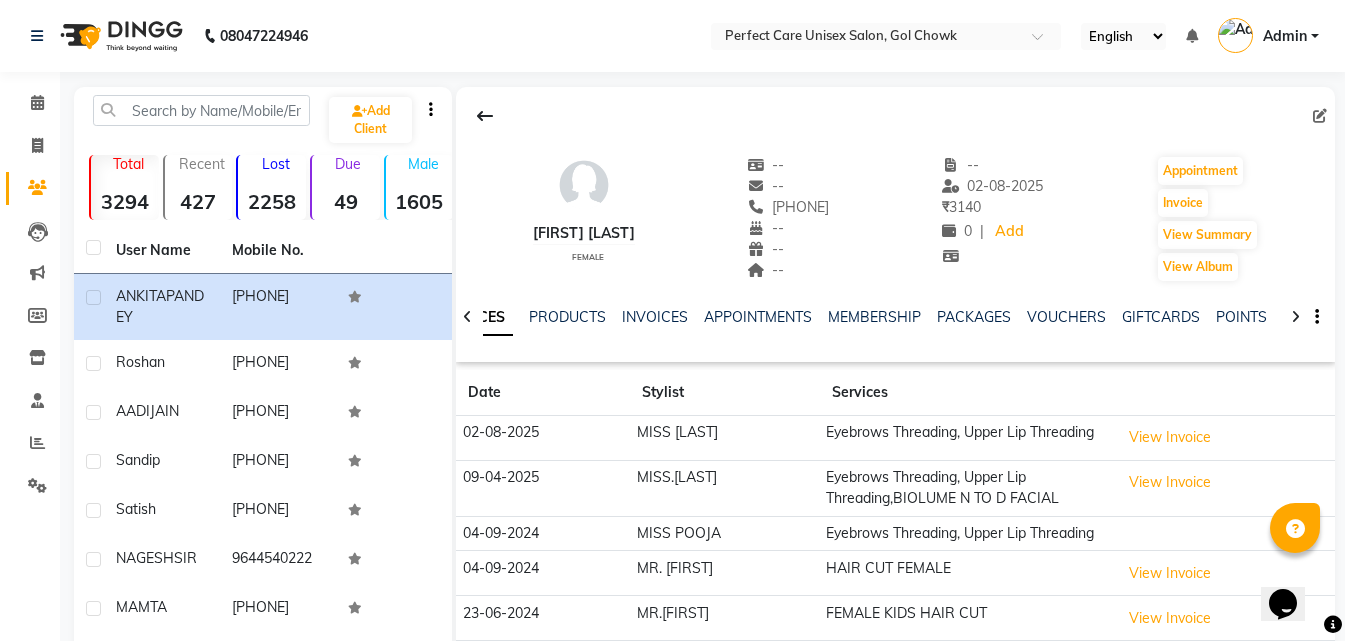 click 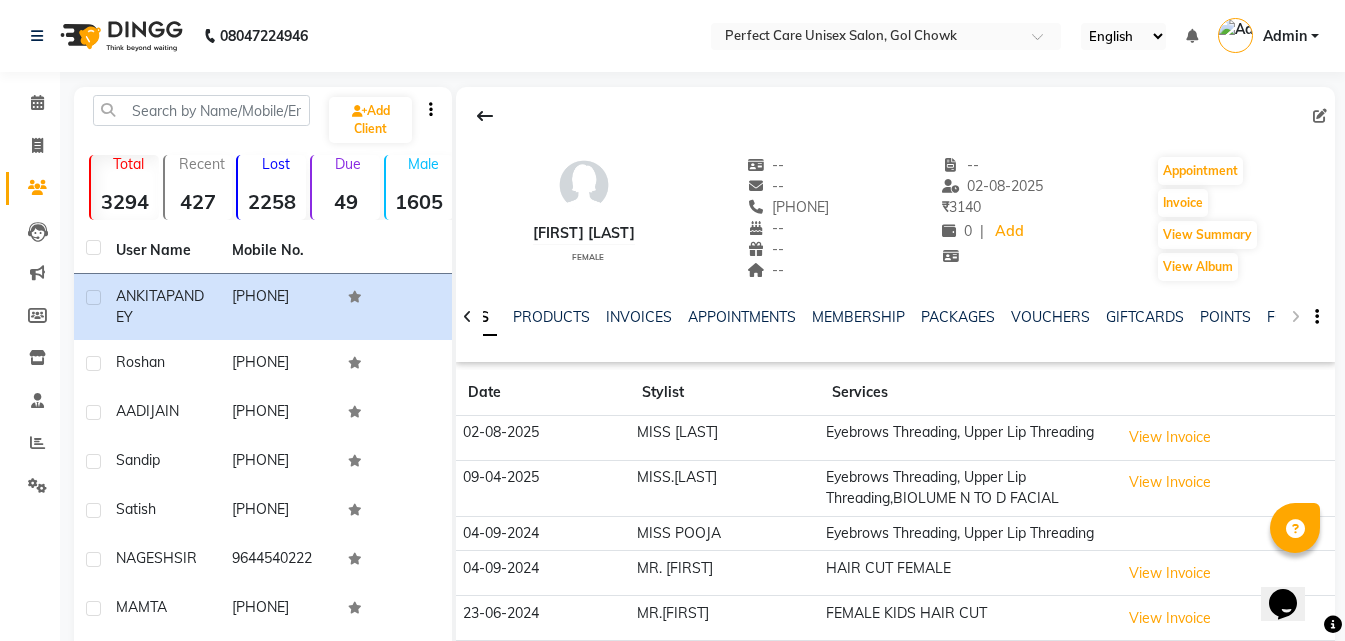 click on "NOTES FORMULA SERVICES PRODUCTS INVOICES APPOINTMENTS MEMBERSHIP PACKAGES VOUCHERS GIFTCARDS POINTS FORMS FAMILY CARDS WALLET" 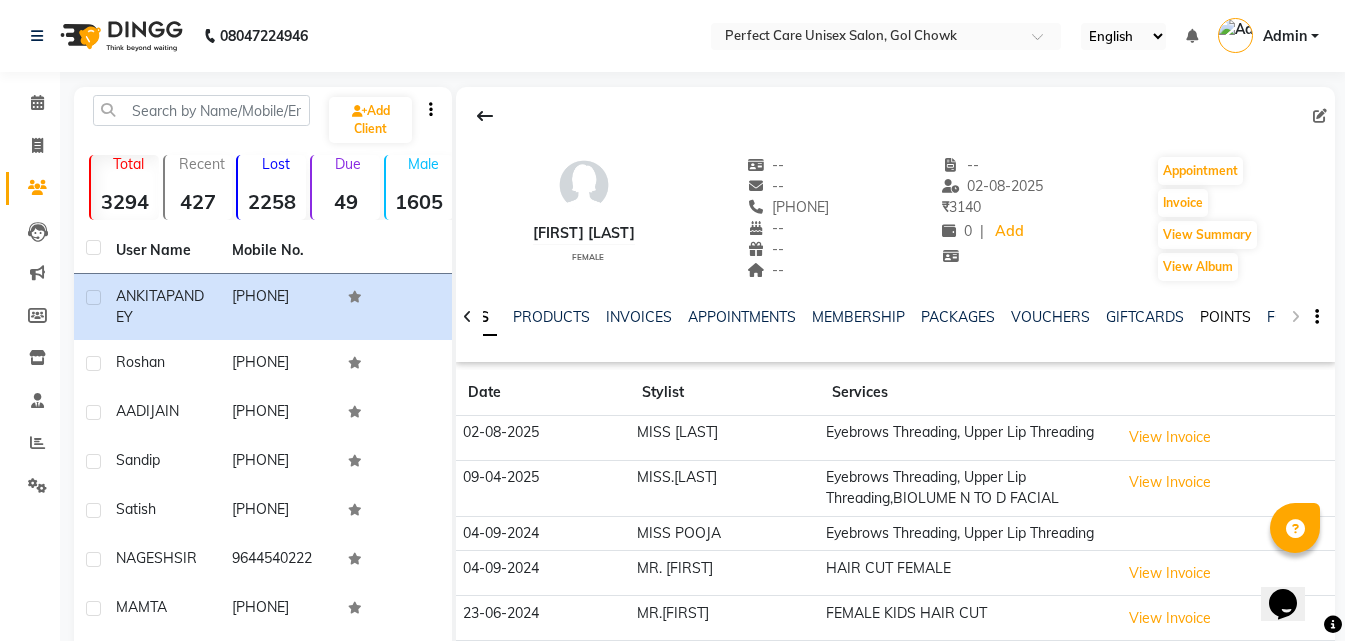 click on "POINTS" 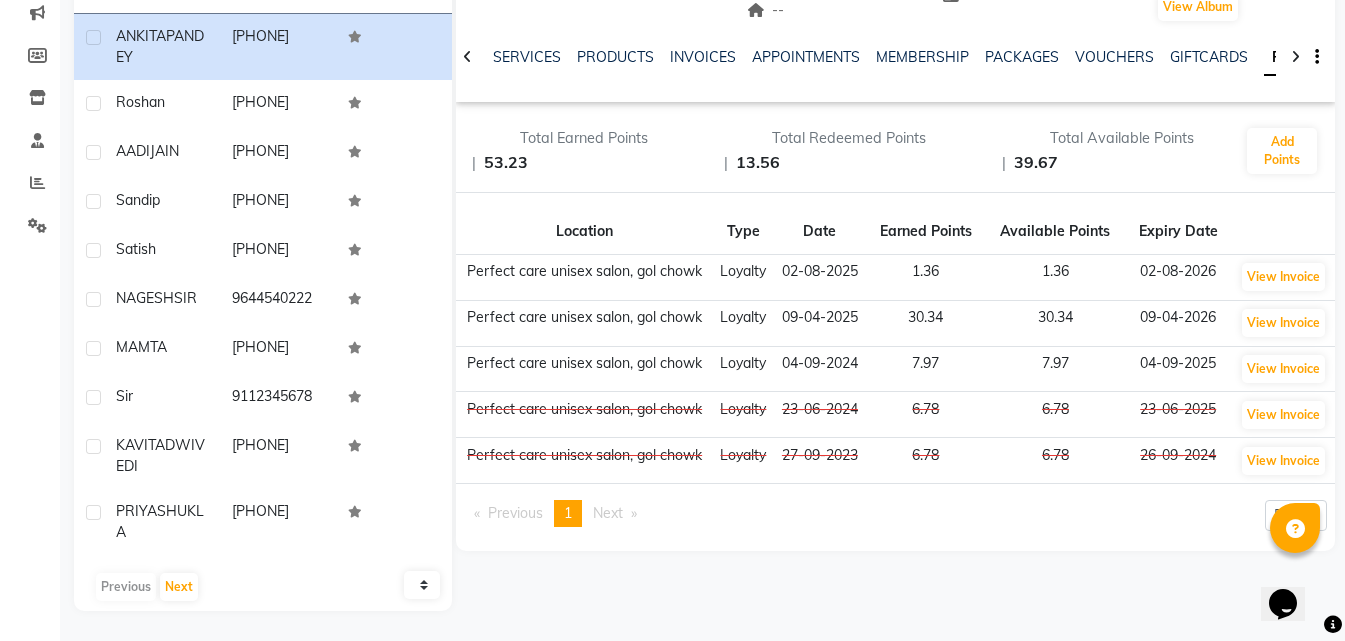 scroll, scrollTop: 0, scrollLeft: 0, axis: both 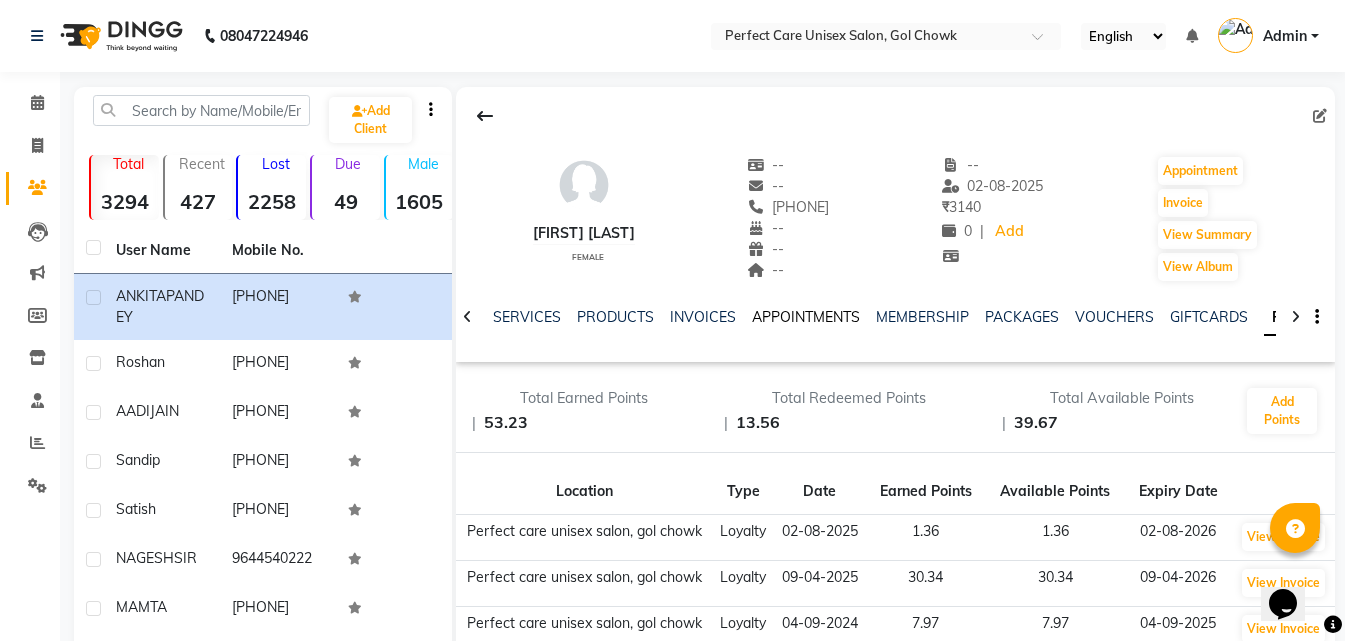 click on "APPOINTMENTS" 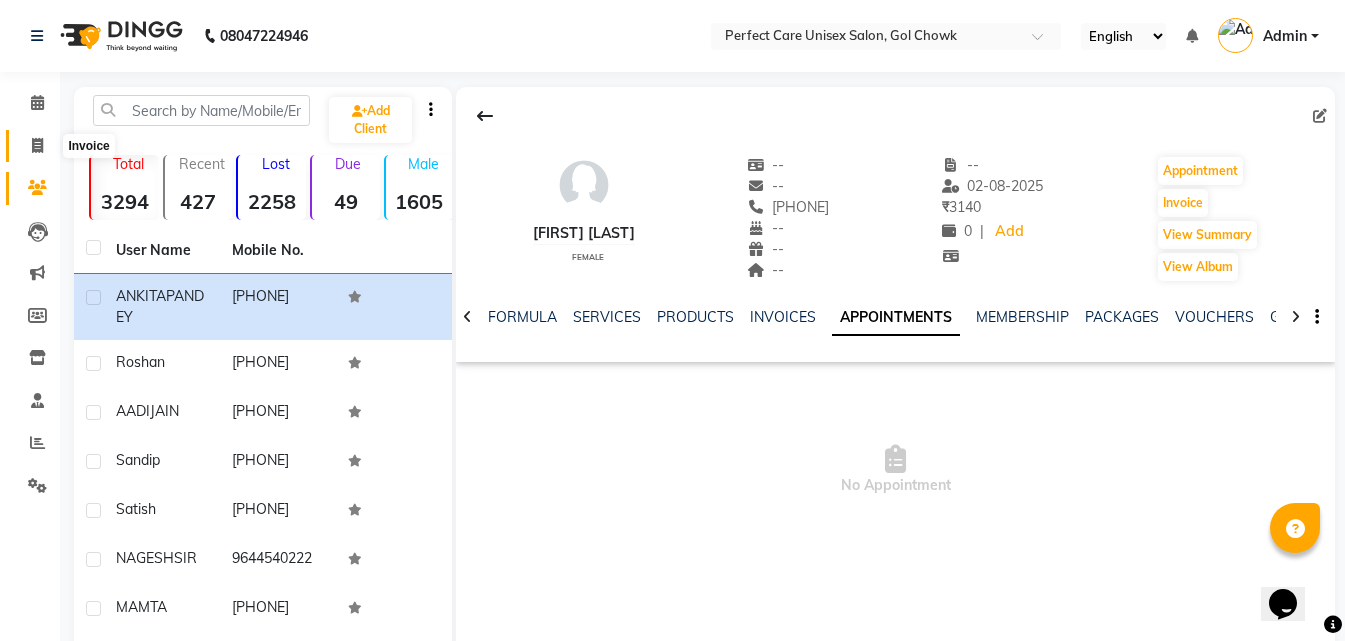 click 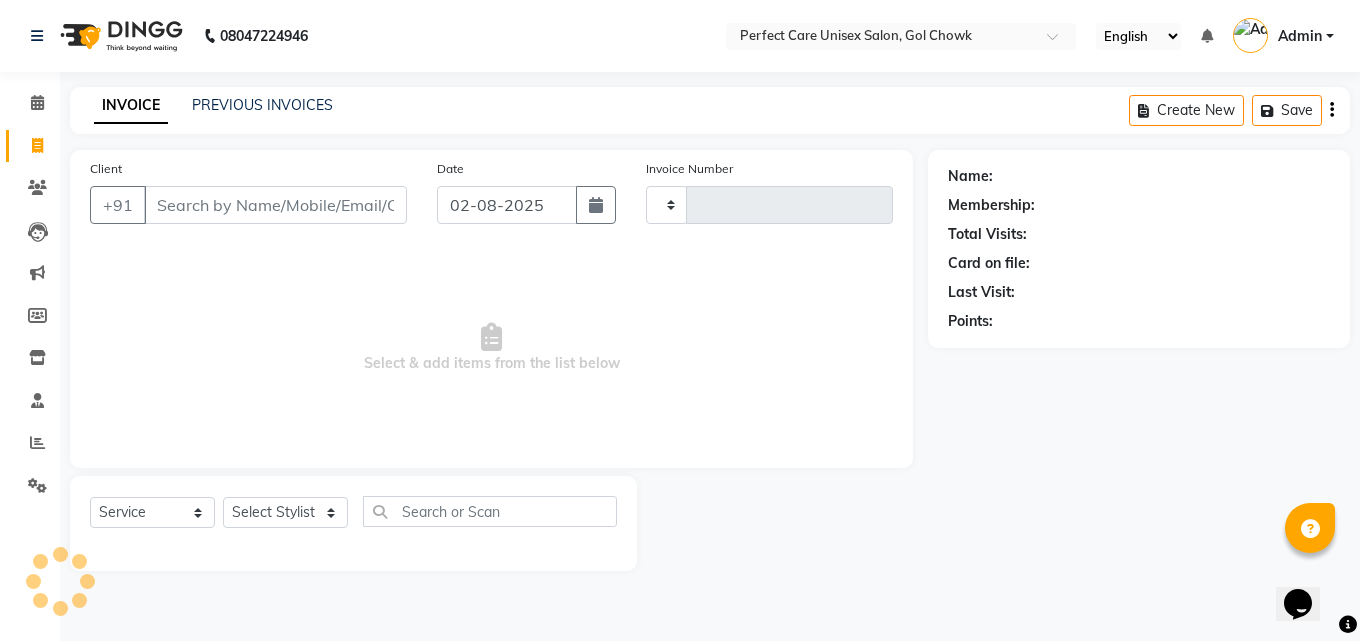 type on "2400" 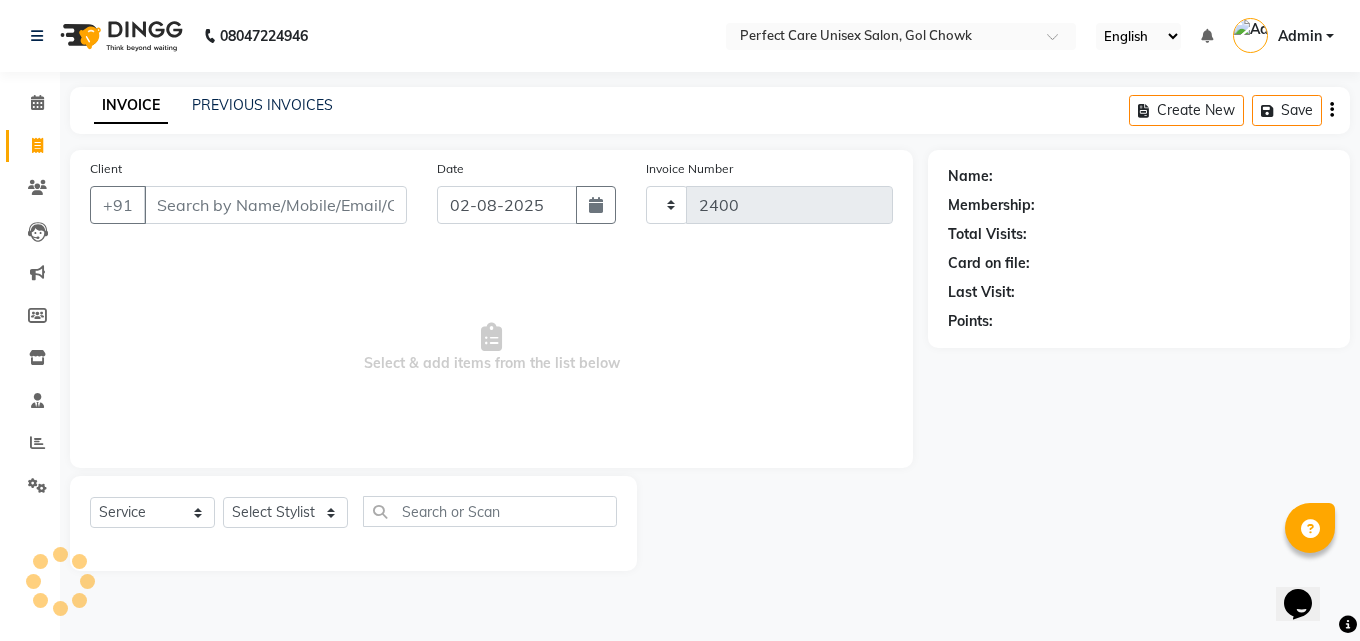select on "4751" 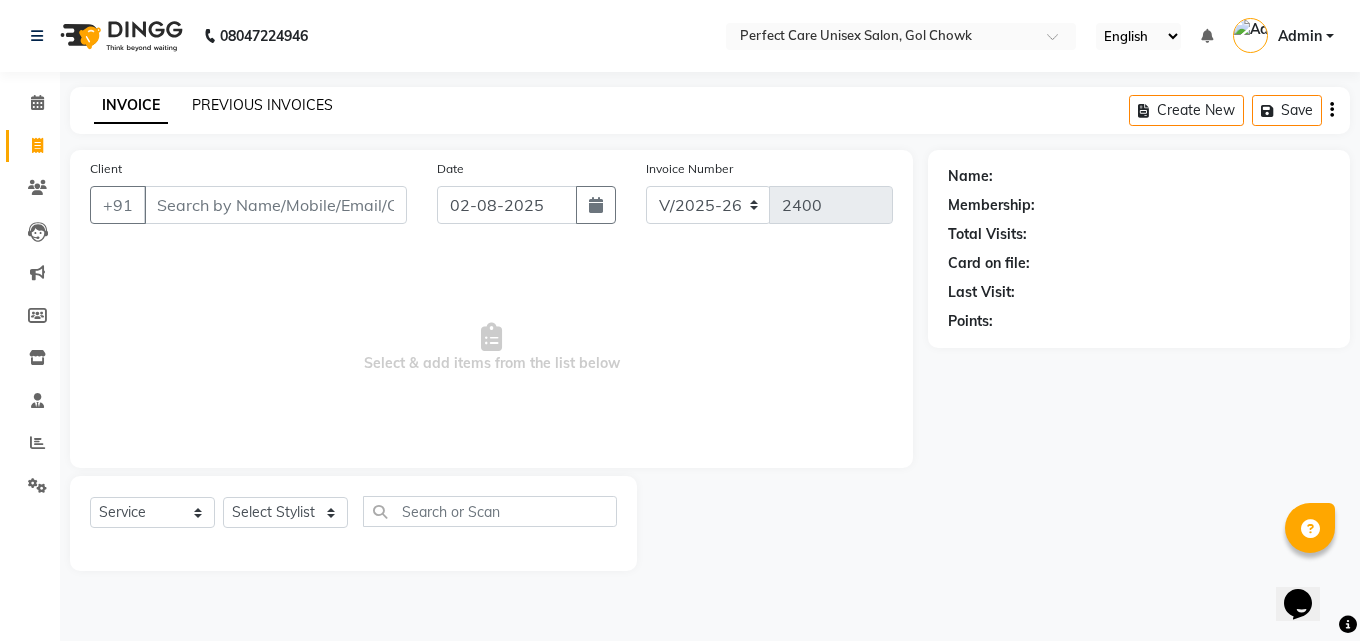 click on "PREVIOUS INVOICES" 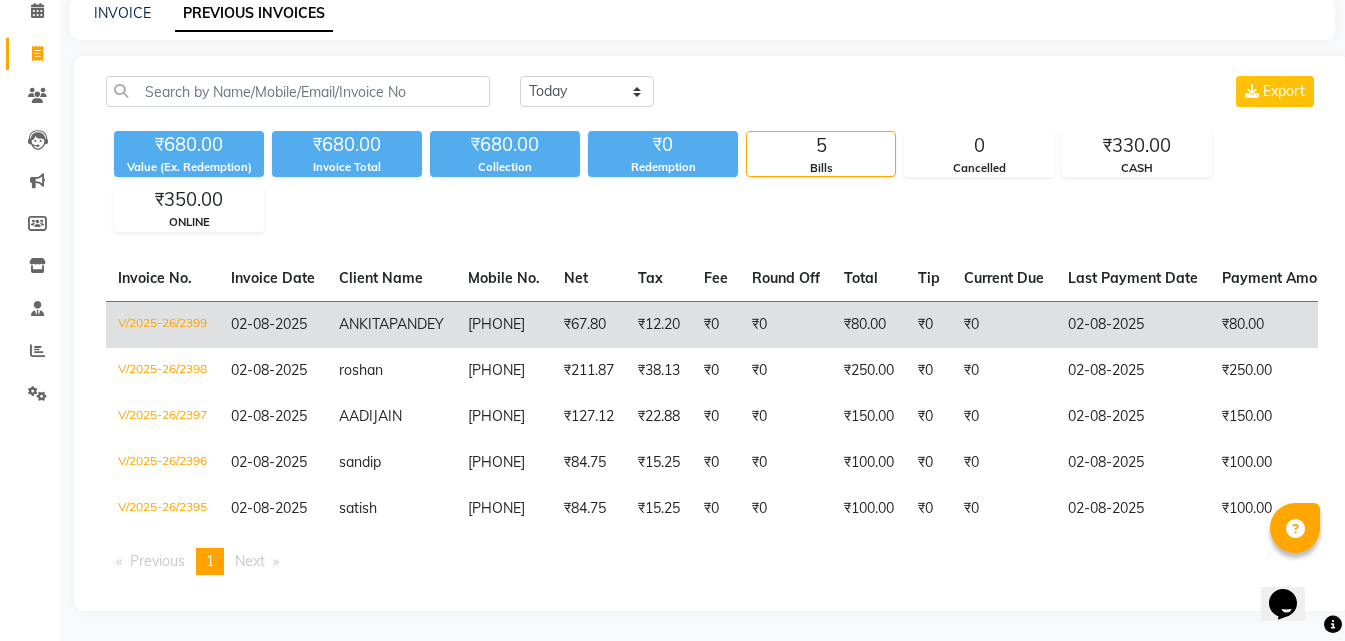 scroll, scrollTop: 127, scrollLeft: 0, axis: vertical 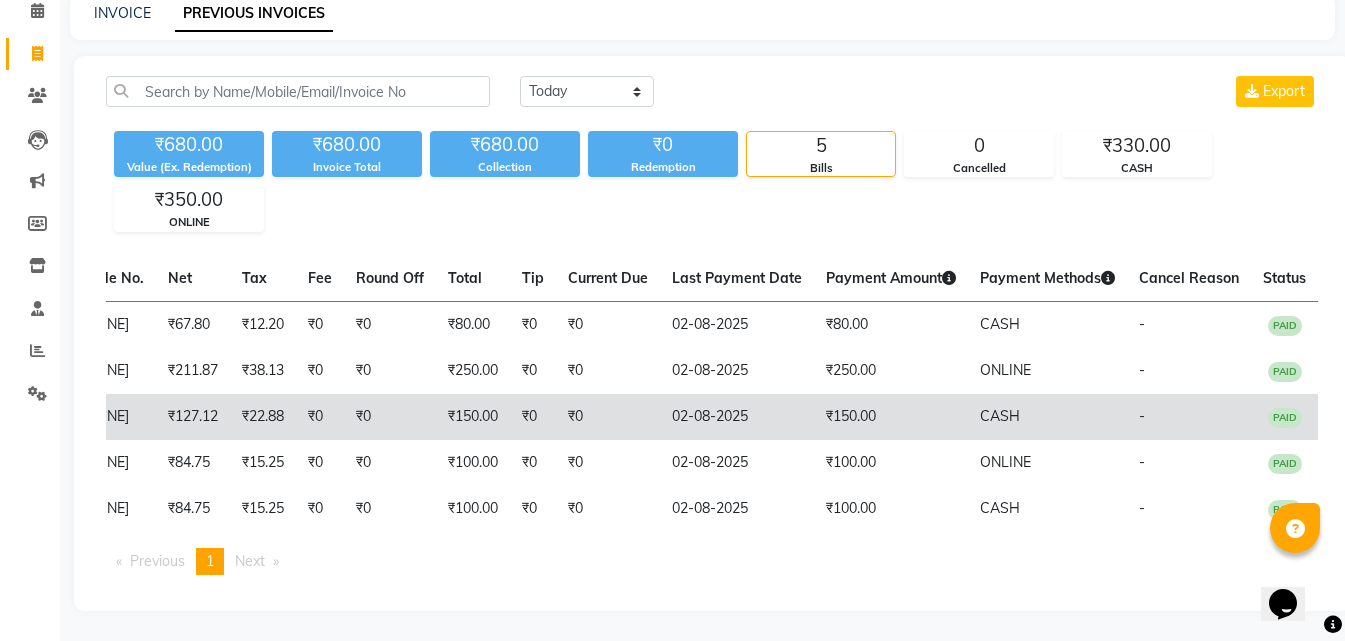 drag, startPoint x: 610, startPoint y: 389, endPoint x: 854, endPoint y: 416, distance: 245.4893 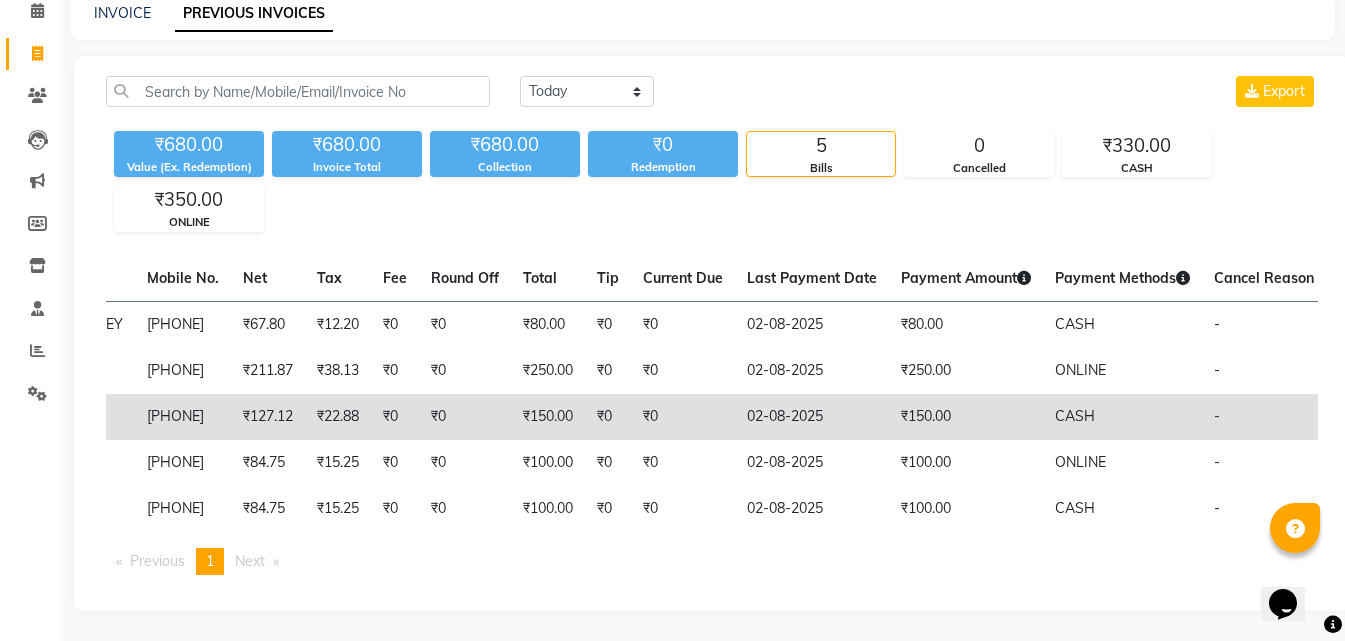 scroll, scrollTop: 0, scrollLeft: 0, axis: both 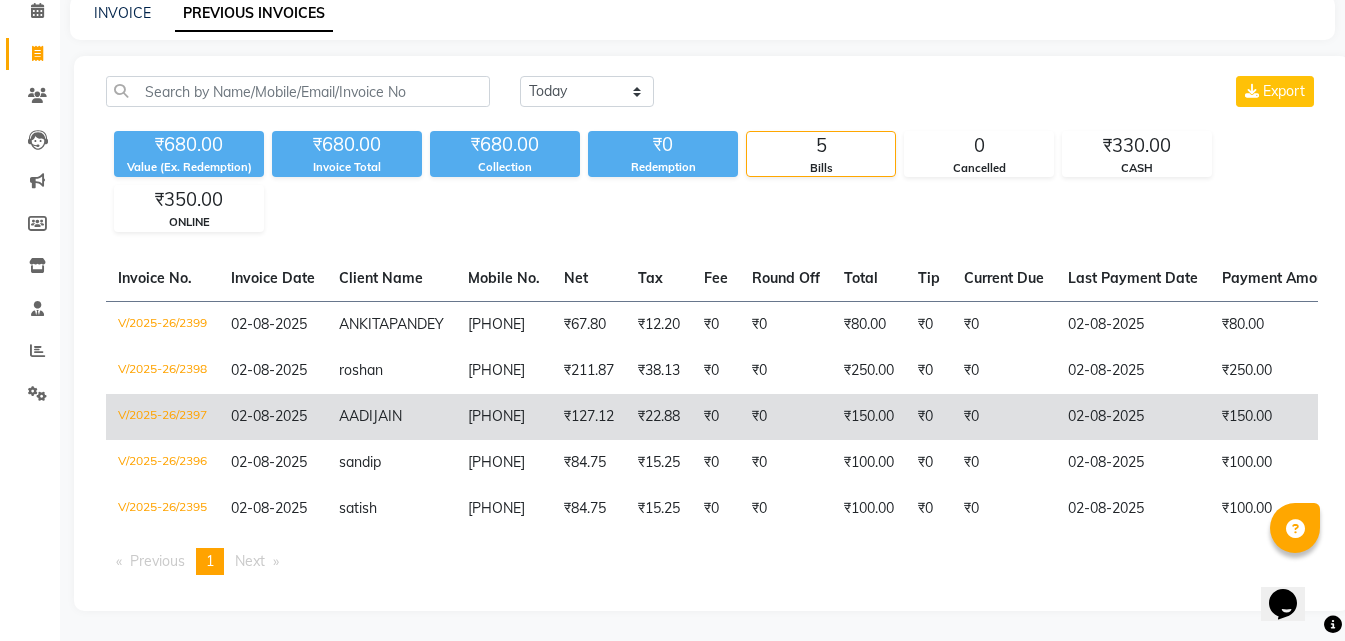 drag, startPoint x: 960, startPoint y: 408, endPoint x: 519, endPoint y: 382, distance: 441.76578 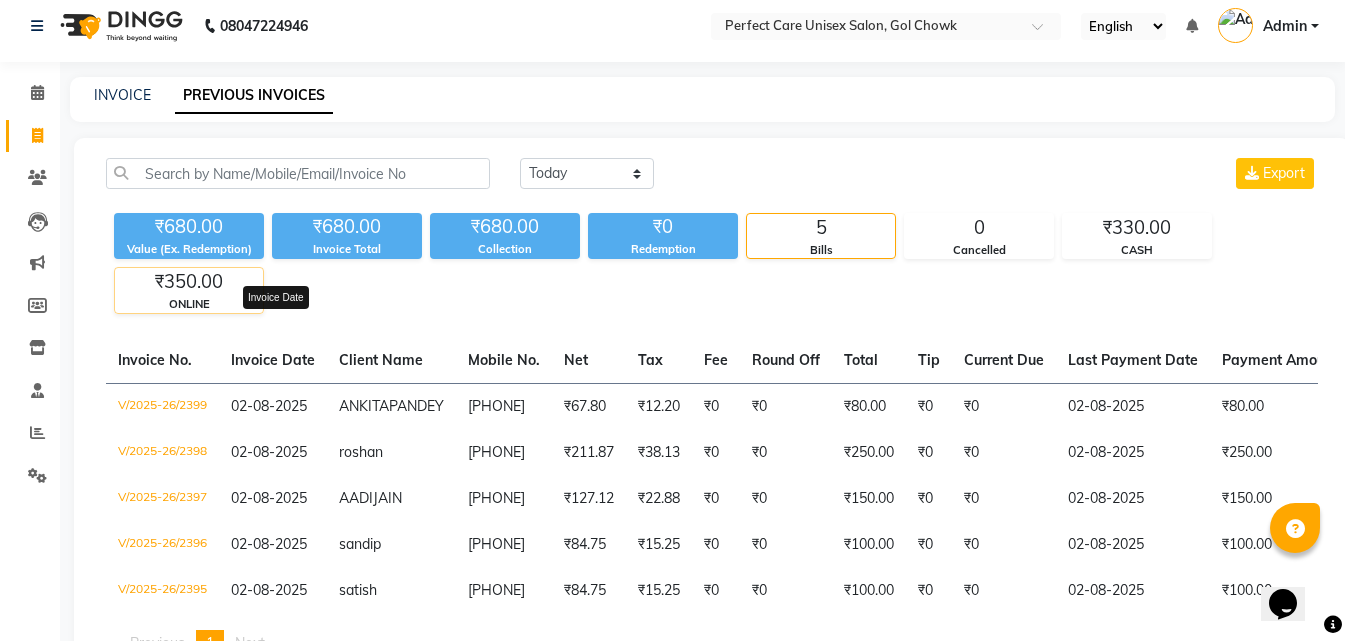 scroll, scrollTop: 0, scrollLeft: 0, axis: both 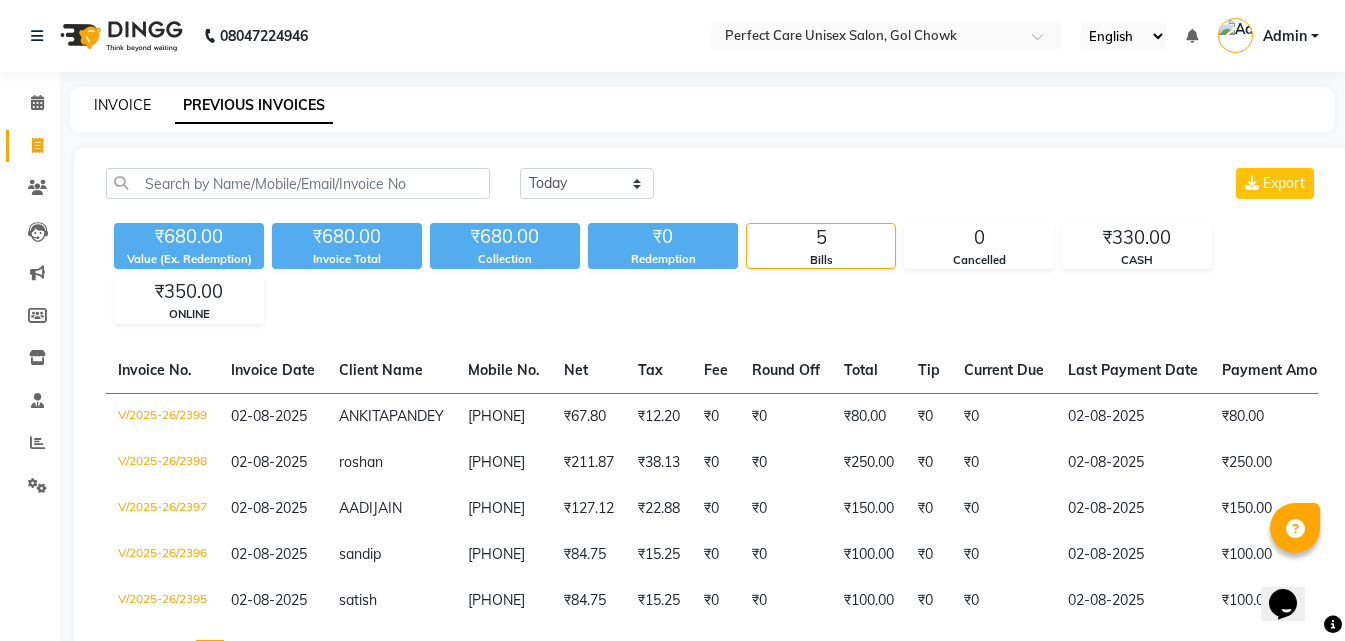 click on "INVOICE" 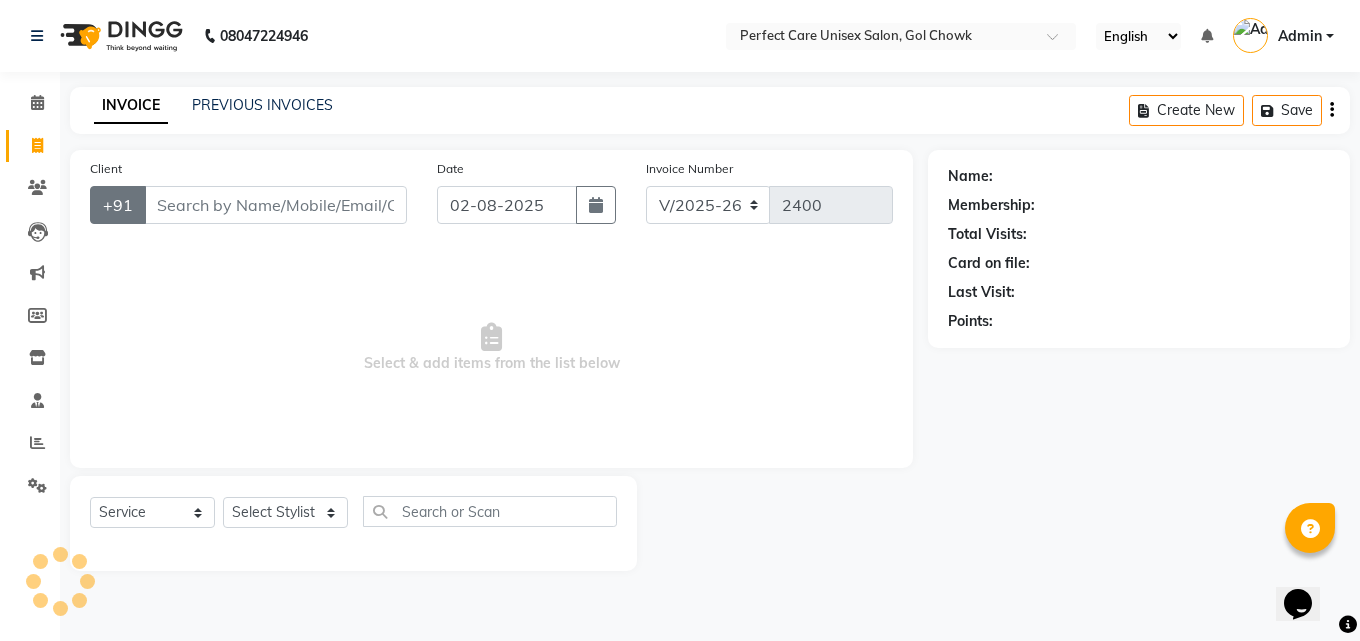 click on "Select & add items from the list below" at bounding box center [491, 348] 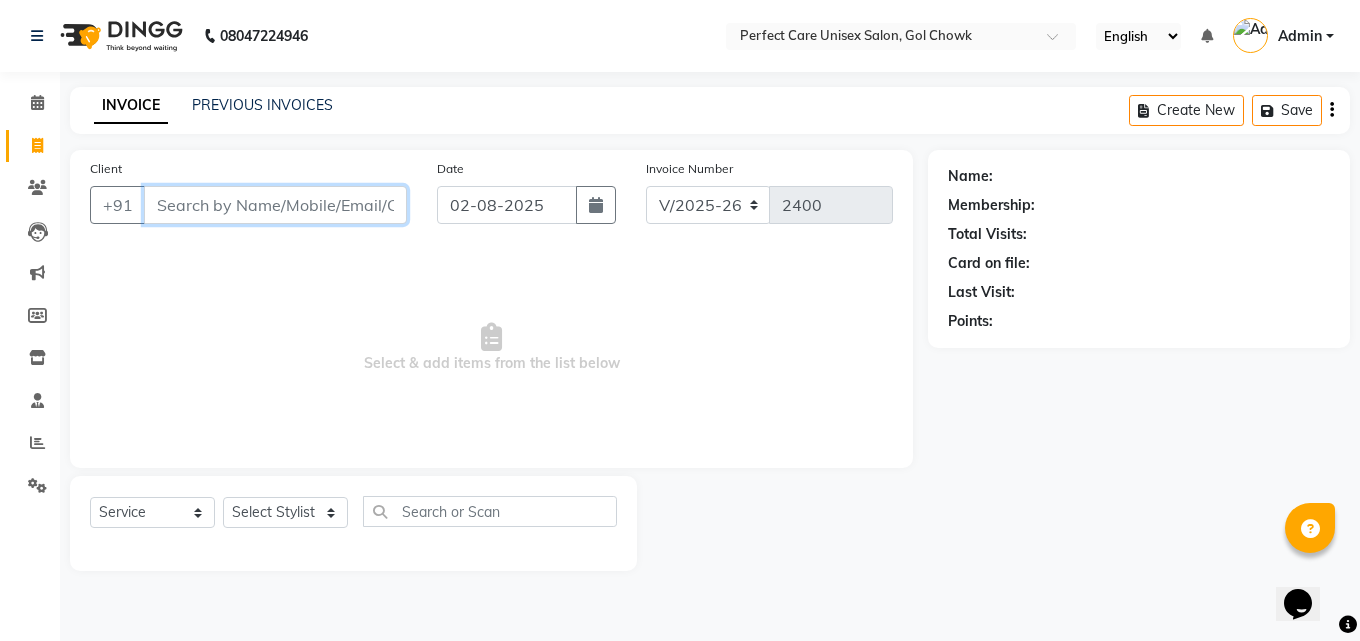 click on "Client" at bounding box center (275, 205) 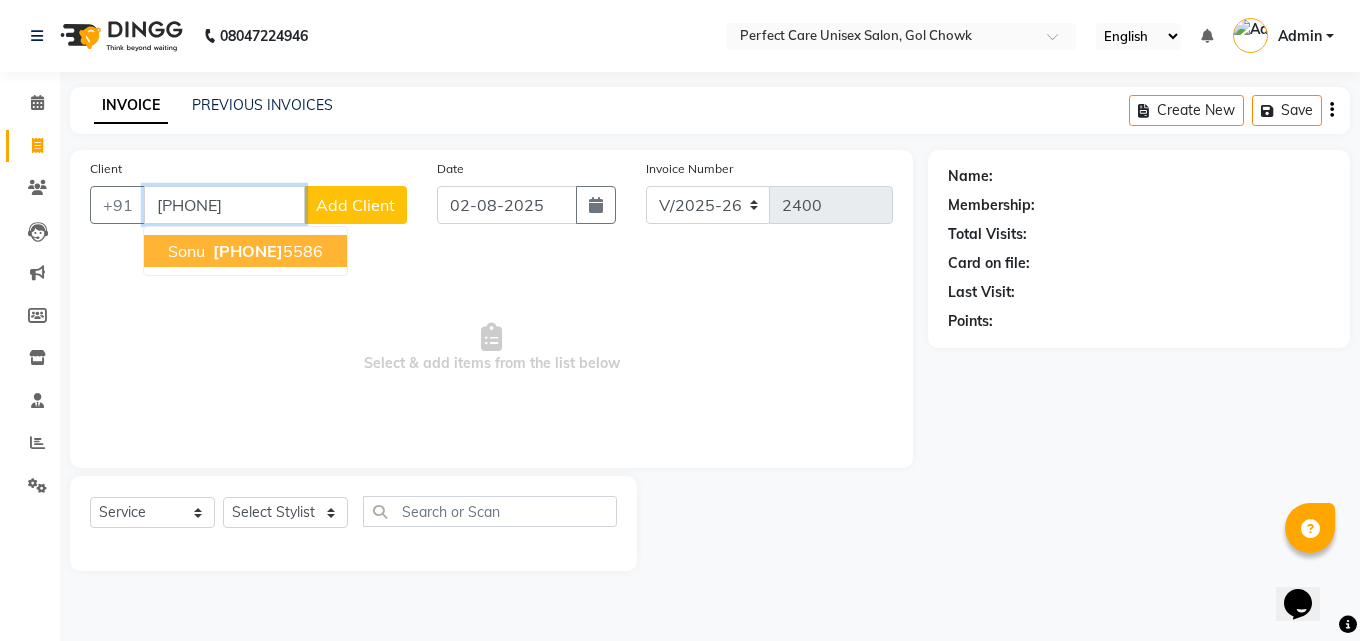 click on "[PHONE]" at bounding box center [248, 251] 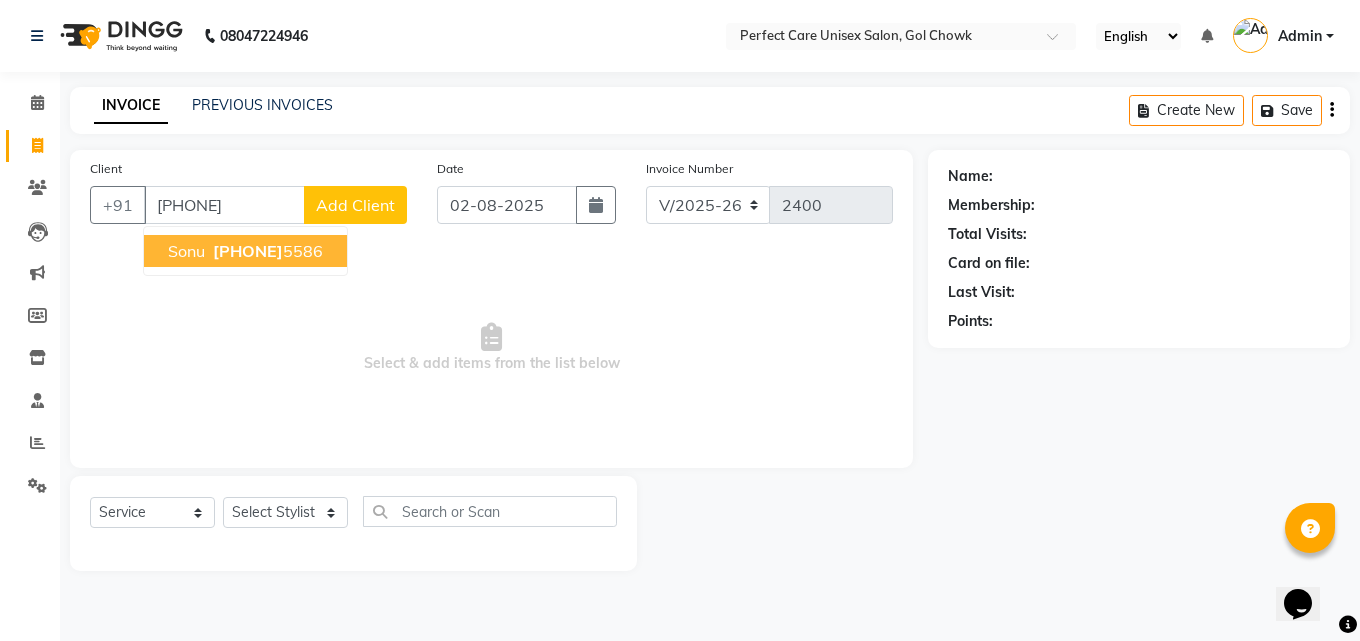 click on "Client +91 [PHONE] [FIRST]   [PHONE] Add Client Date 02-08-2025 Invoice Number V/2025 V/2025-26 2400  Select & add items from the list below" 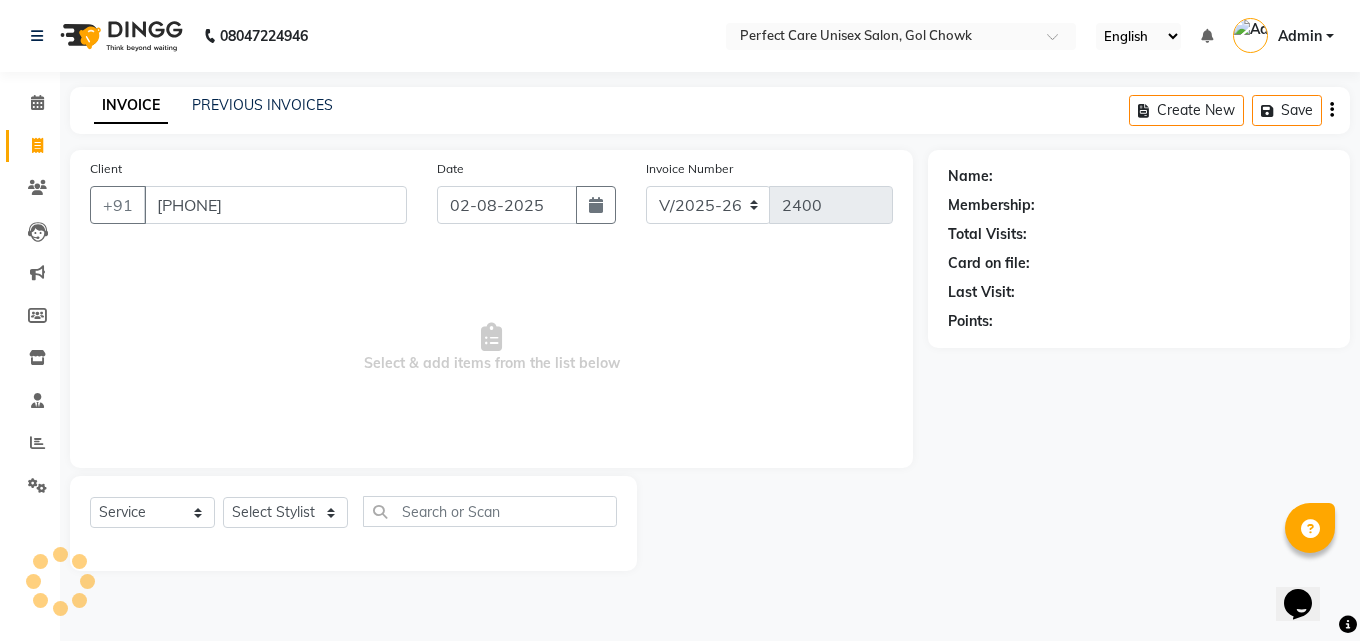 select on "1: Object" 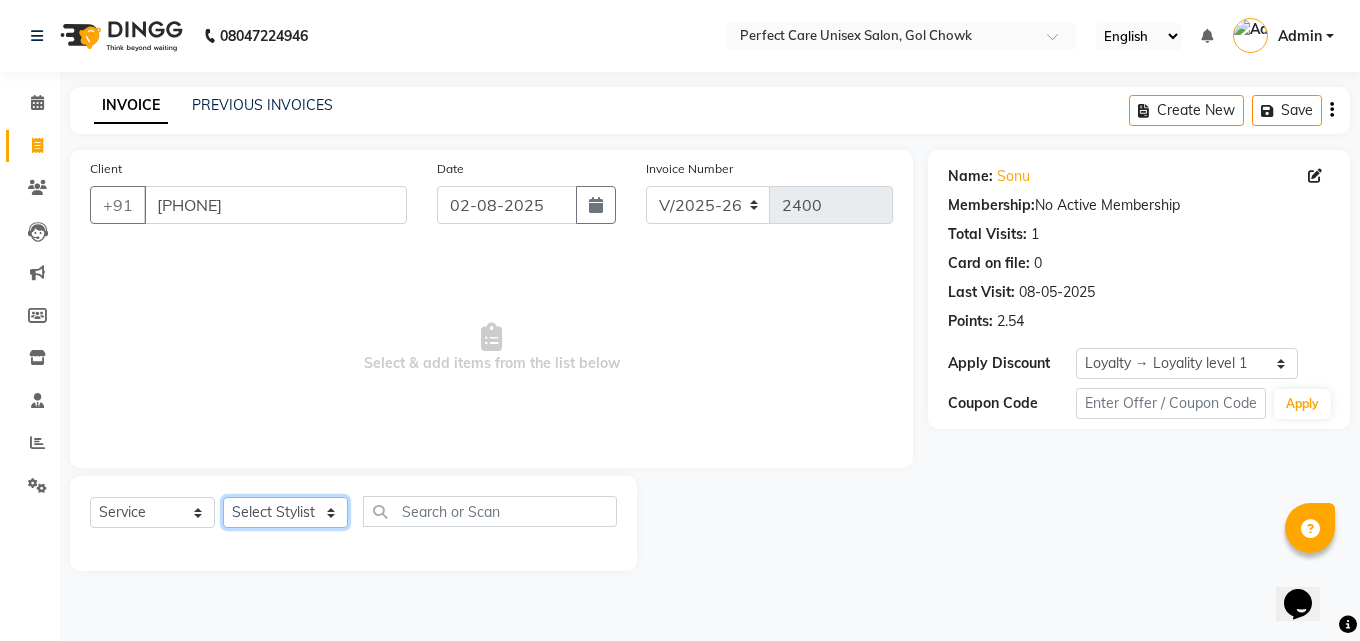 click on "Select Stylist MISS [NAME] MISS [NAME] MISS [NAME]  MISS [NAME] MISS [NAME] MISS [NAME] MISS [NAME]  MISS [NAME]  MISS [NAME] MISS [NAME] MISS [LAST] MR [NAME] MR [NAME] MR [NAME] MR [NAME] MR [NAME] MR [NAME] MR [NAME] MR [NAME] MR [NAME] MR [NAME] MR [NAME] MR [NAME] MR [NAME] MR [NAME] MR [NAME] MR [NAME] MR [NAME] MS [LAST] NONE [LAST]" 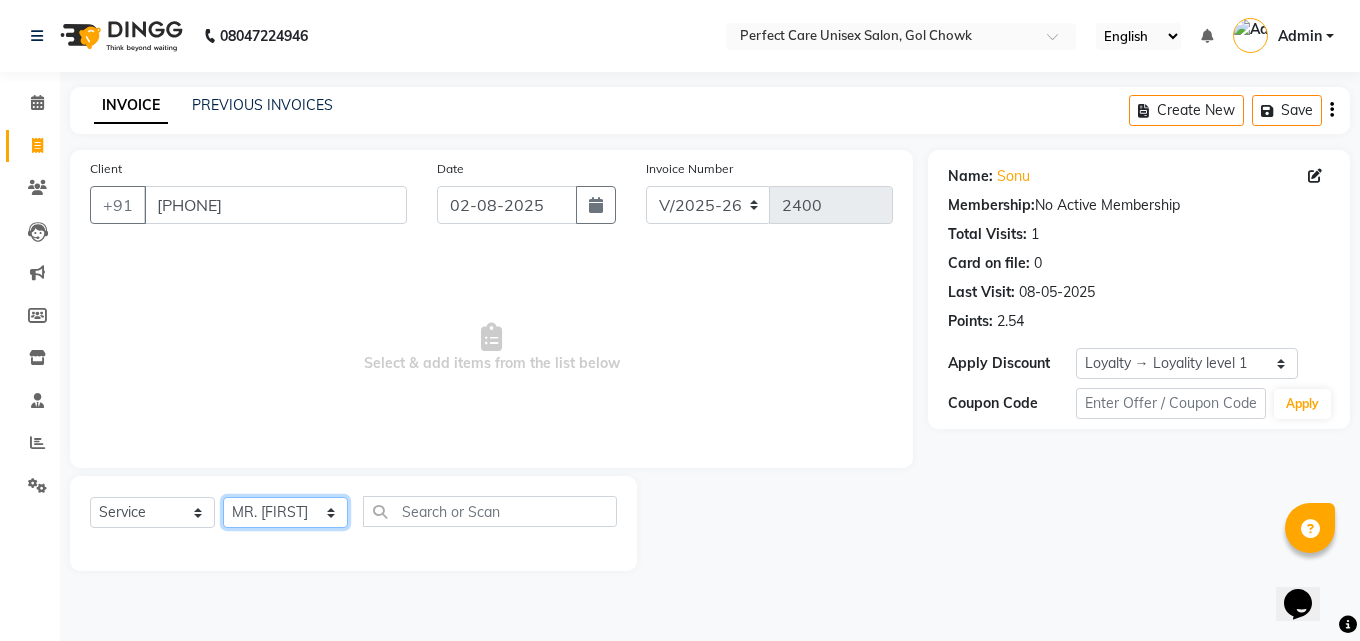 click on "Select Stylist MISS [NAME] MISS [NAME] MISS [NAME]  MISS [NAME] MISS [NAME] MISS [NAME] MISS [NAME]  MISS [NAME]  MISS [NAME] MISS [NAME] MISS [LAST] MR [NAME] MR [NAME] MR [NAME] MR [NAME] MR [NAME] MR [NAME] MR [NAME] MR [NAME] MR [NAME] MR [NAME] MR [NAME] MR [NAME] MR [NAME] MR [NAME] MR [NAME] MR [NAME] MR [NAME] MS [LAST] NONE [LAST]" 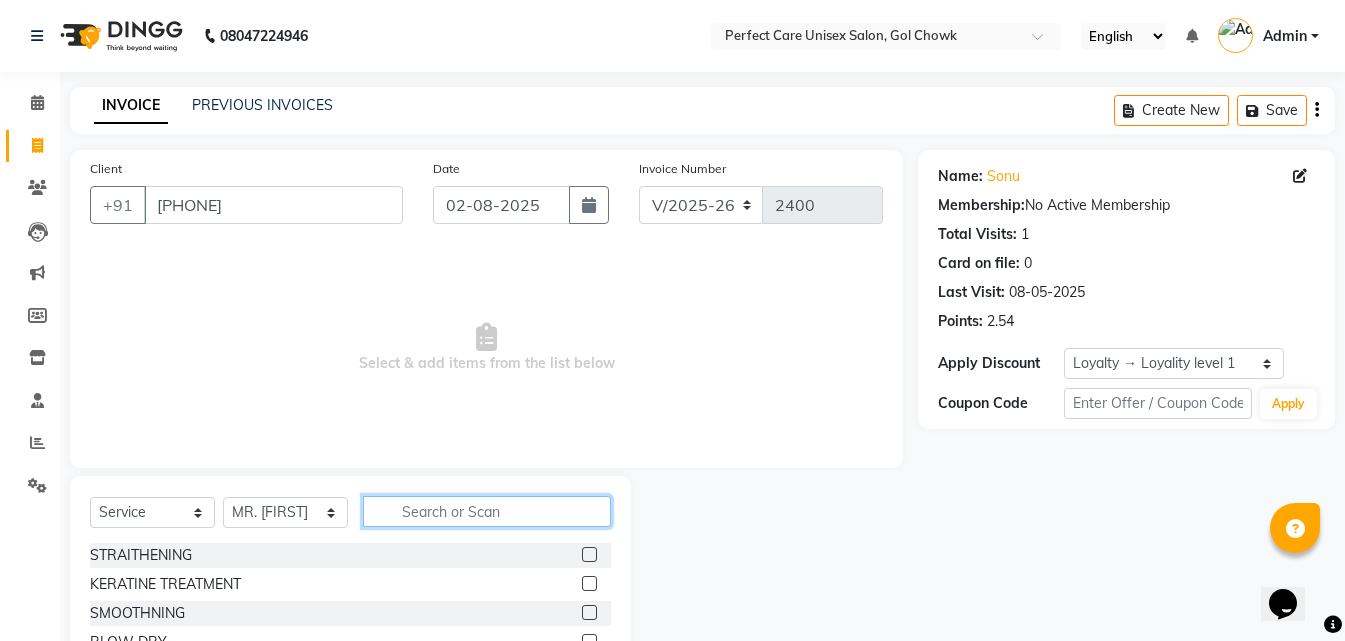 click 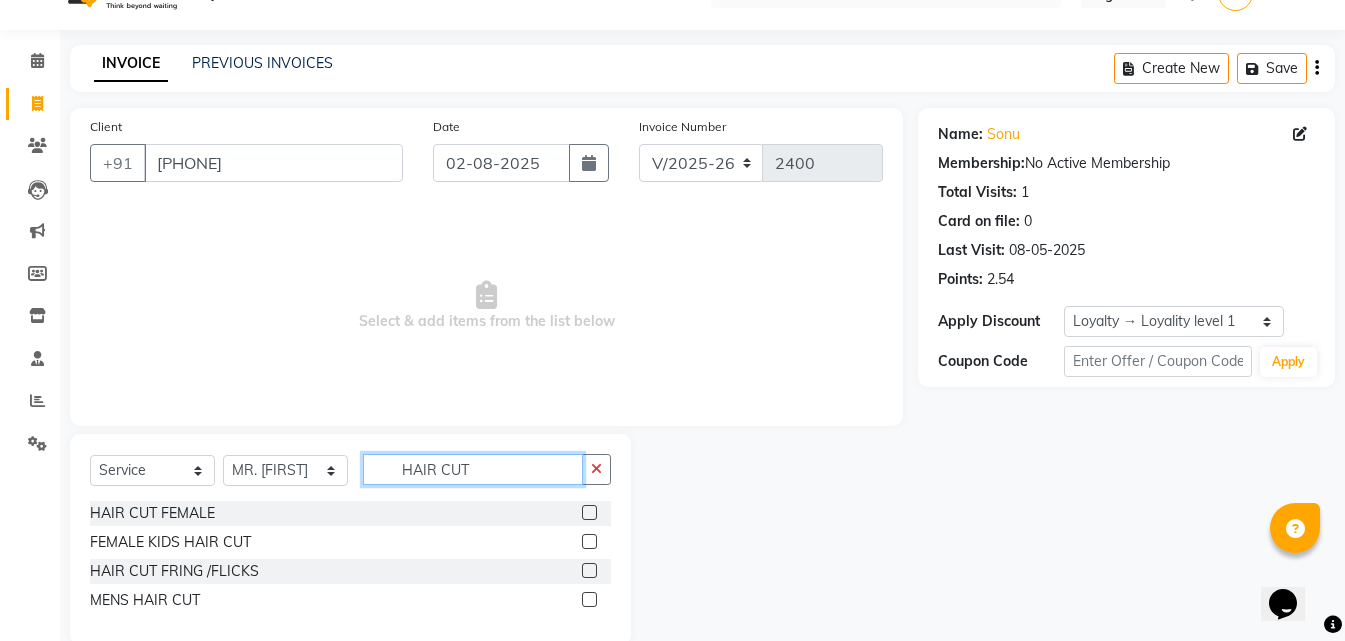 scroll, scrollTop: 76, scrollLeft: 0, axis: vertical 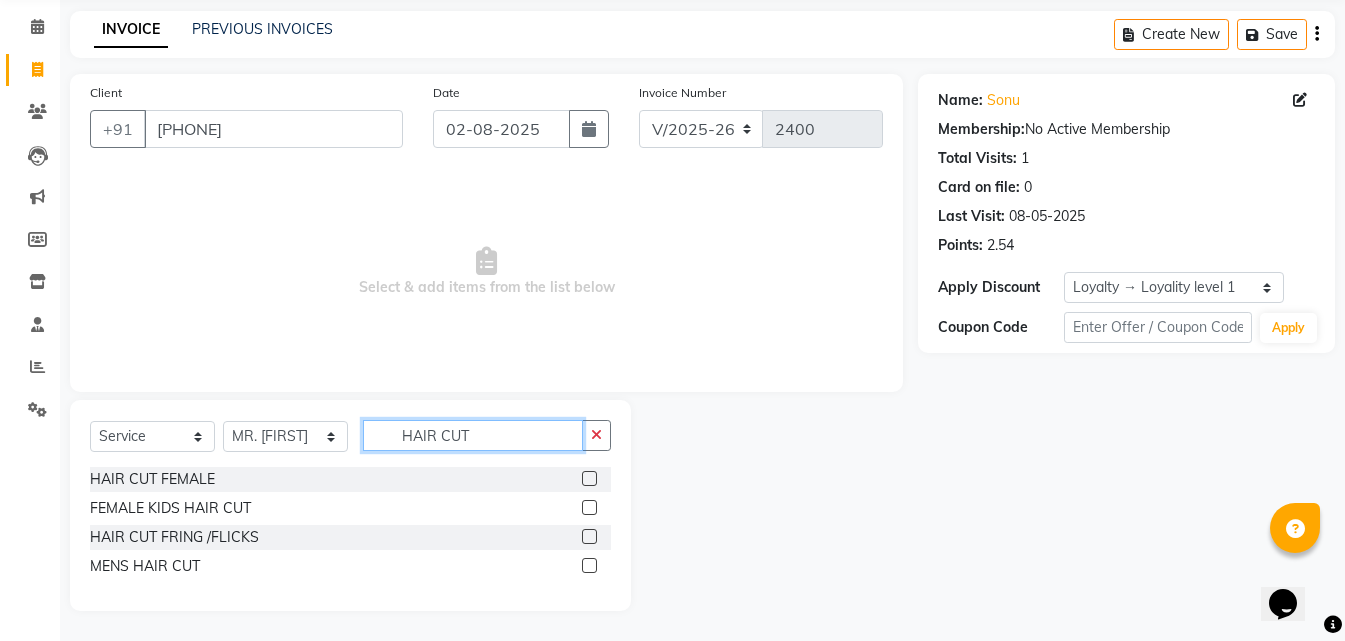 type on "HAIR CUT" 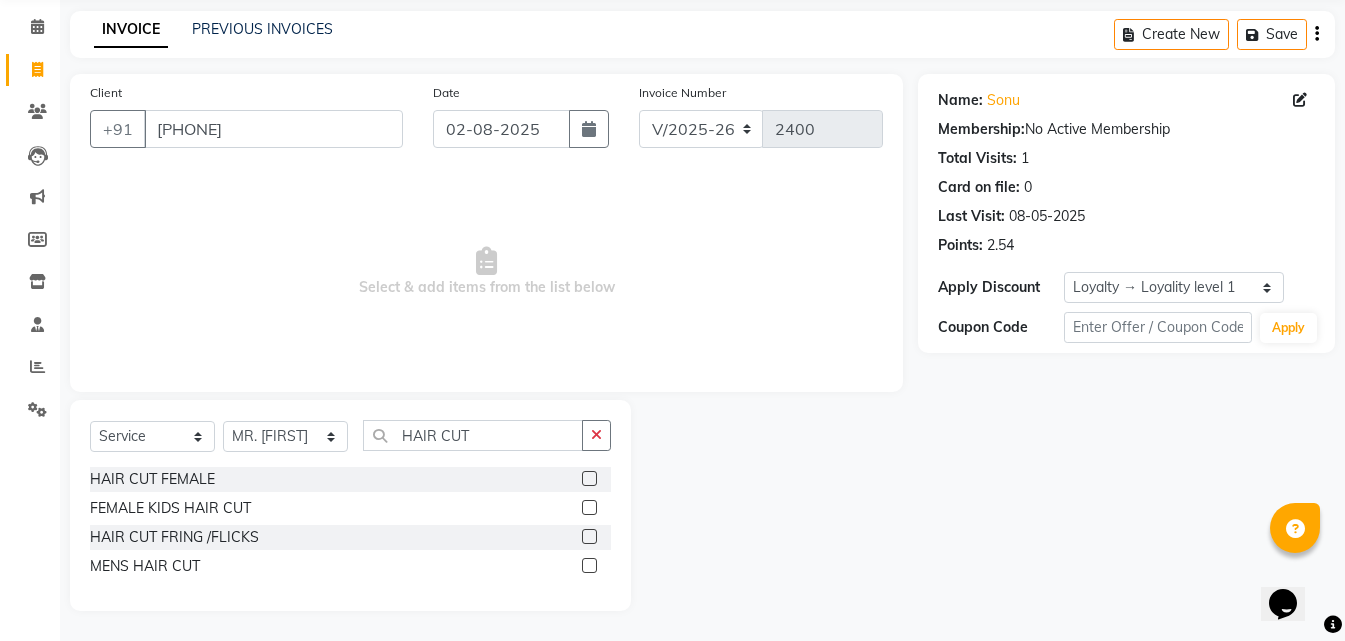 click 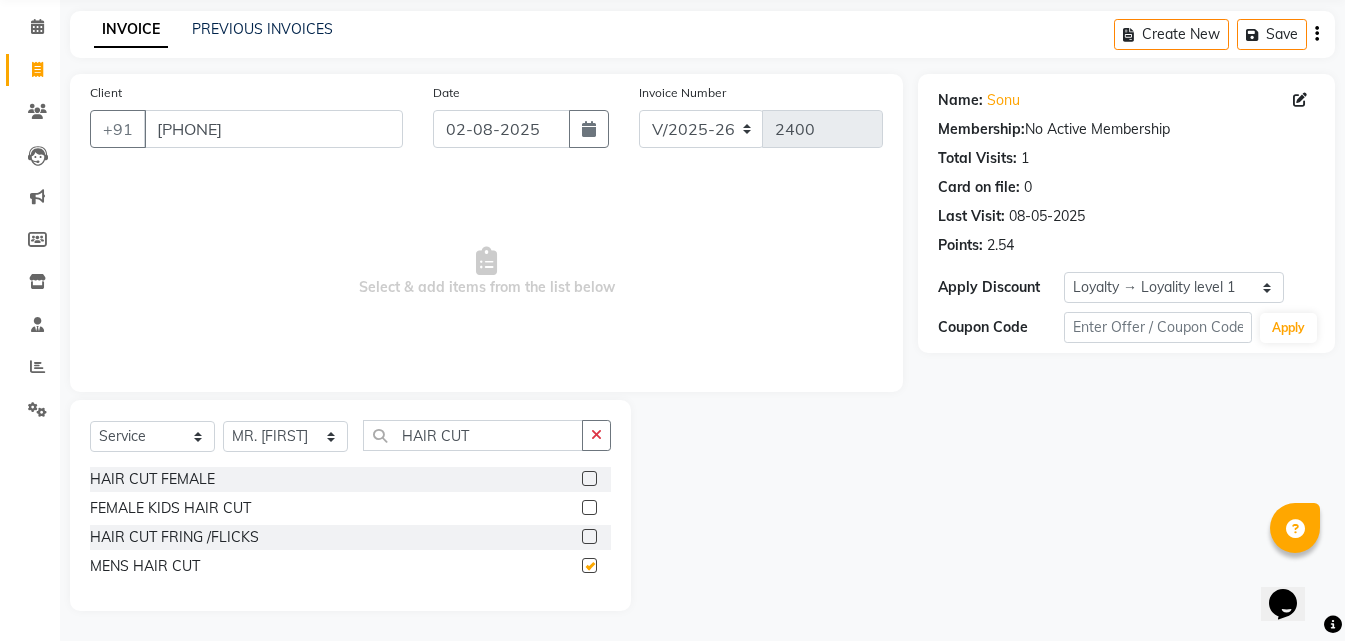 click 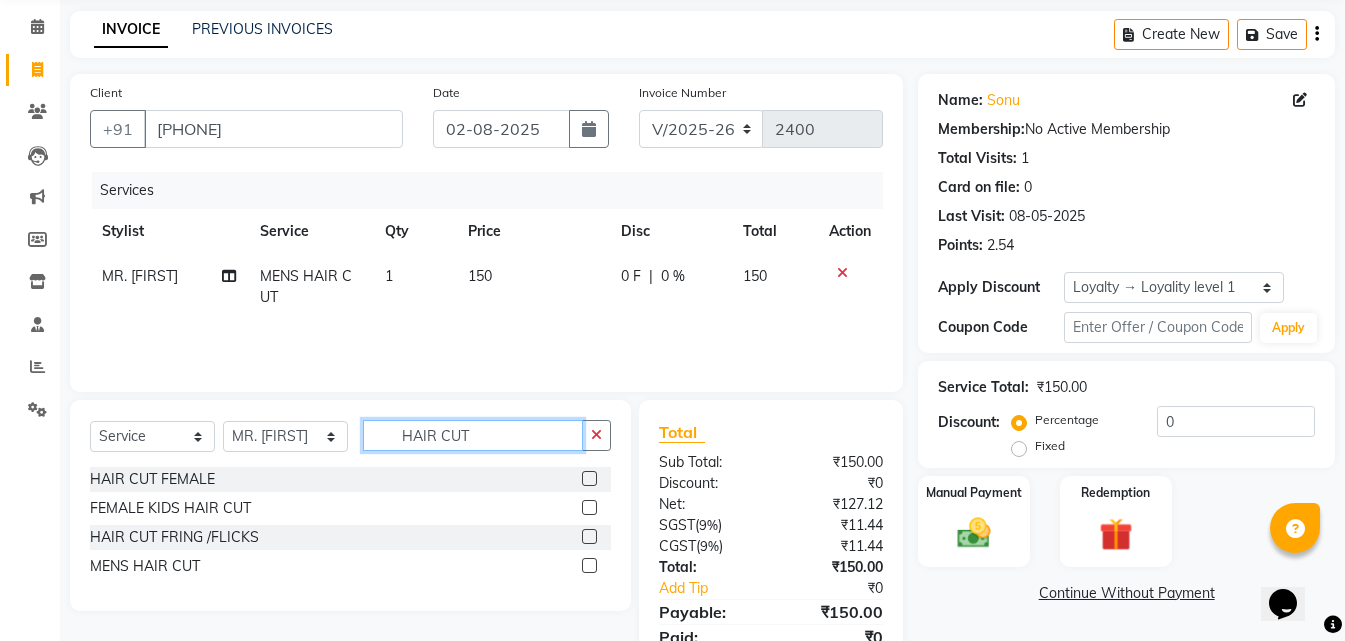 drag, startPoint x: 503, startPoint y: 445, endPoint x: 352, endPoint y: 445, distance: 151 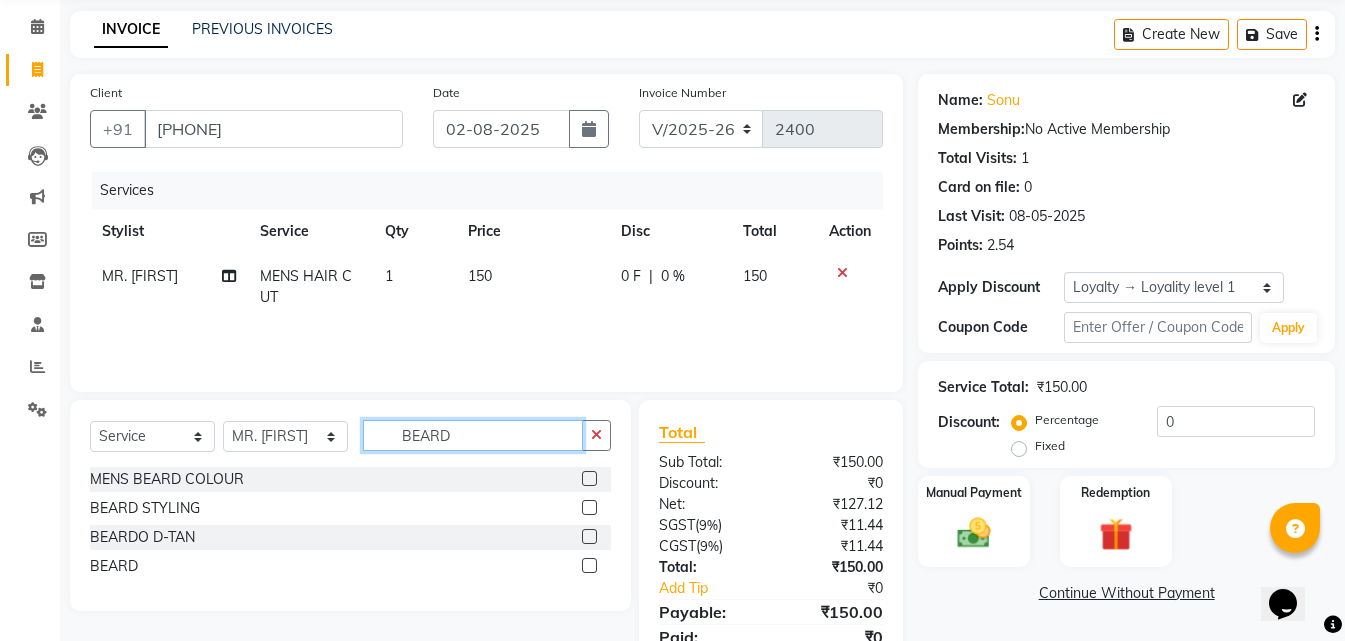 type on "BEARD" 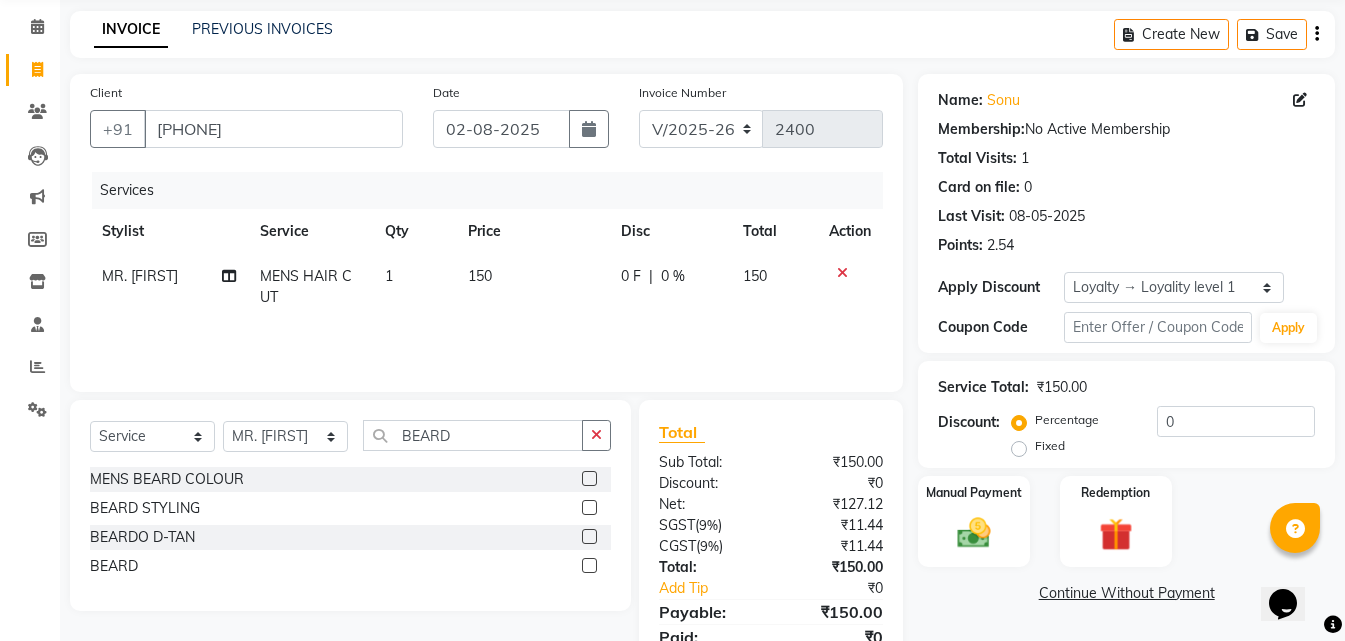 click on "BEARD" 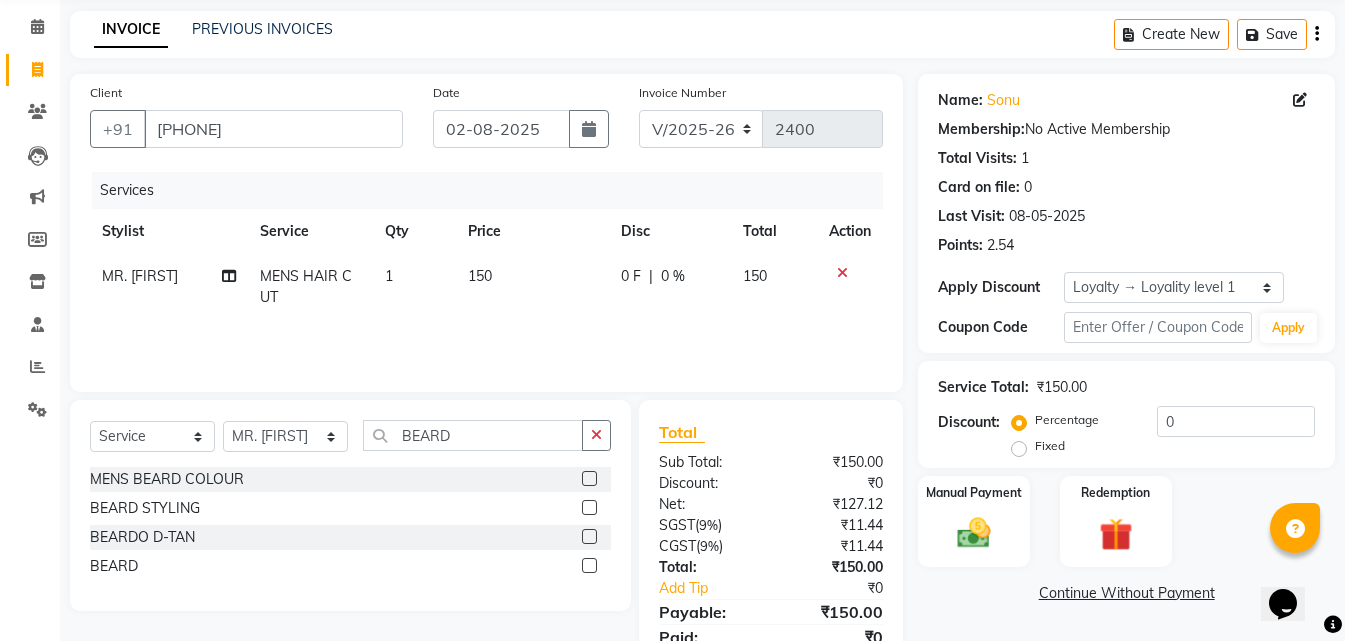 click 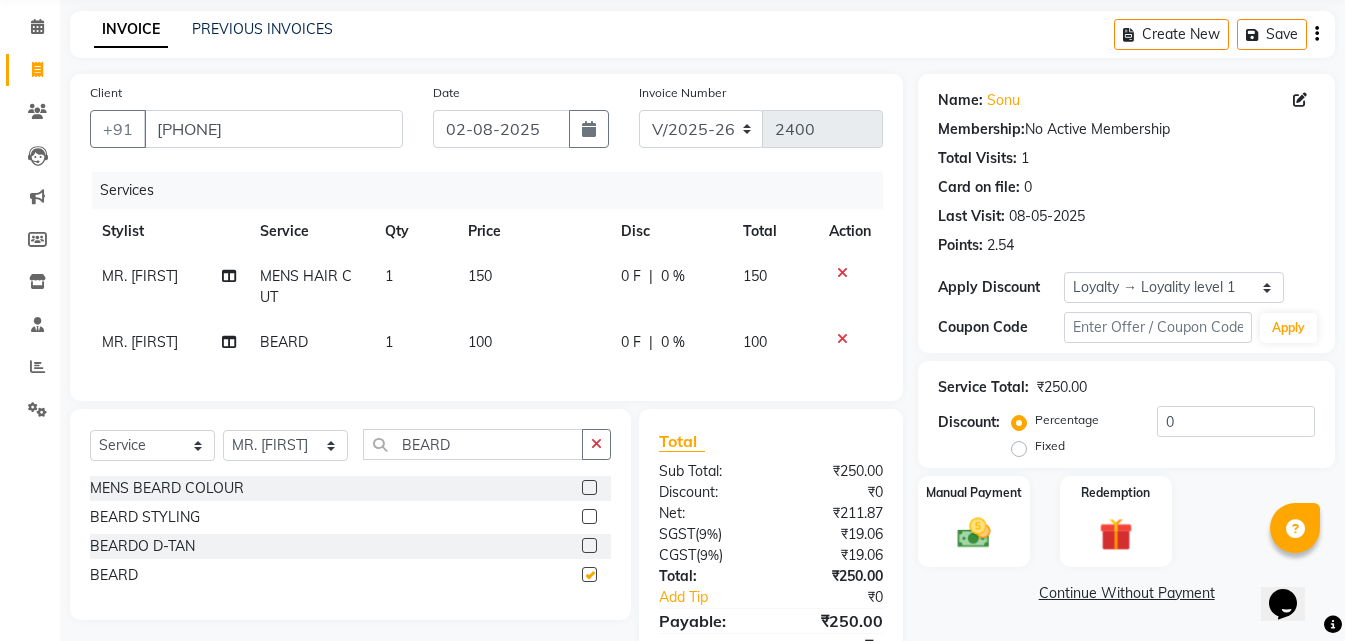 checkbox on "false" 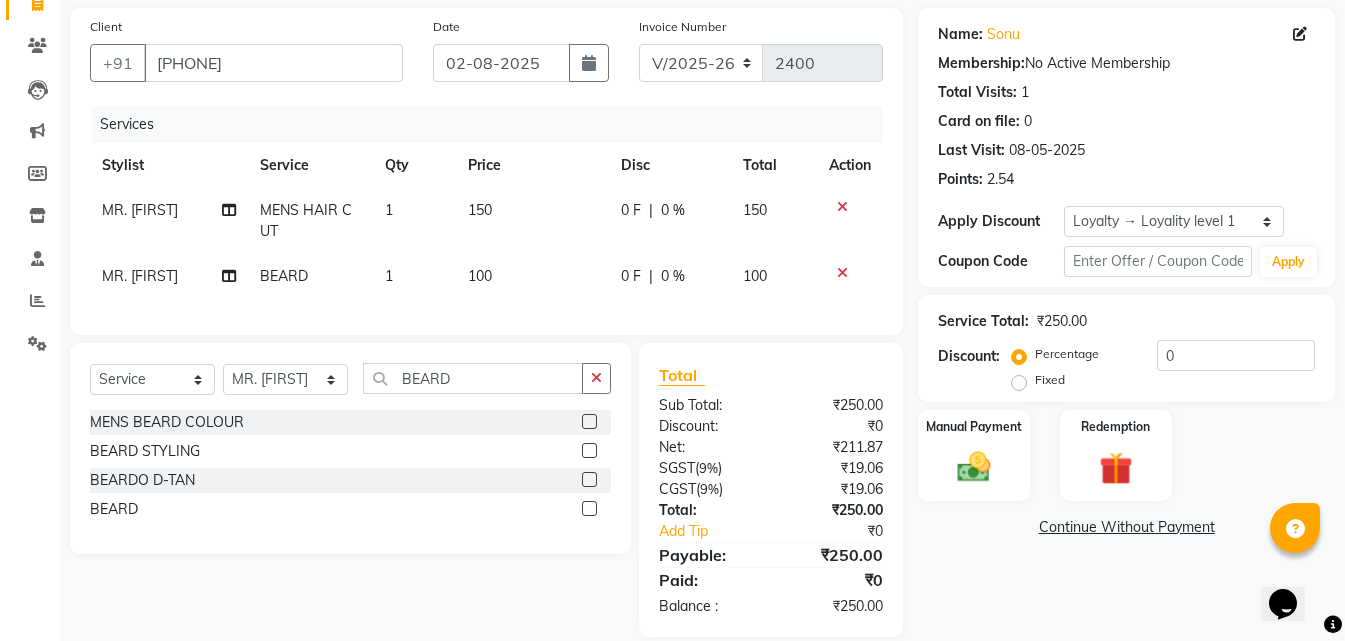scroll, scrollTop: 176, scrollLeft: 0, axis: vertical 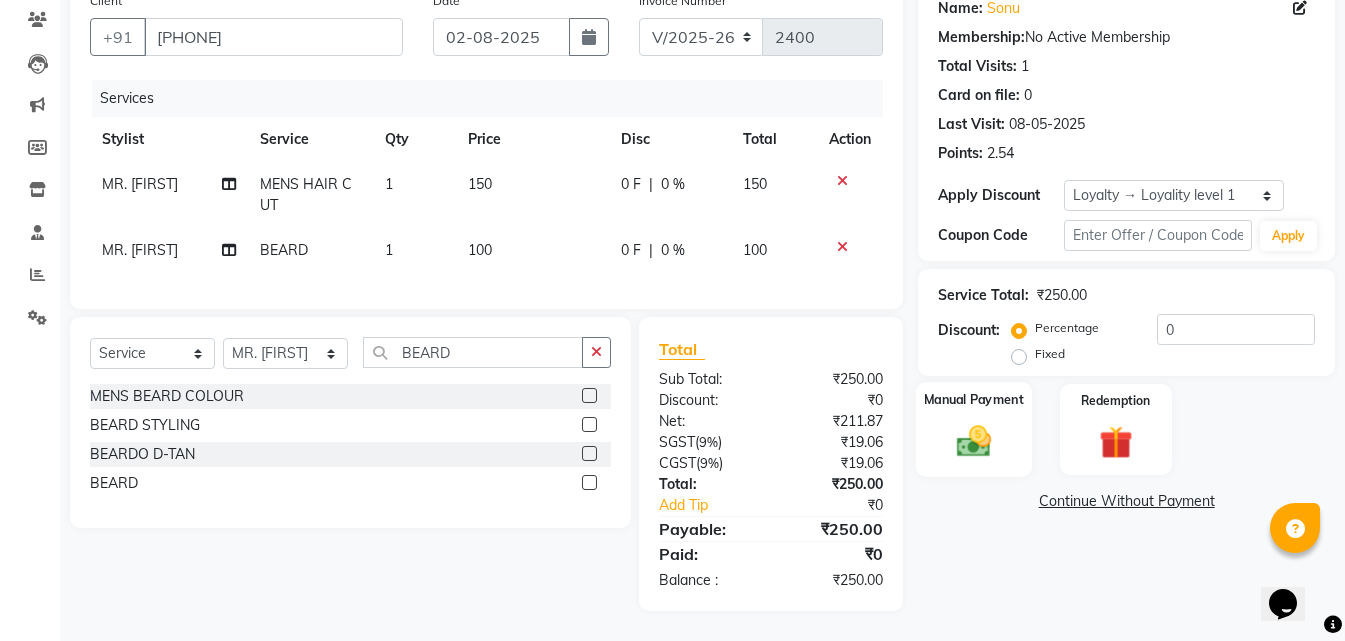 click 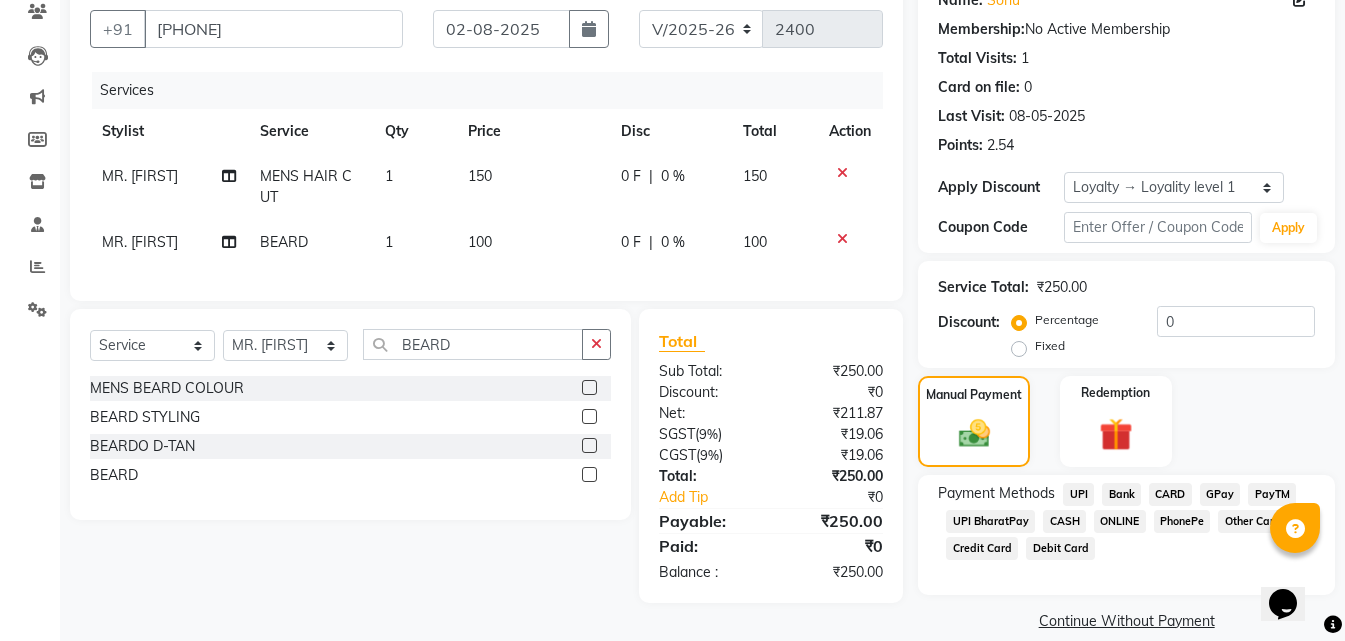 click on "ONLINE" 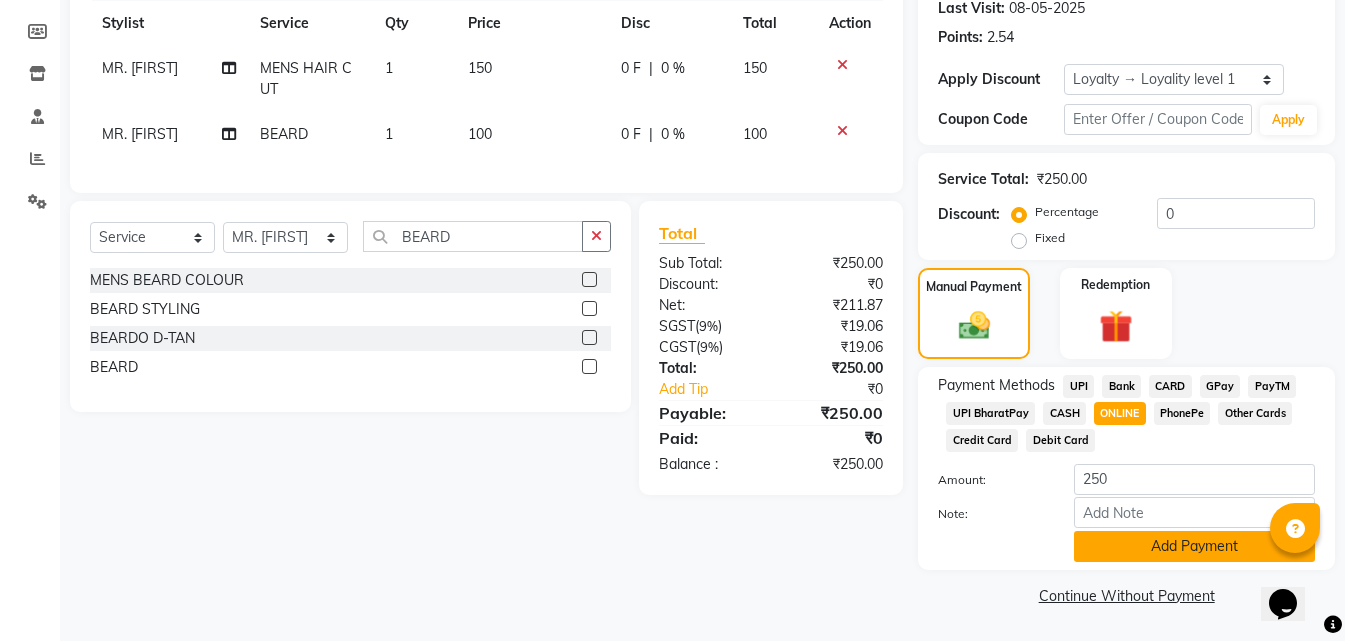click on "Add Payment" 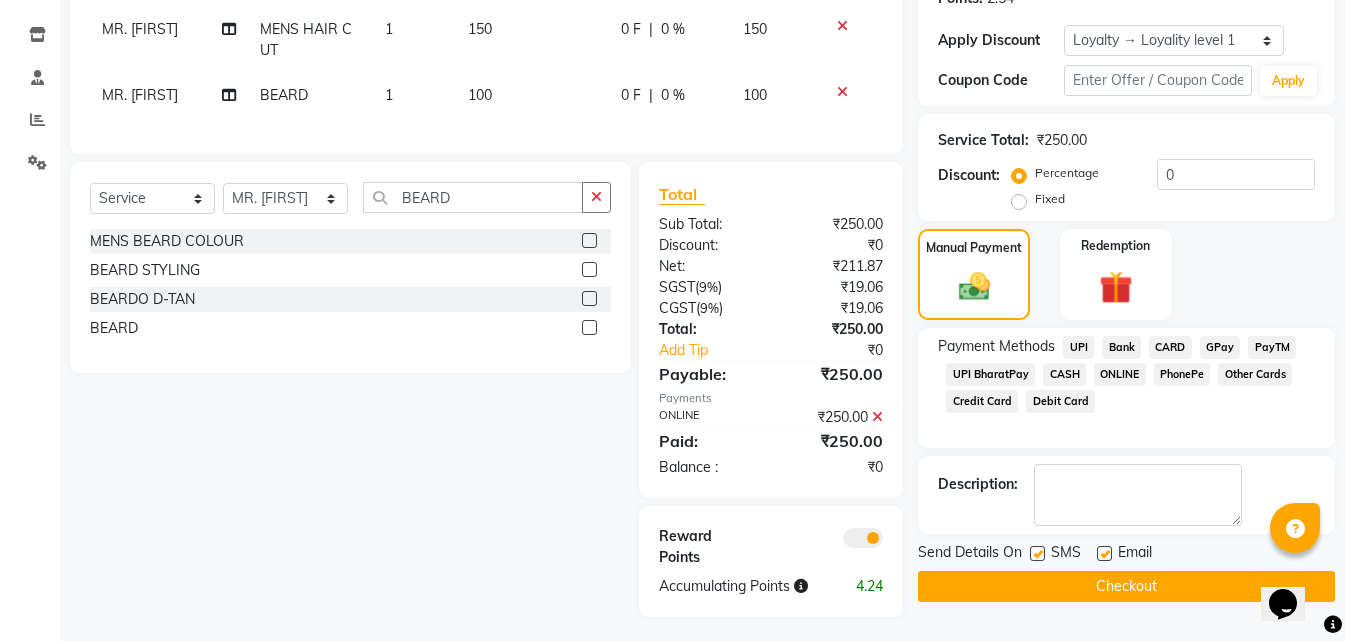 scroll, scrollTop: 344, scrollLeft: 0, axis: vertical 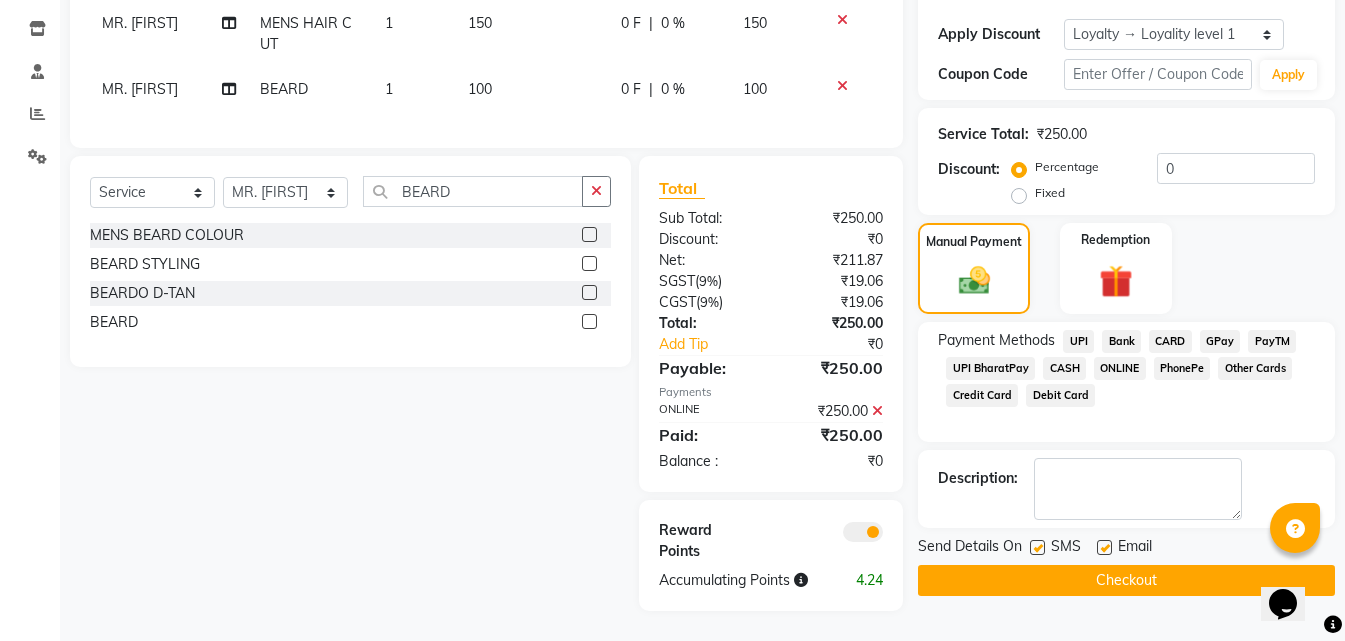 click on "Checkout" 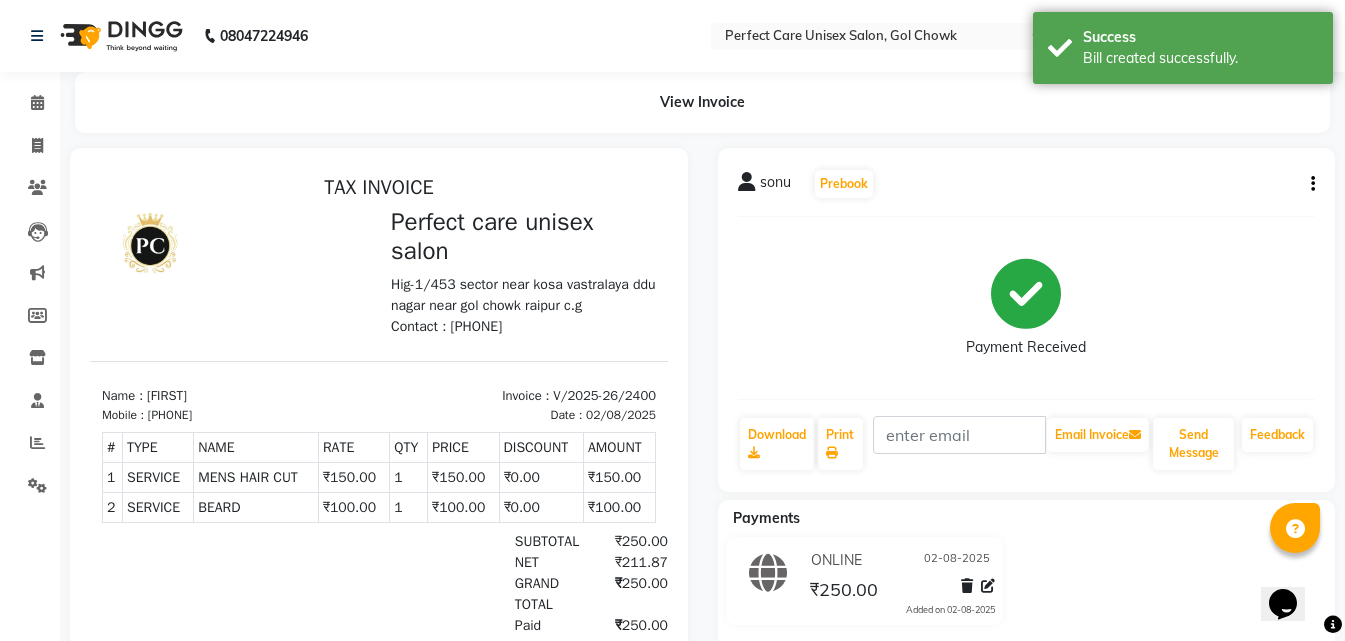 scroll, scrollTop: 0, scrollLeft: 0, axis: both 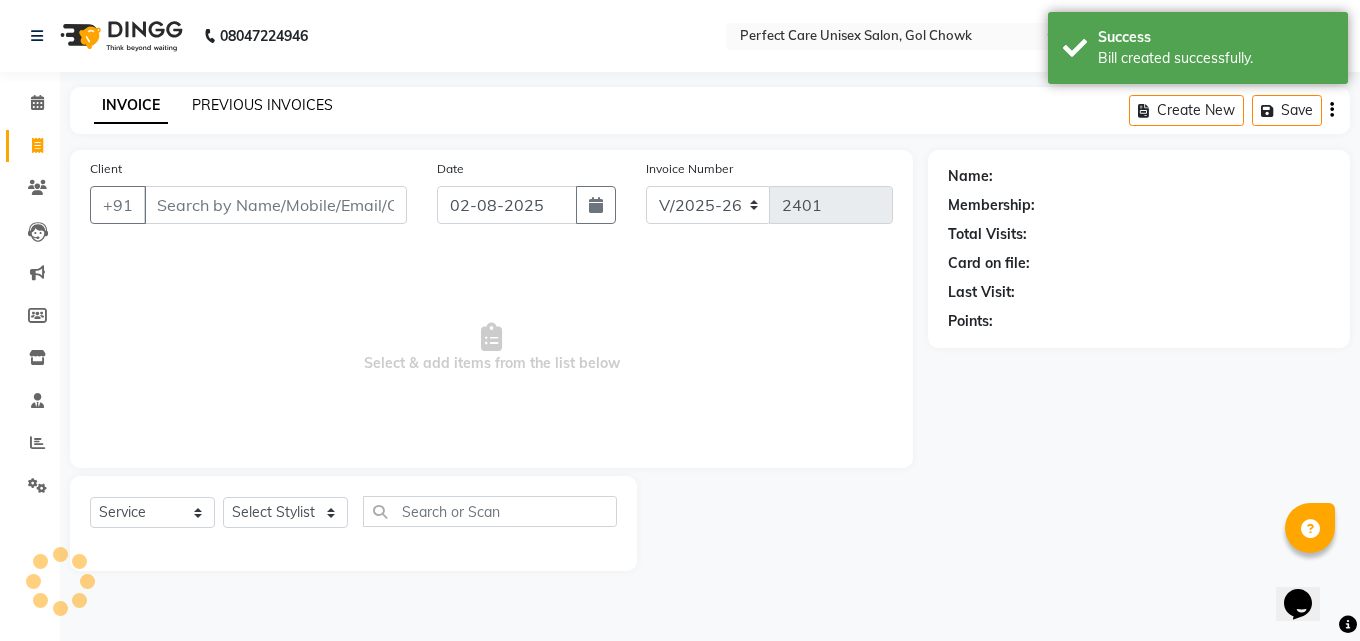 click on "PREVIOUS INVOICES" 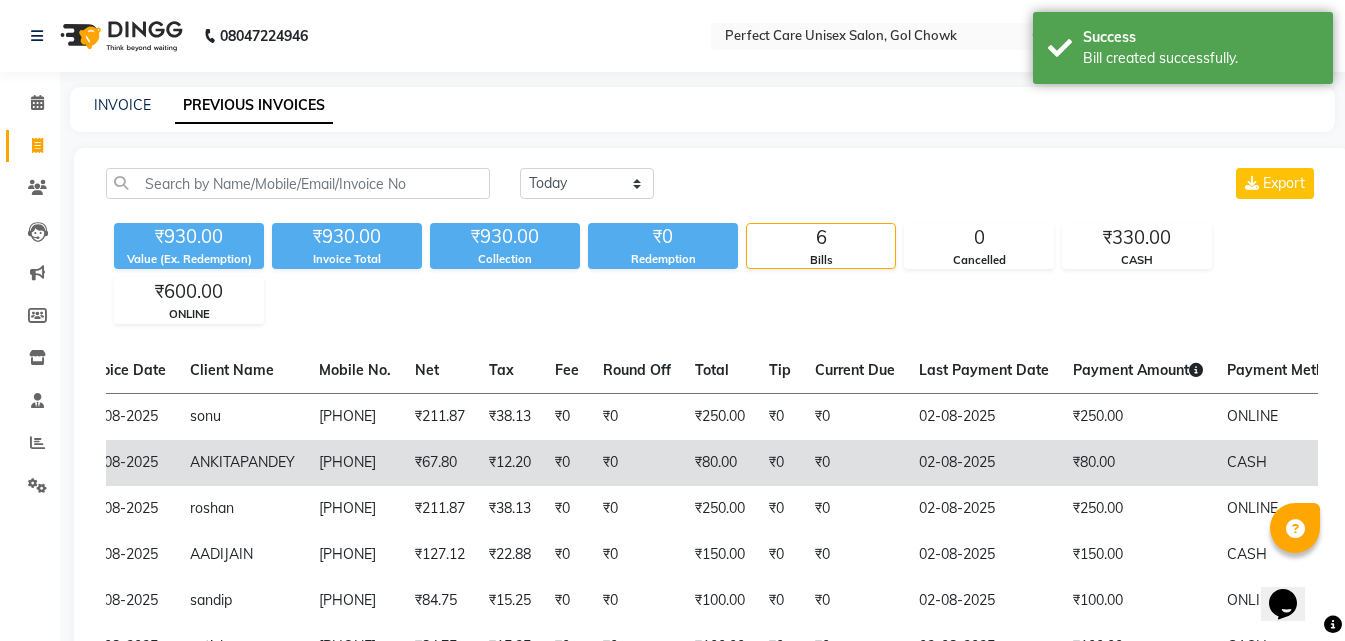 scroll, scrollTop: 0, scrollLeft: 401, axis: horizontal 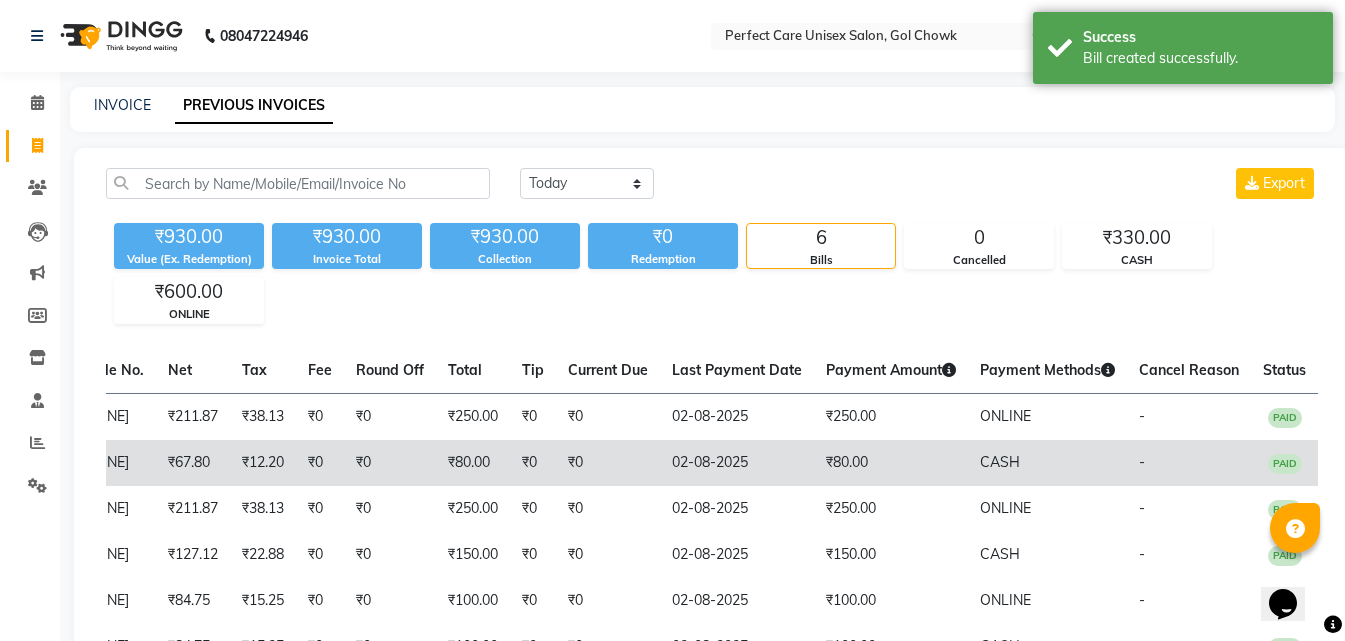 drag, startPoint x: 444, startPoint y: 463, endPoint x: 682, endPoint y: 483, distance: 238.83885 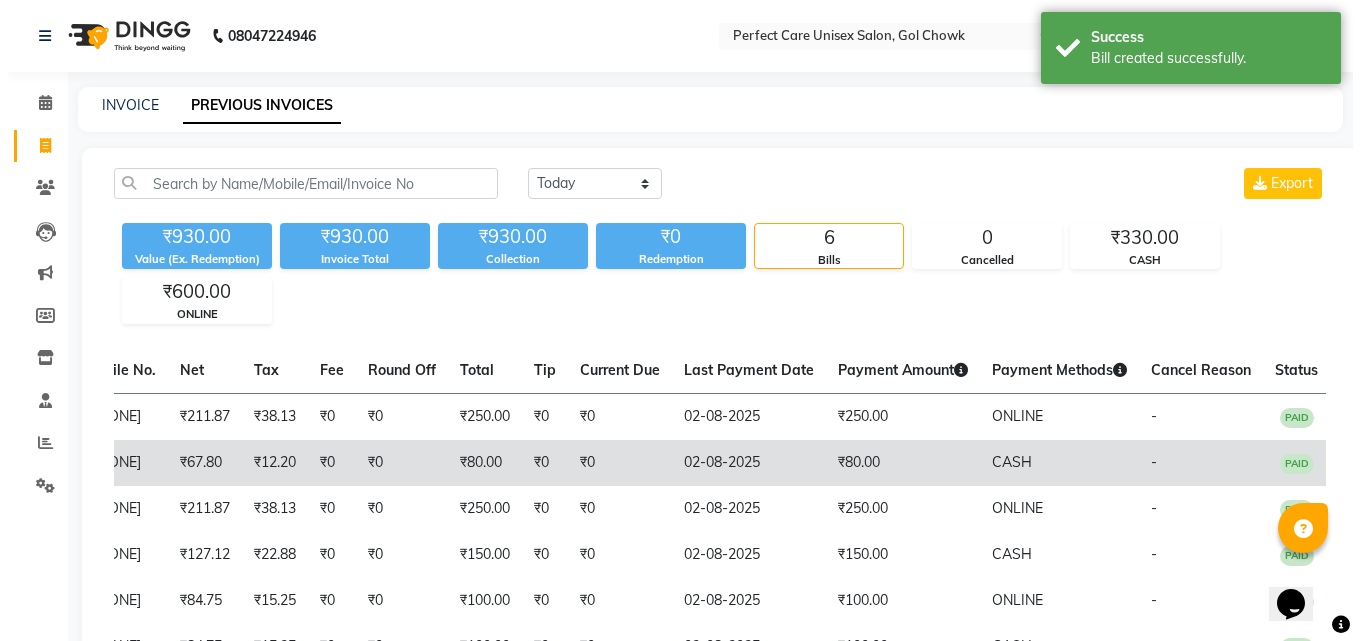 scroll, scrollTop: 0, scrollLeft: 0, axis: both 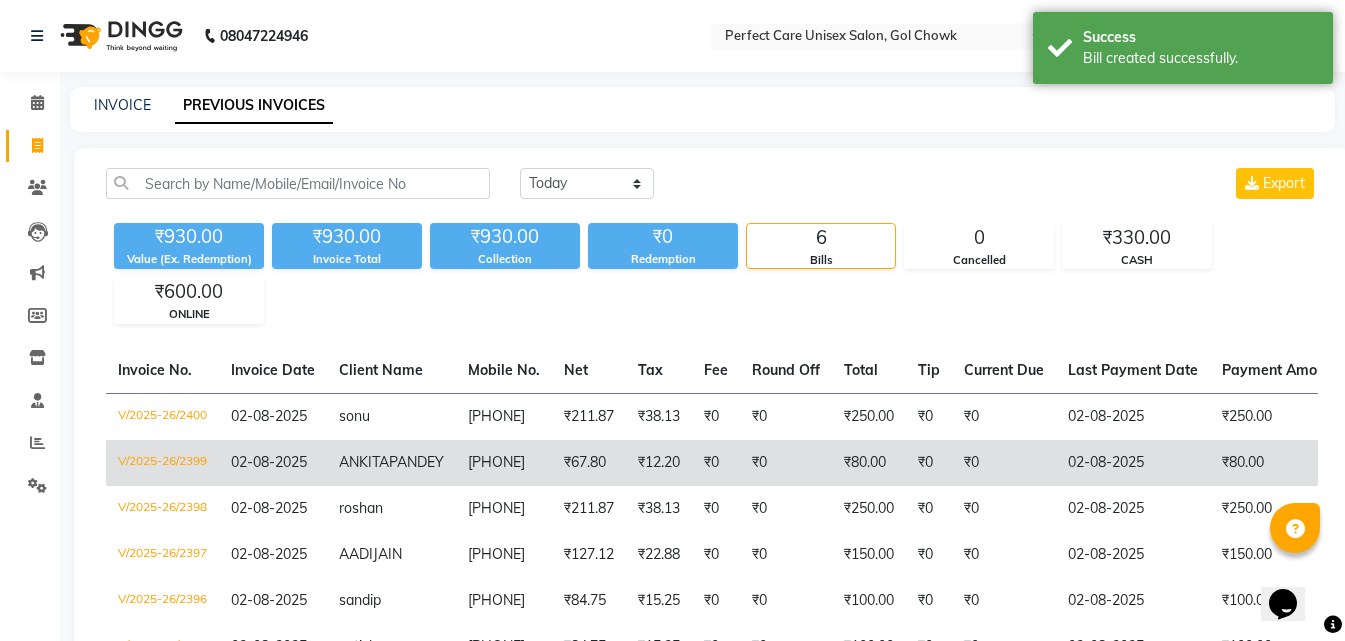 drag, startPoint x: 716, startPoint y: 484, endPoint x: 490, endPoint y: 452, distance: 228.25424 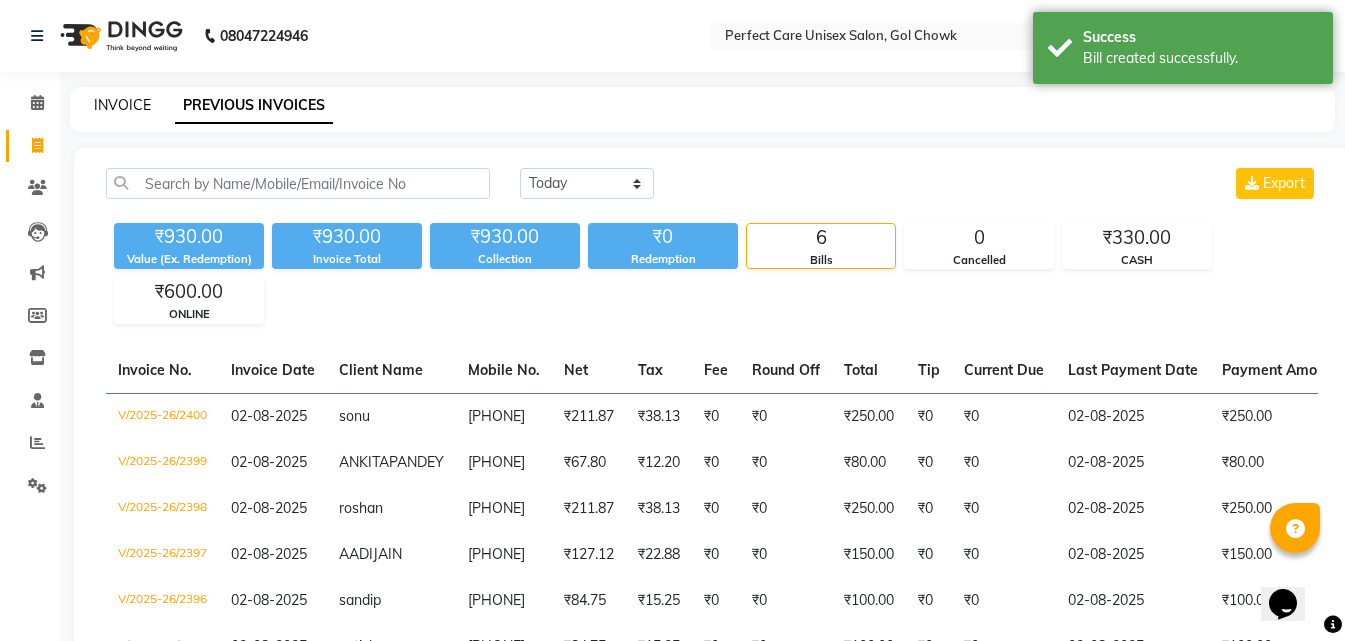 click on "INVOICE" 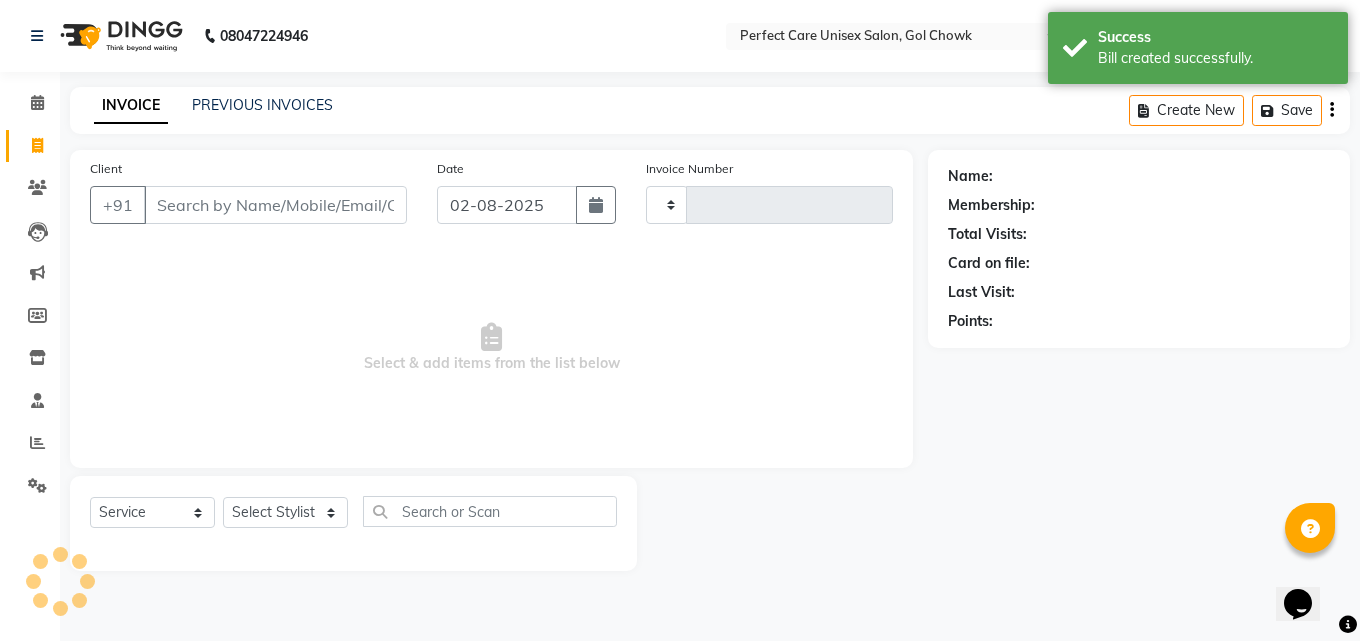 type on "2401" 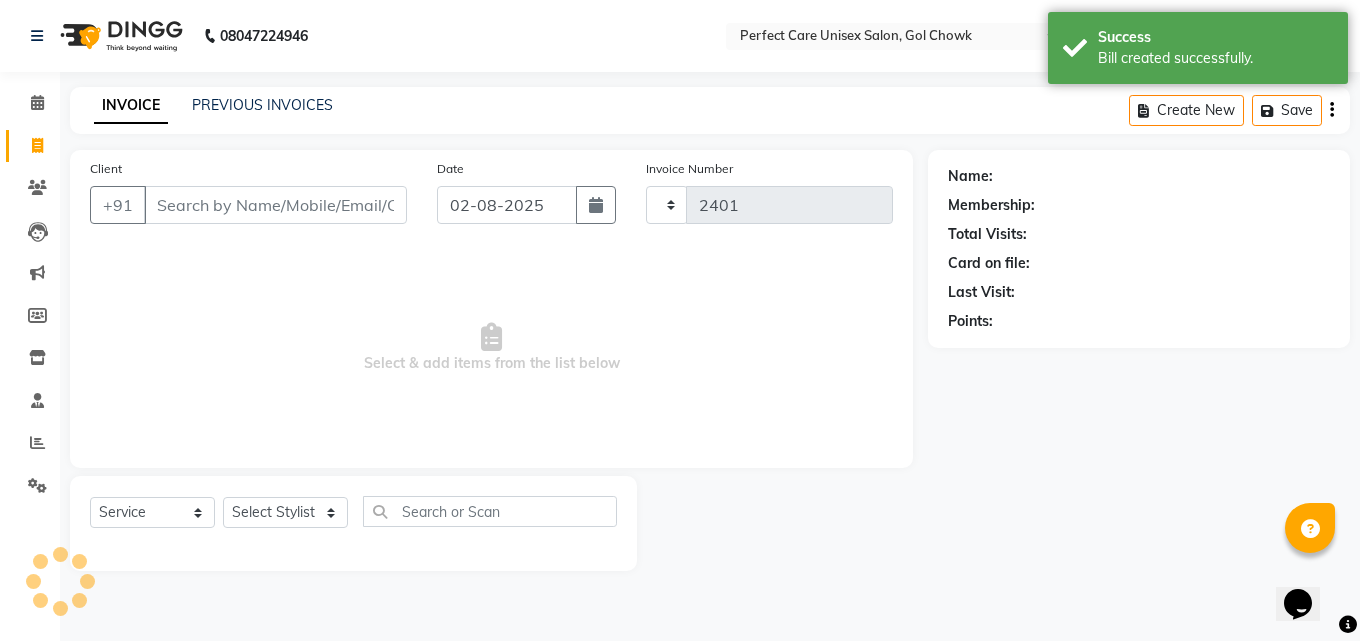 select on "4751" 